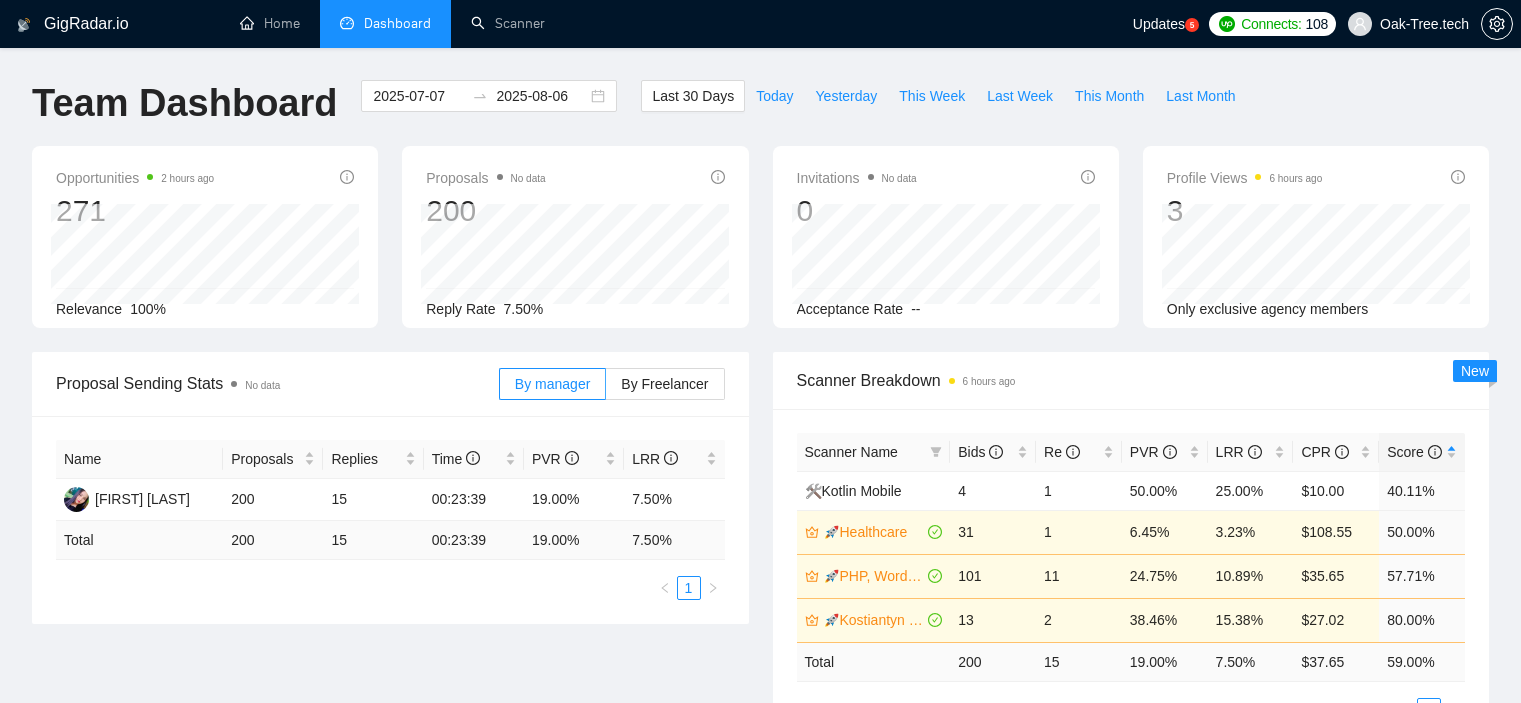 scroll, scrollTop: 957, scrollLeft: 0, axis: vertical 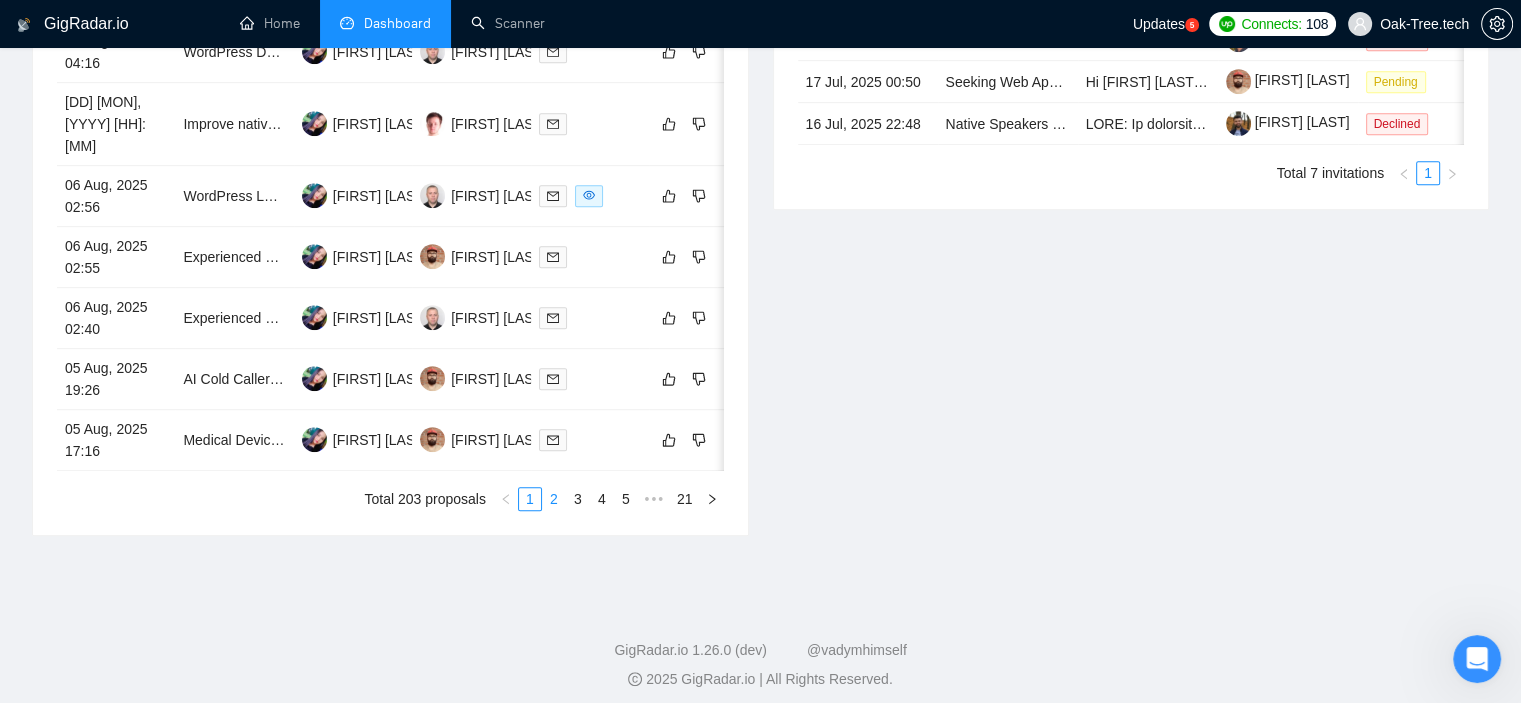 click on "2" at bounding box center (554, 499) 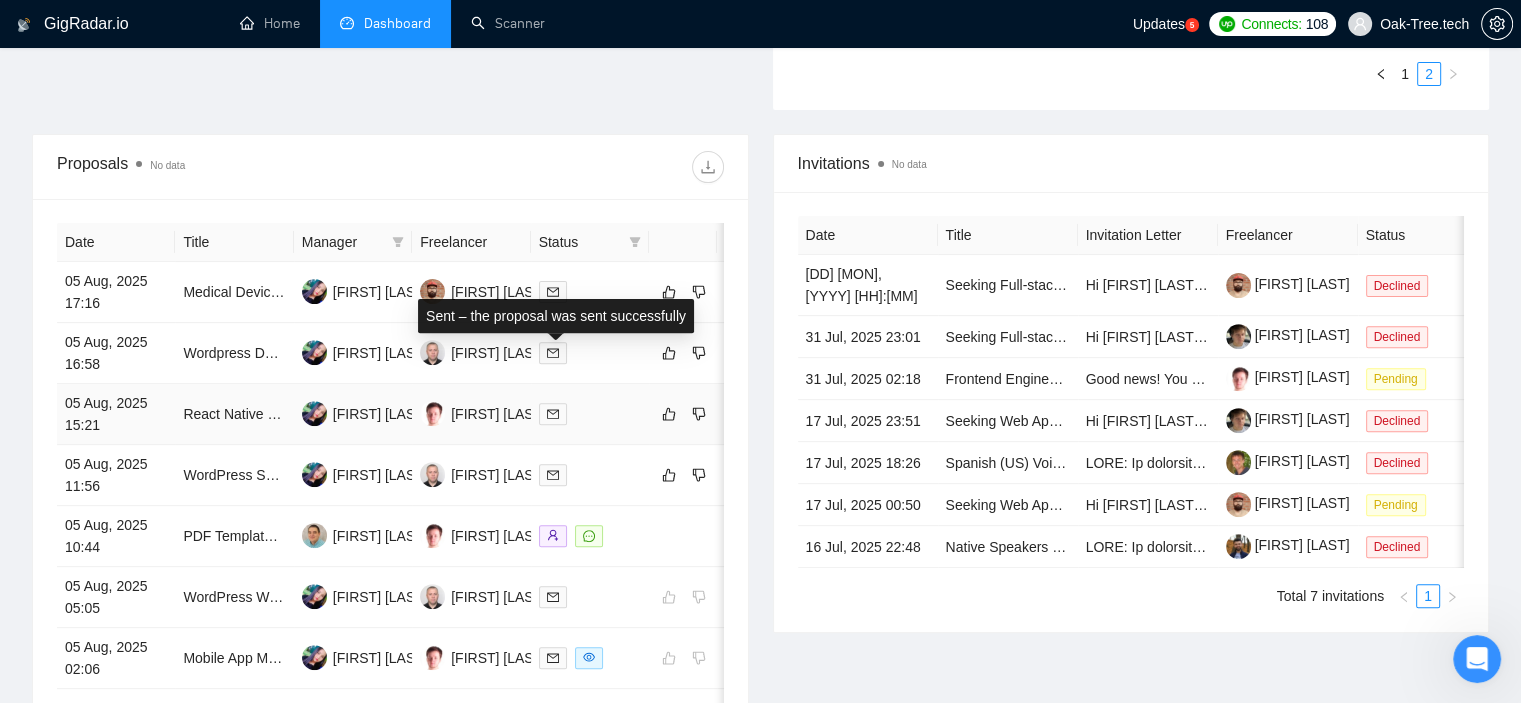 scroll, scrollTop: 659, scrollLeft: 0, axis: vertical 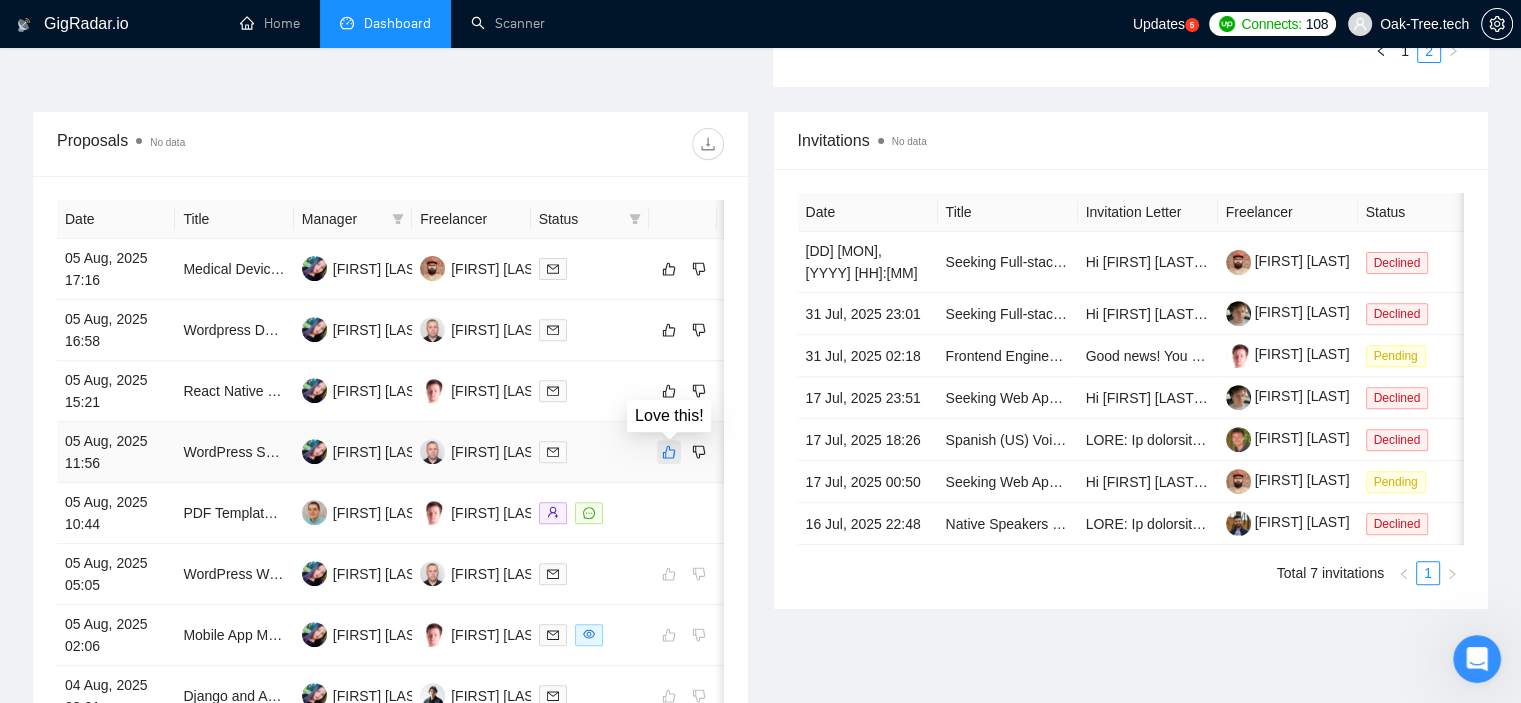 click 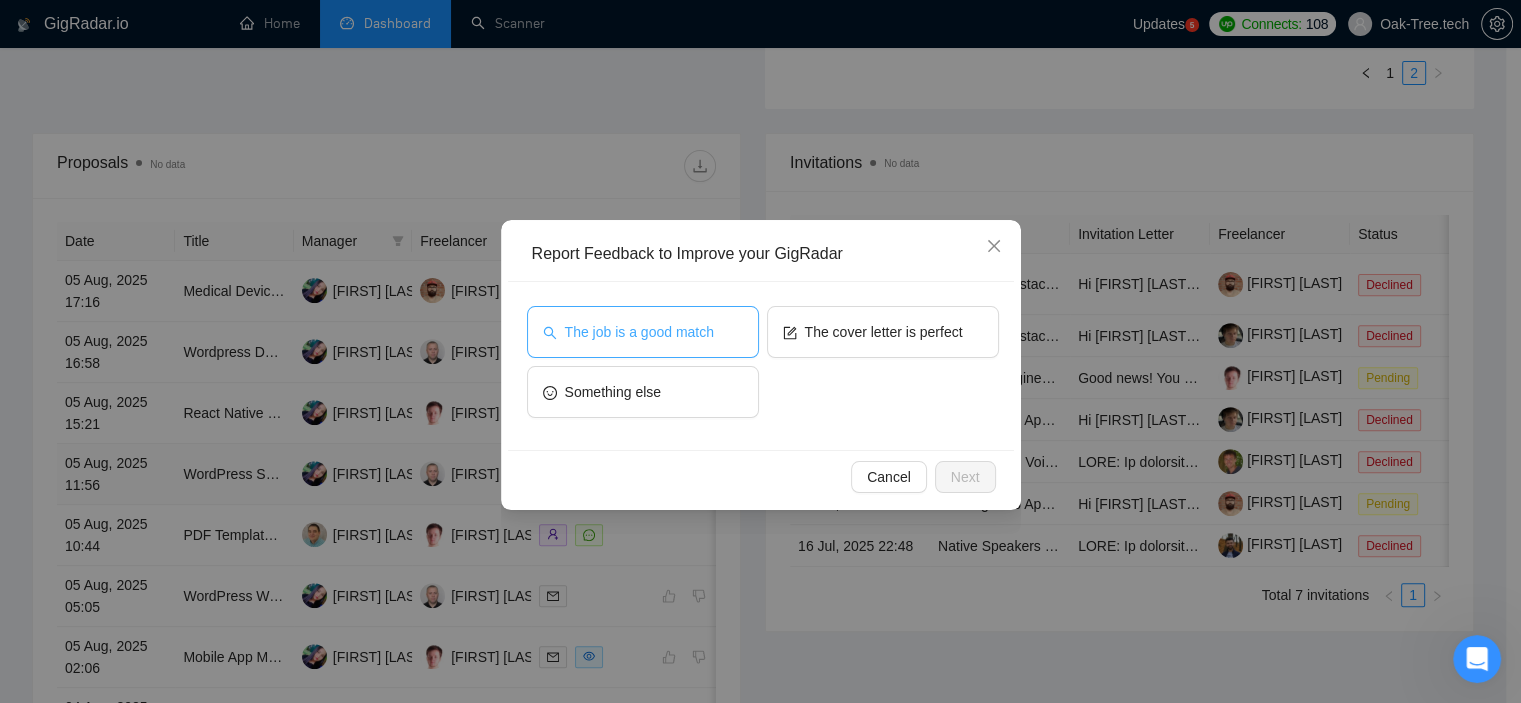click on "The job is a good match" at bounding box center [639, 332] 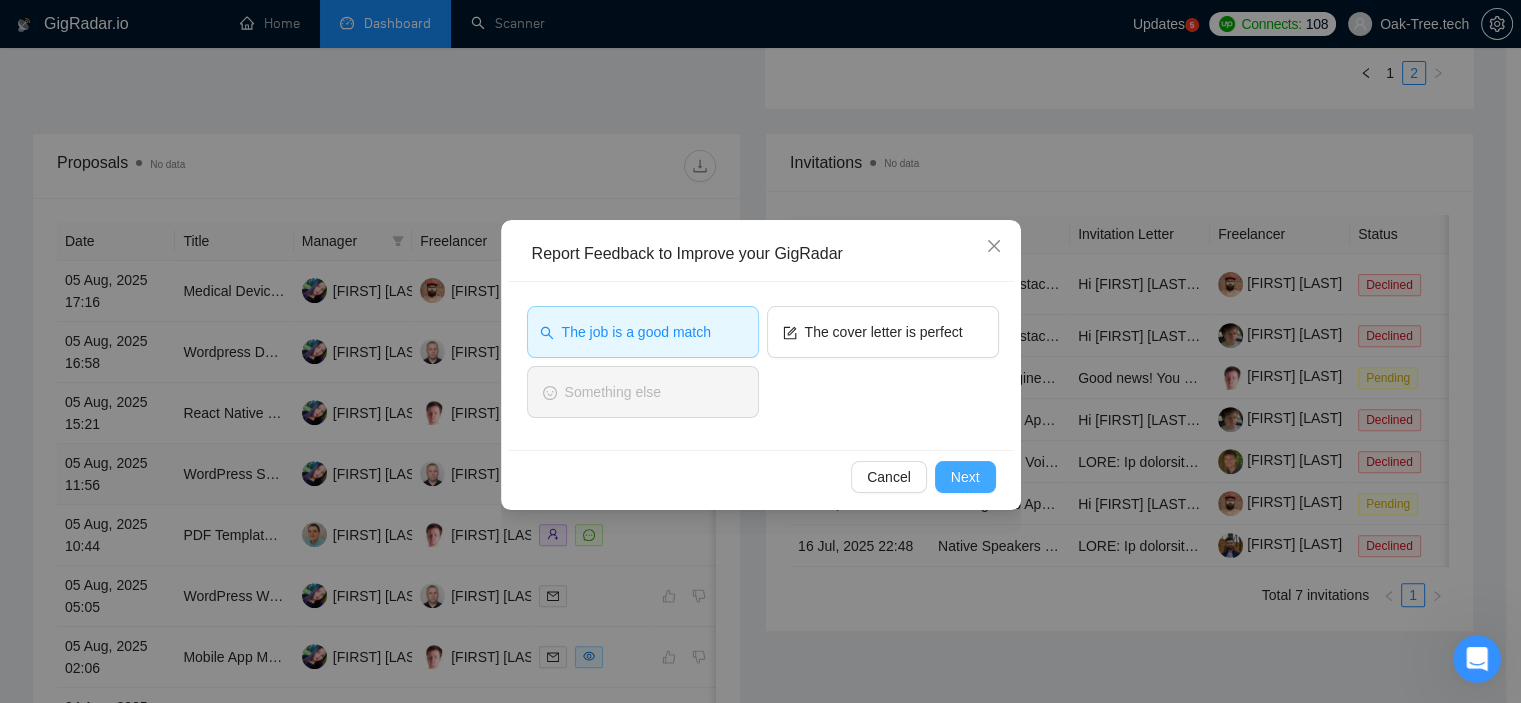 click on "Next" at bounding box center [965, 477] 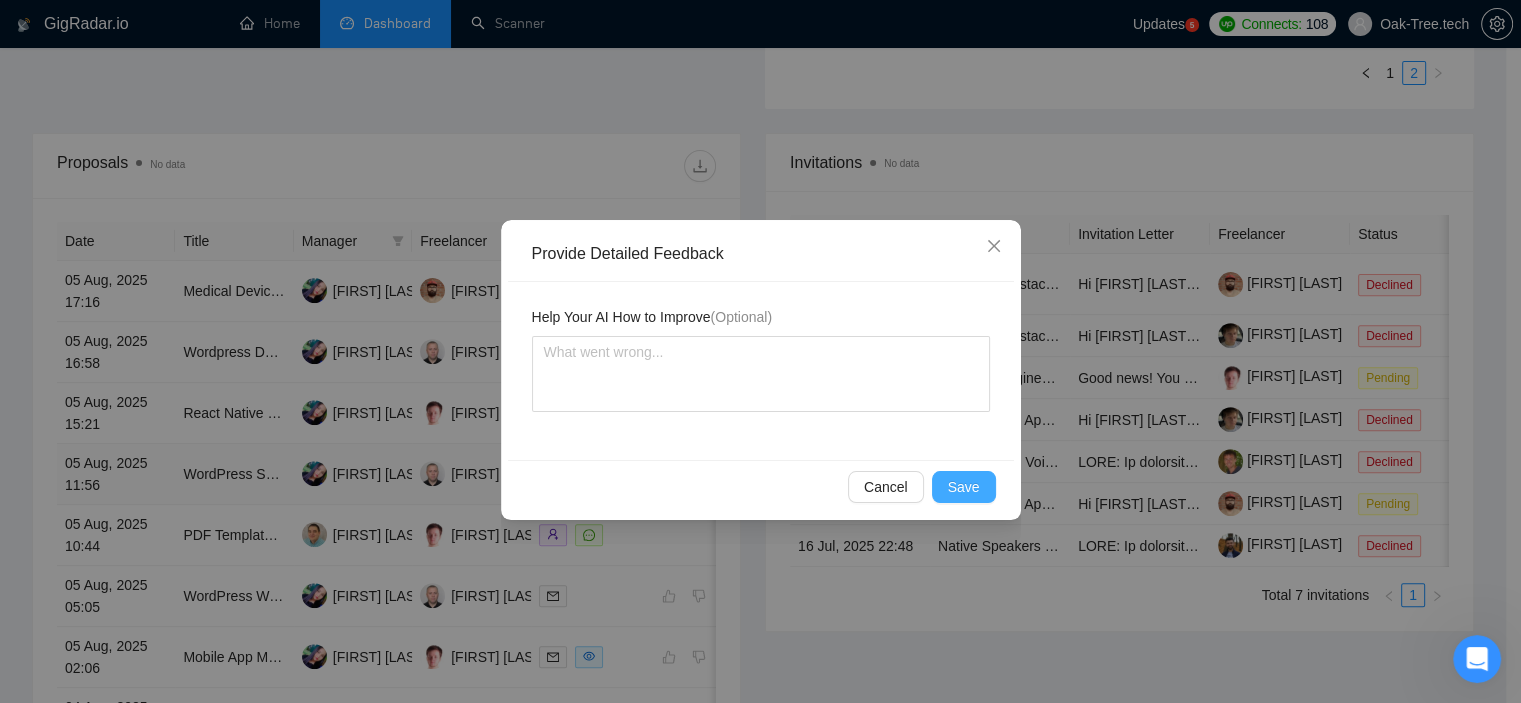 click on "Save" at bounding box center (964, 487) 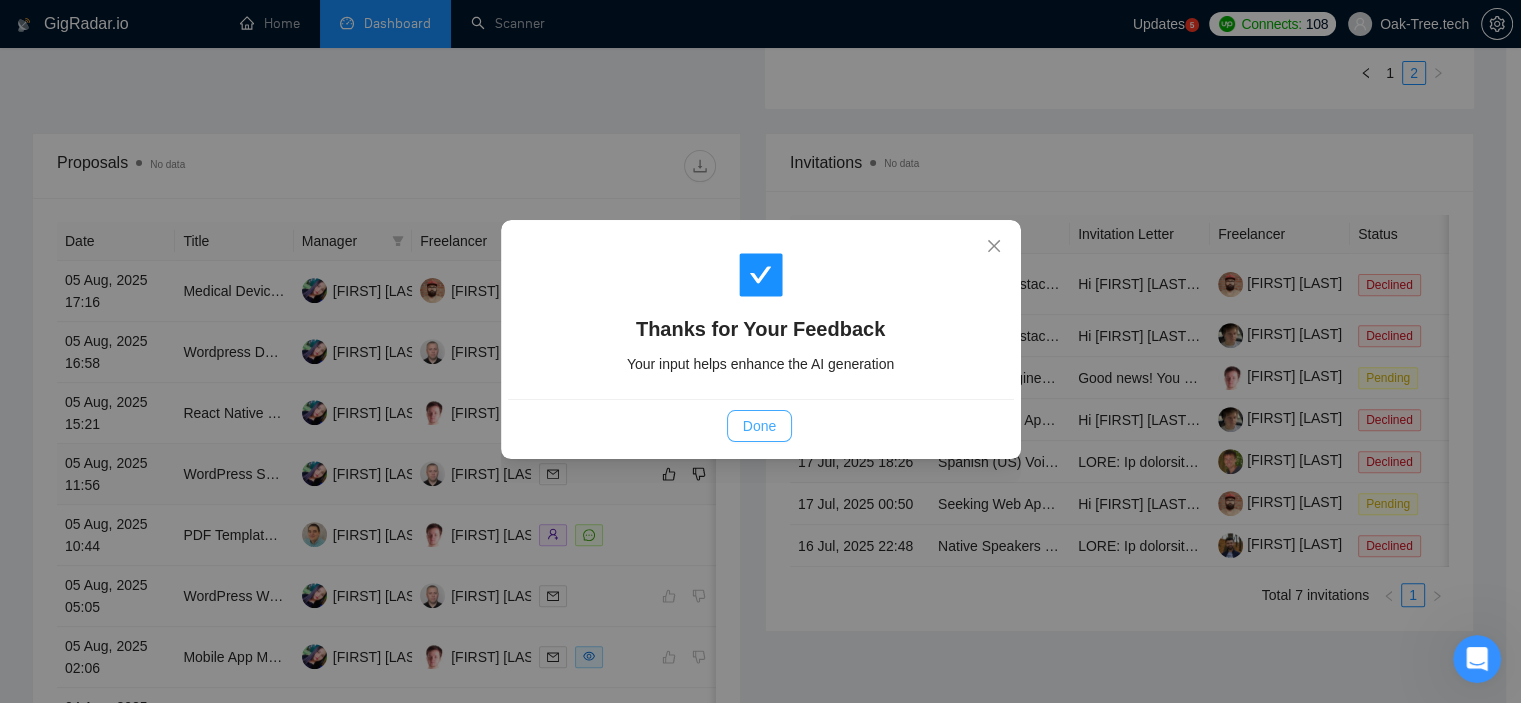 click on "Done" at bounding box center (759, 426) 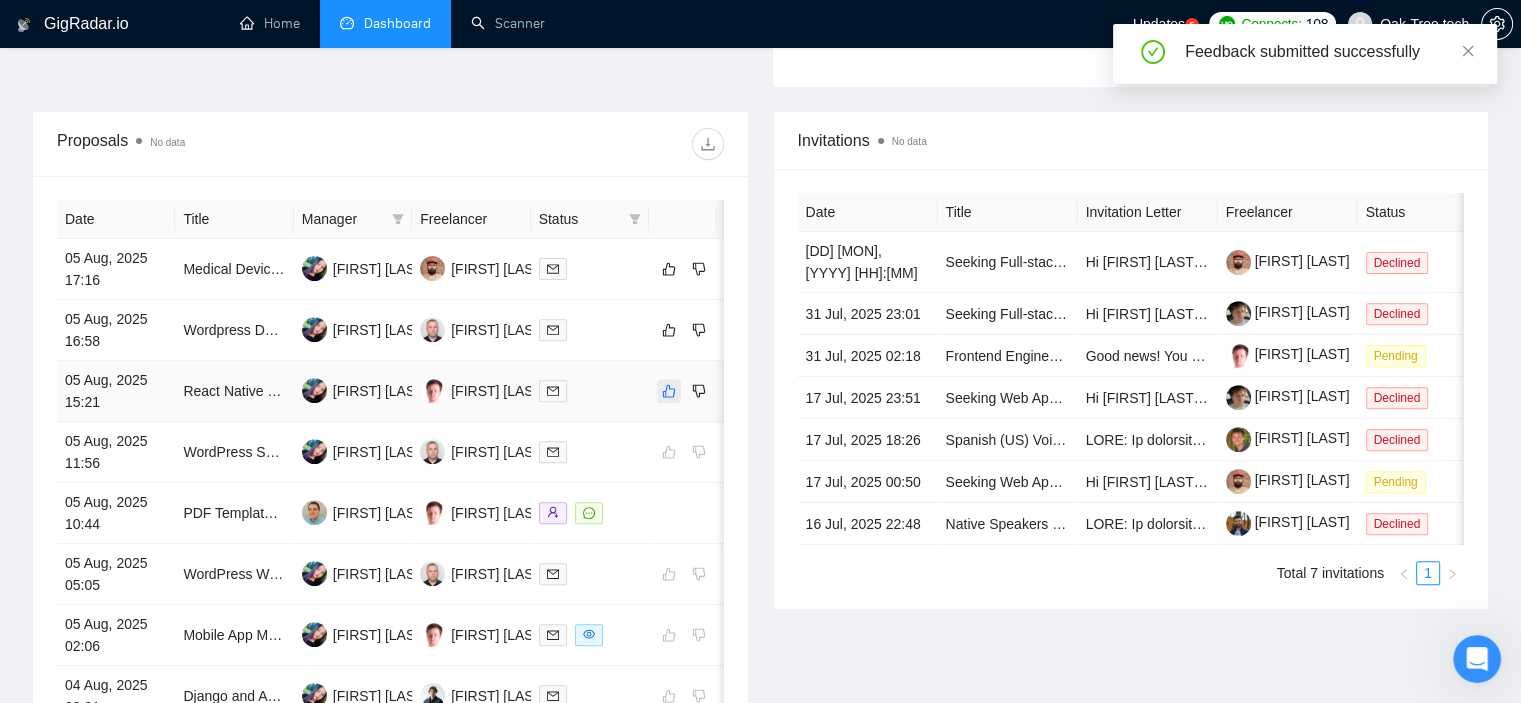 click 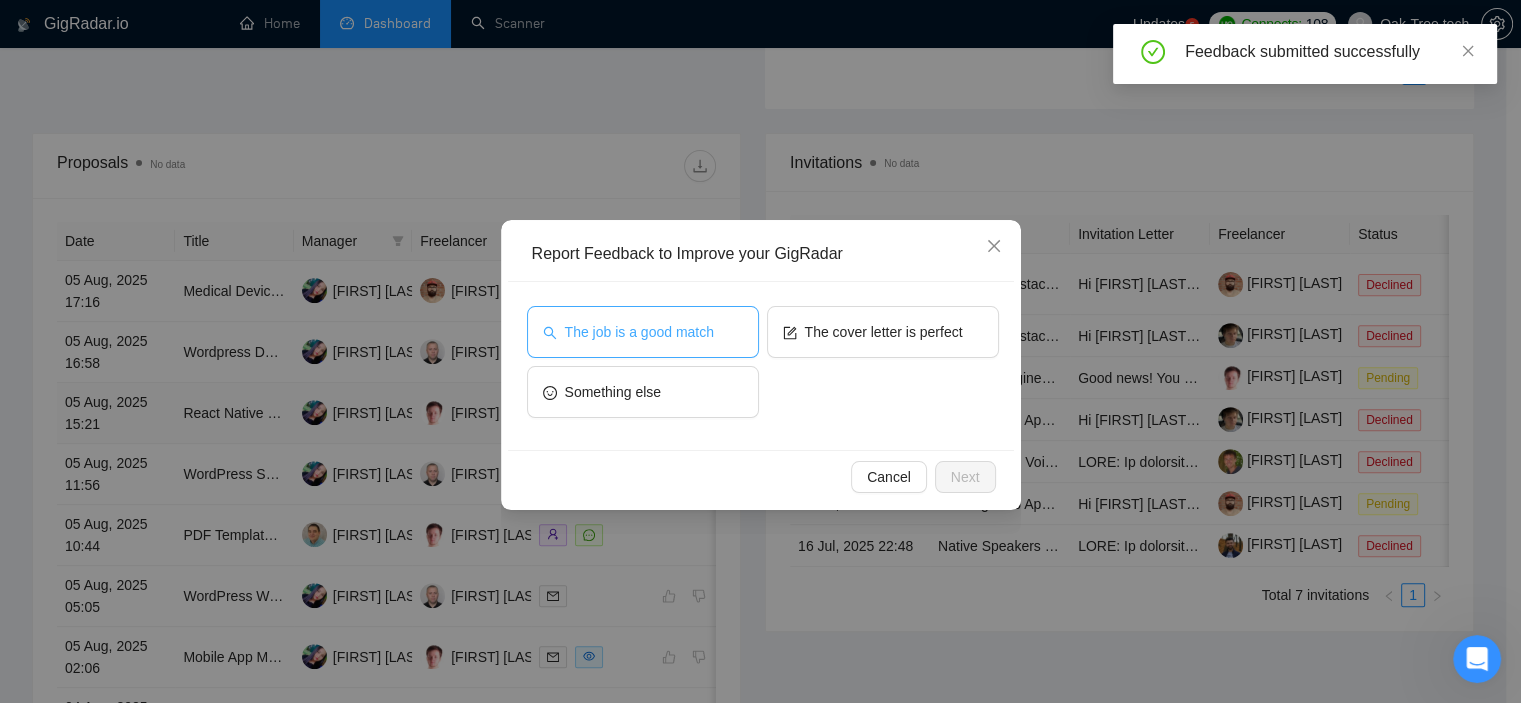 click on "The job is a good match" at bounding box center [639, 332] 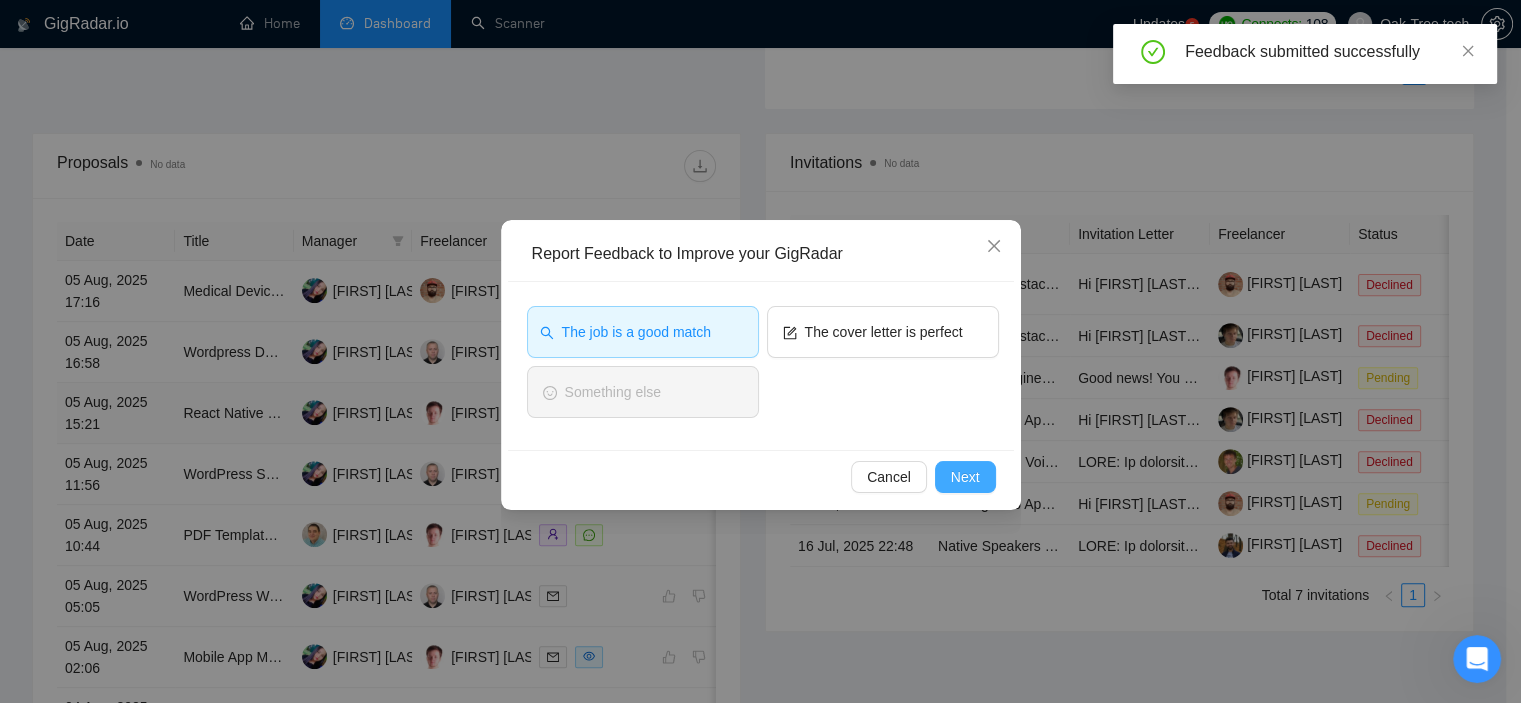 click on "Next" at bounding box center (965, 477) 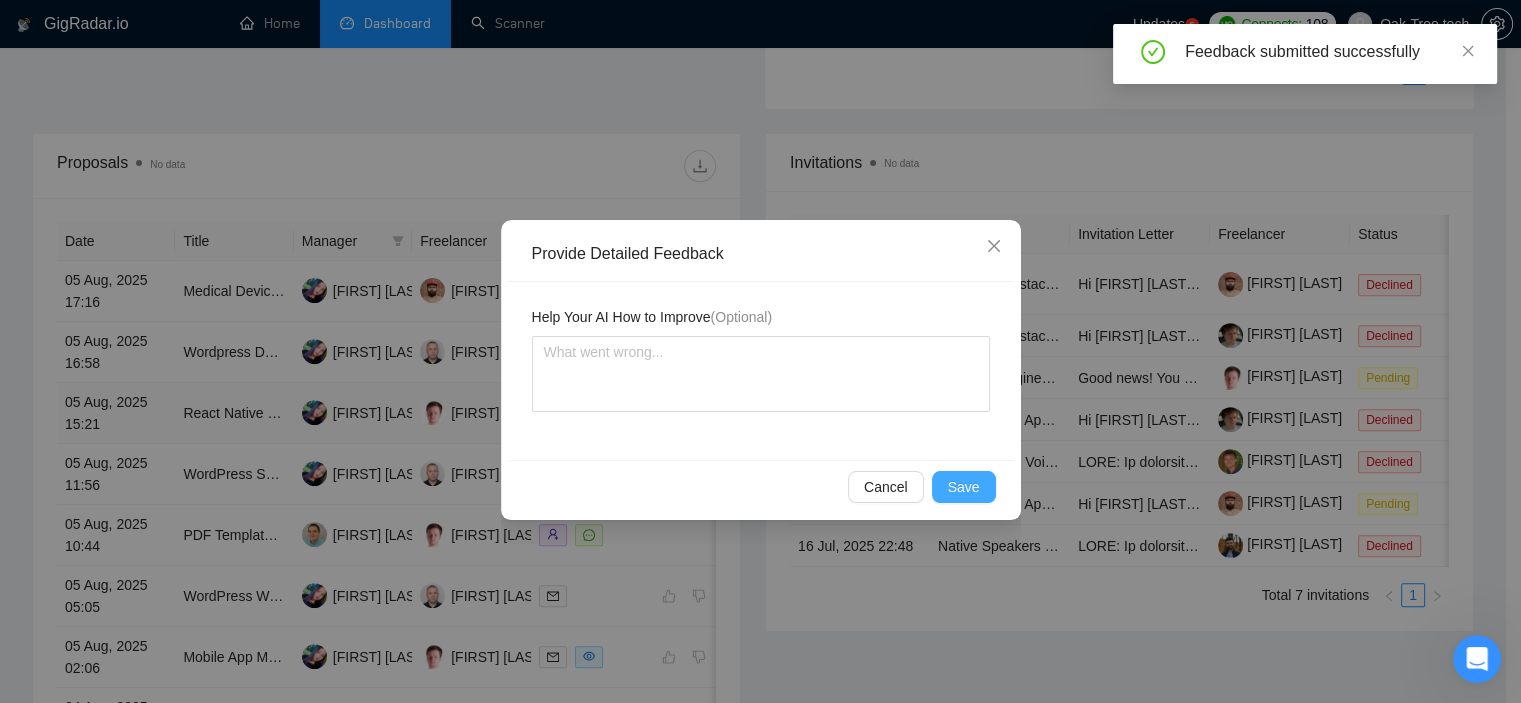 click on "Save" at bounding box center [964, 487] 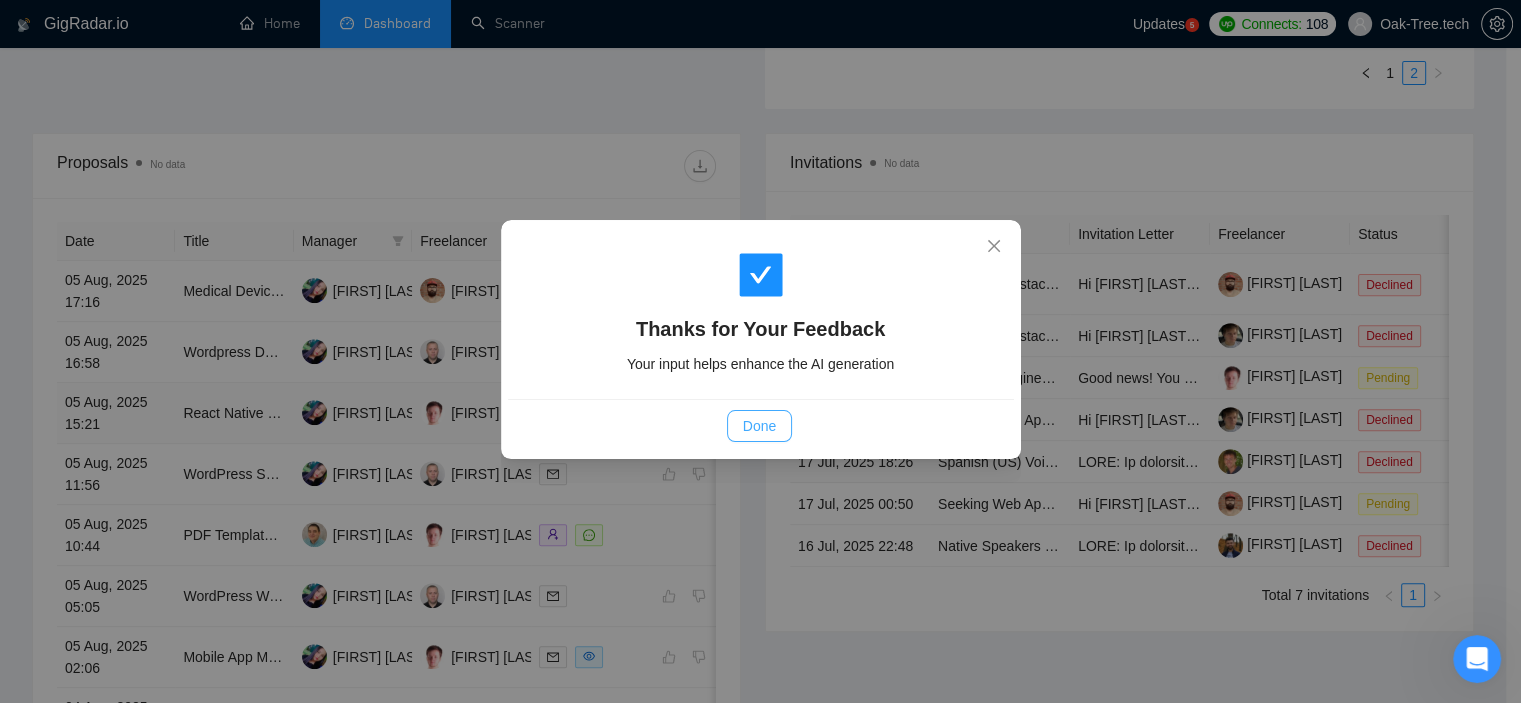 click on "Done" at bounding box center [759, 426] 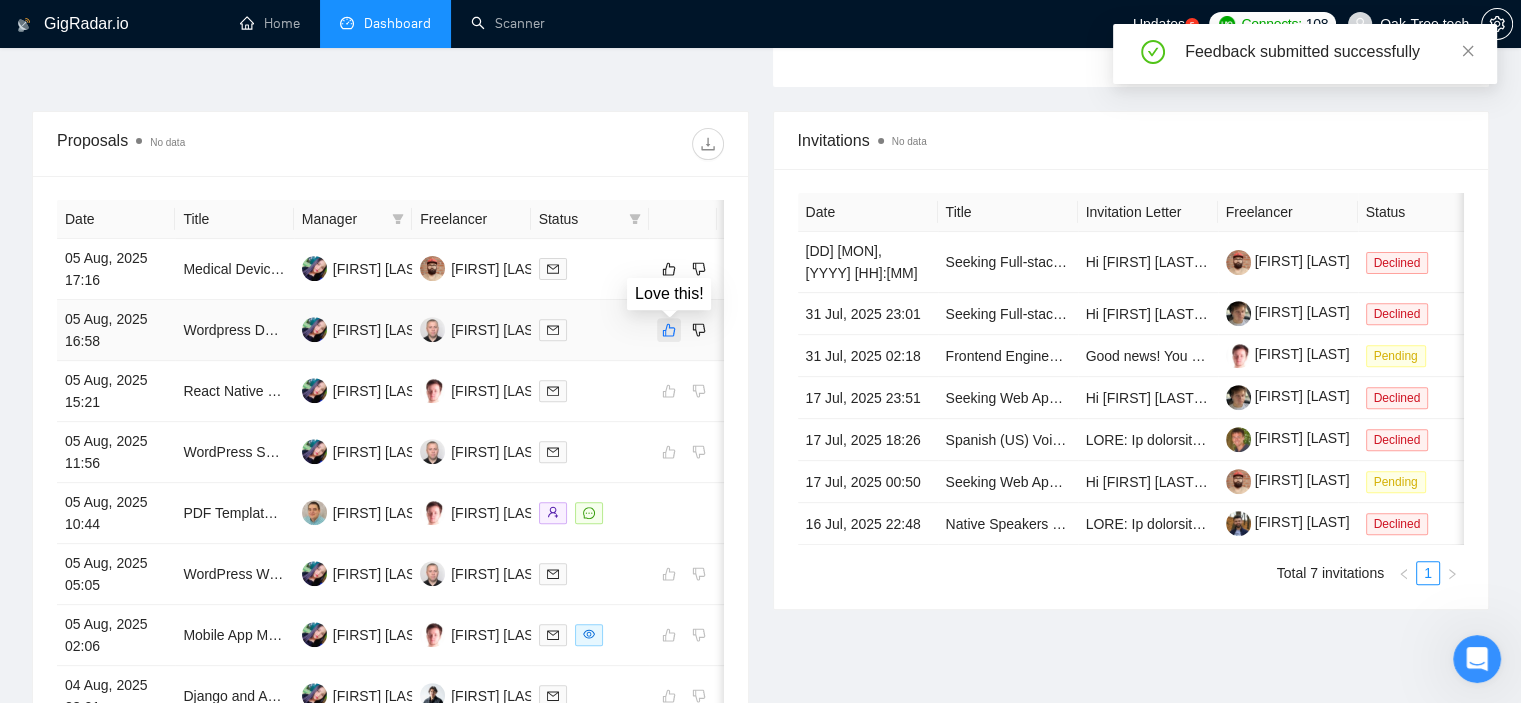 click 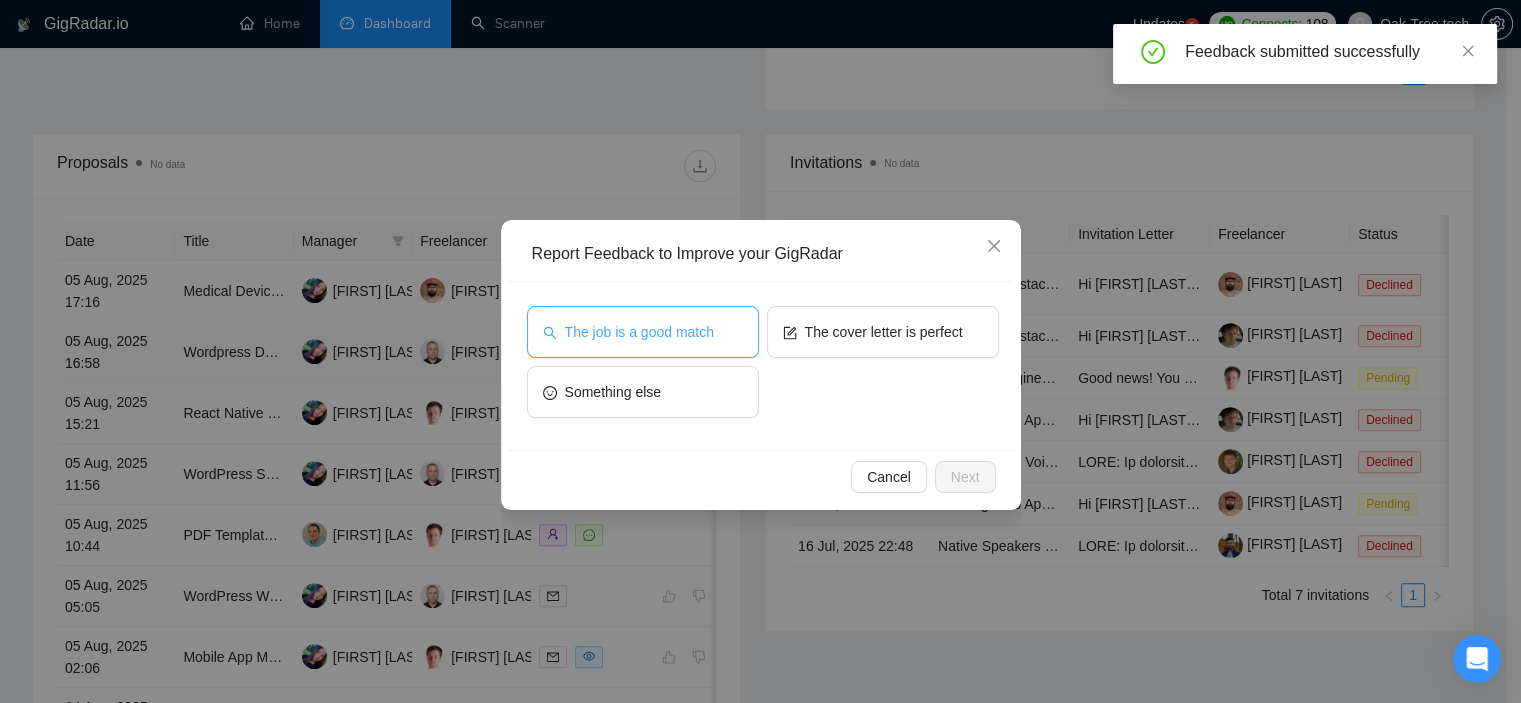 click on "The job is a good match" at bounding box center (639, 332) 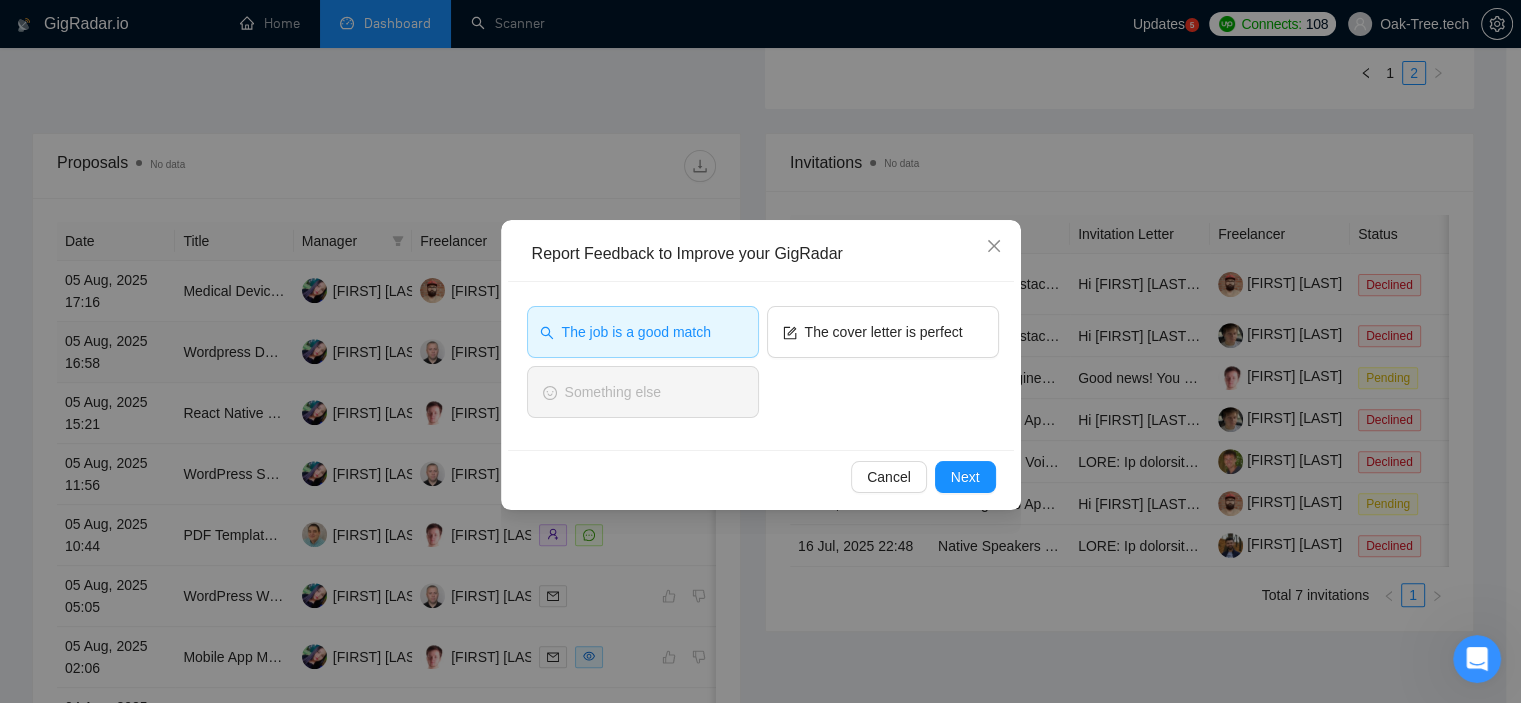 click on "Cancel Next" at bounding box center [761, 476] 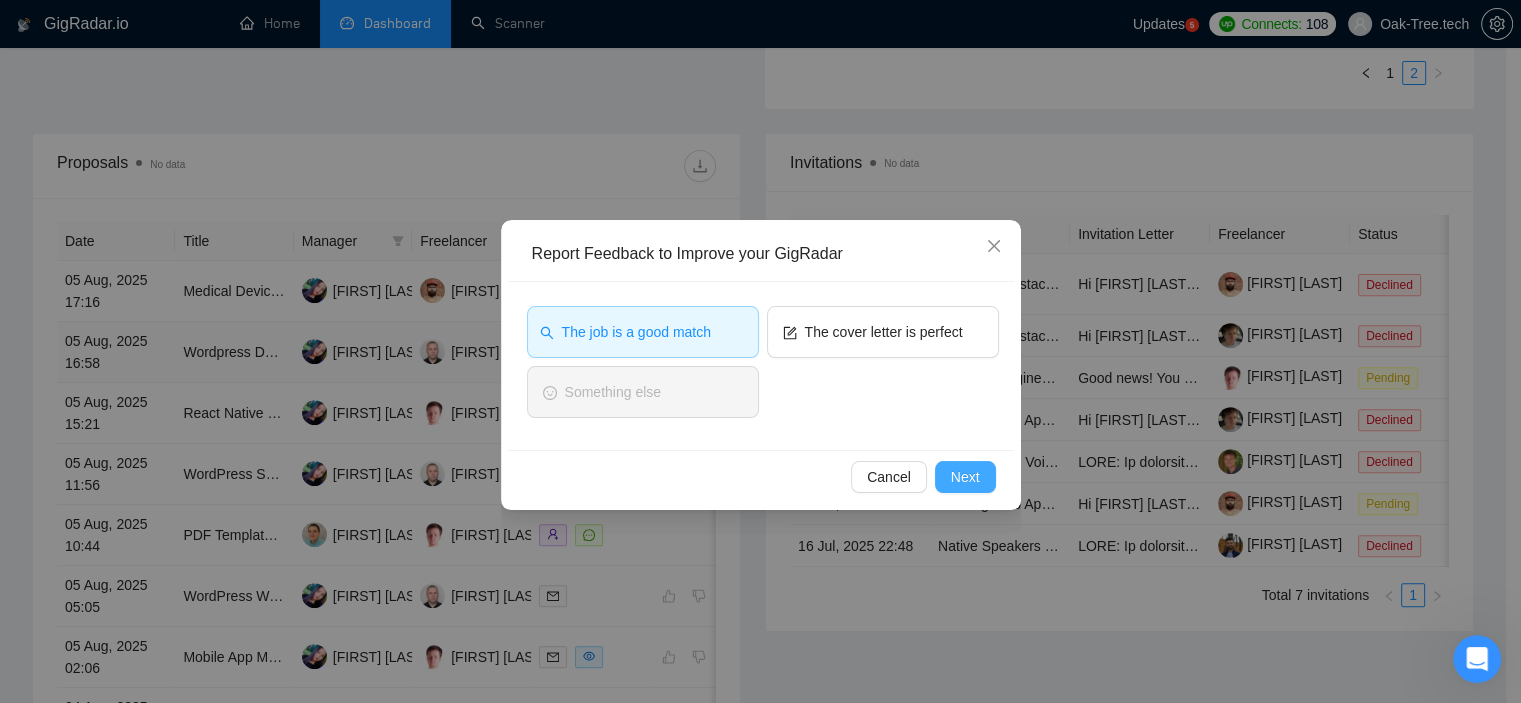 click on "Next" at bounding box center [965, 477] 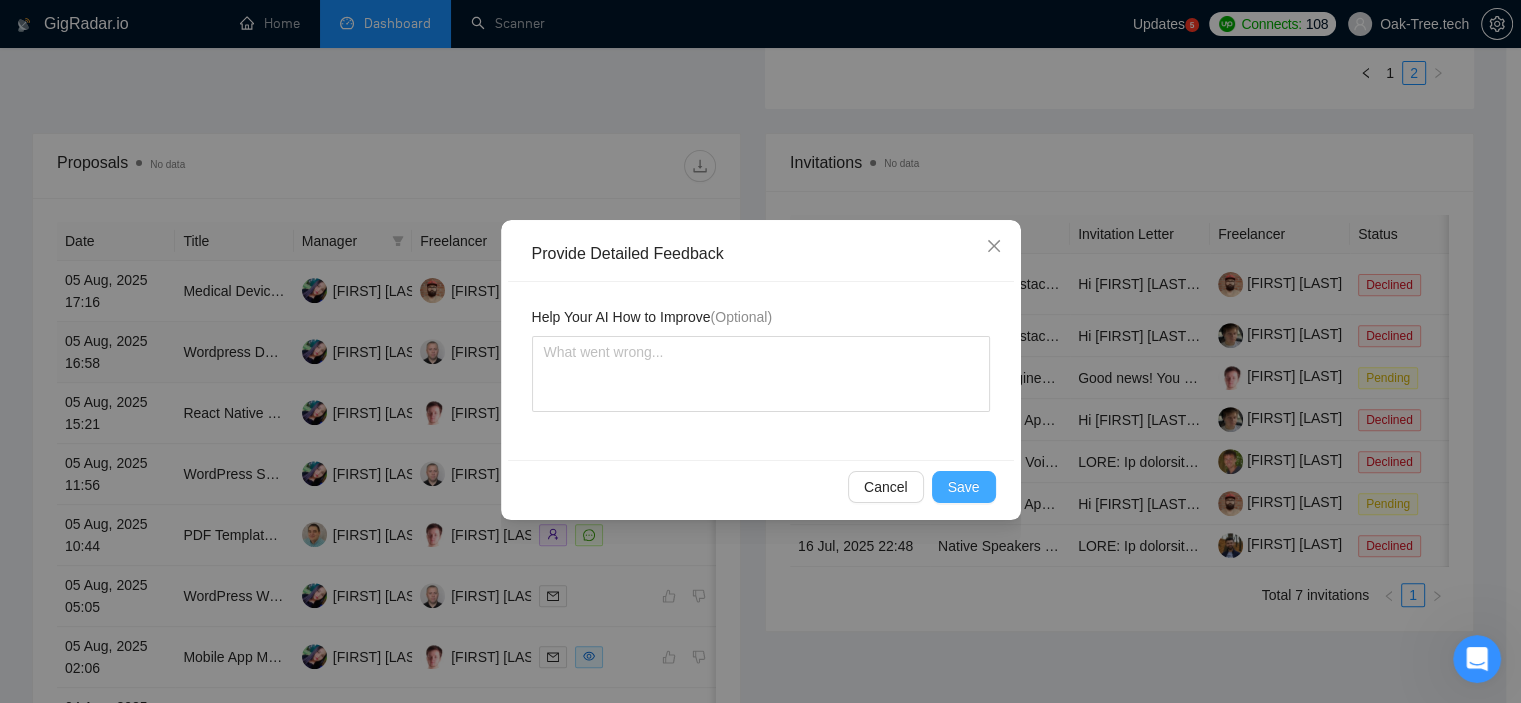 click on "Save" at bounding box center (964, 487) 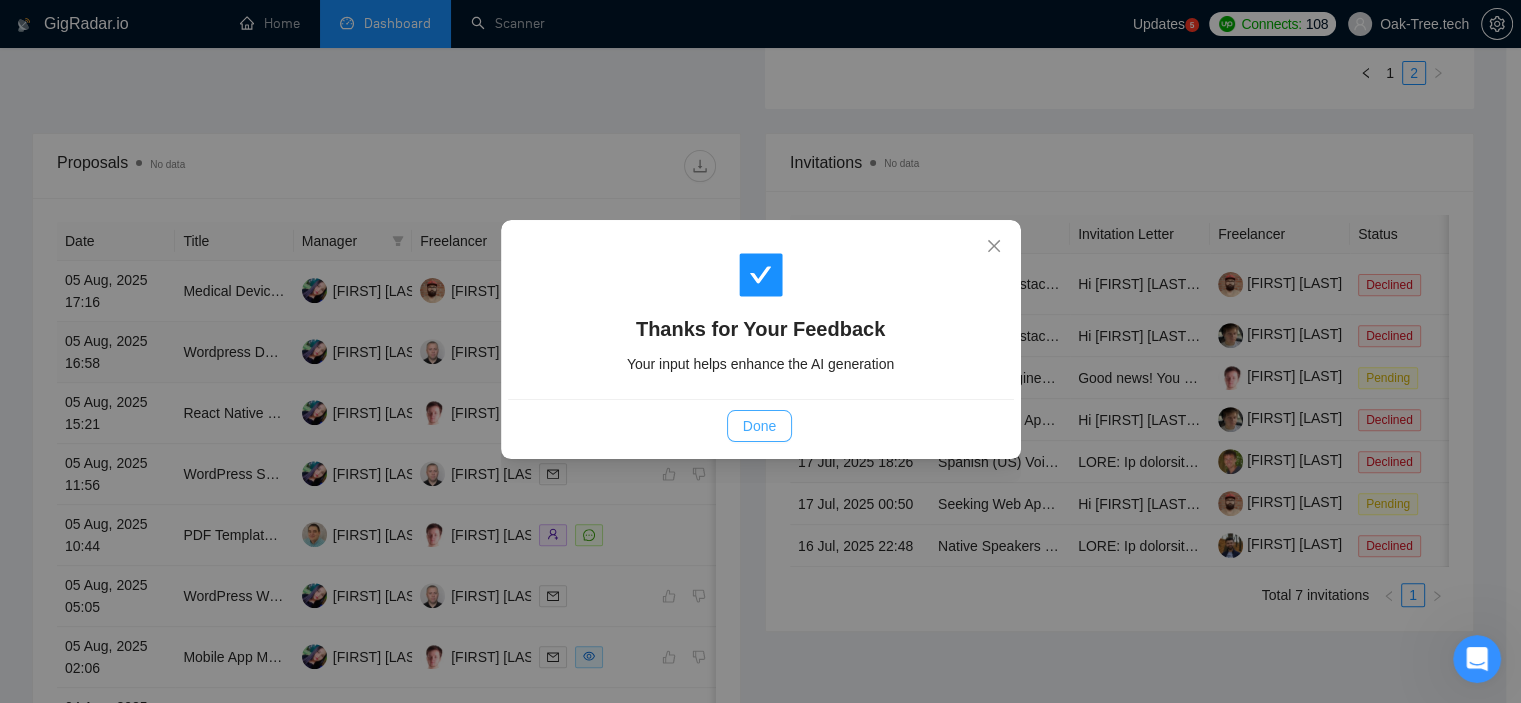 click on "Done" at bounding box center (759, 426) 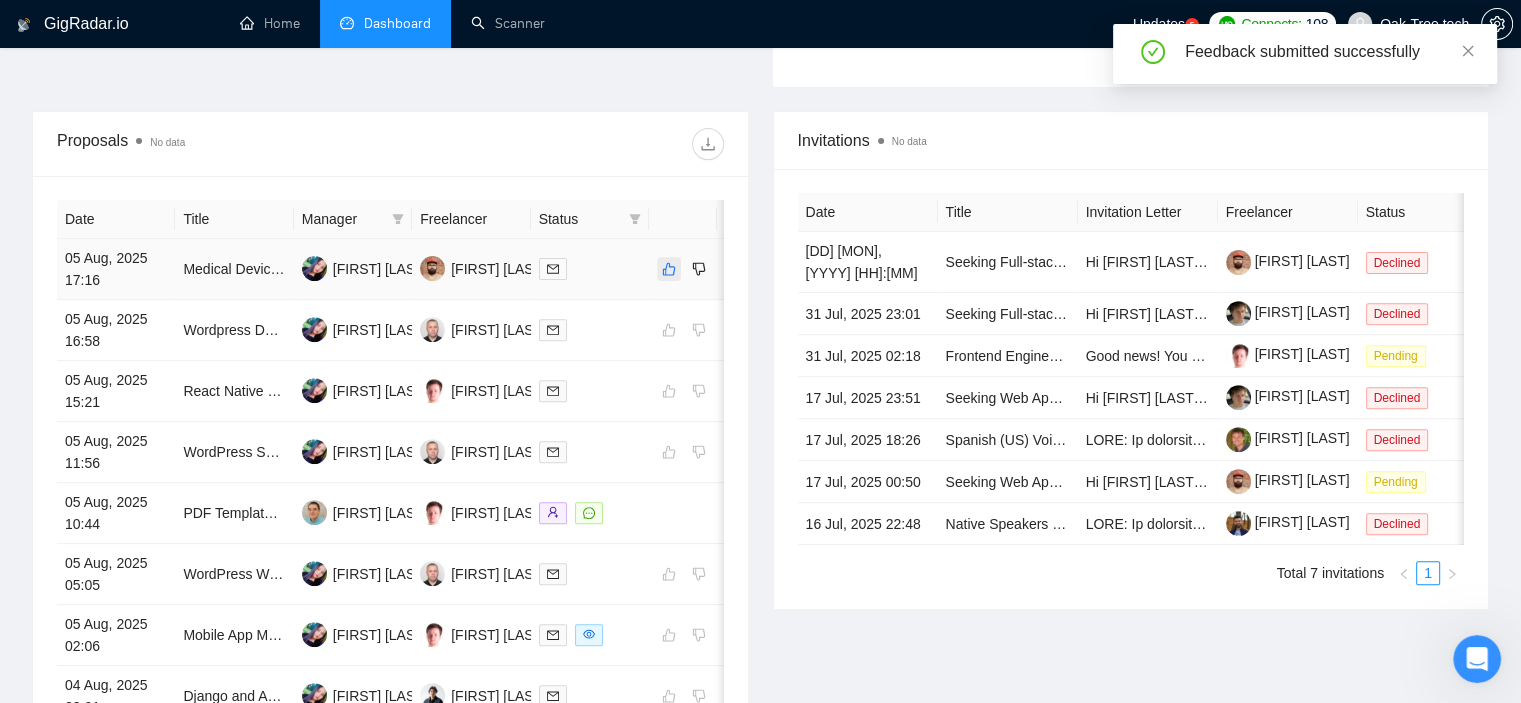 click 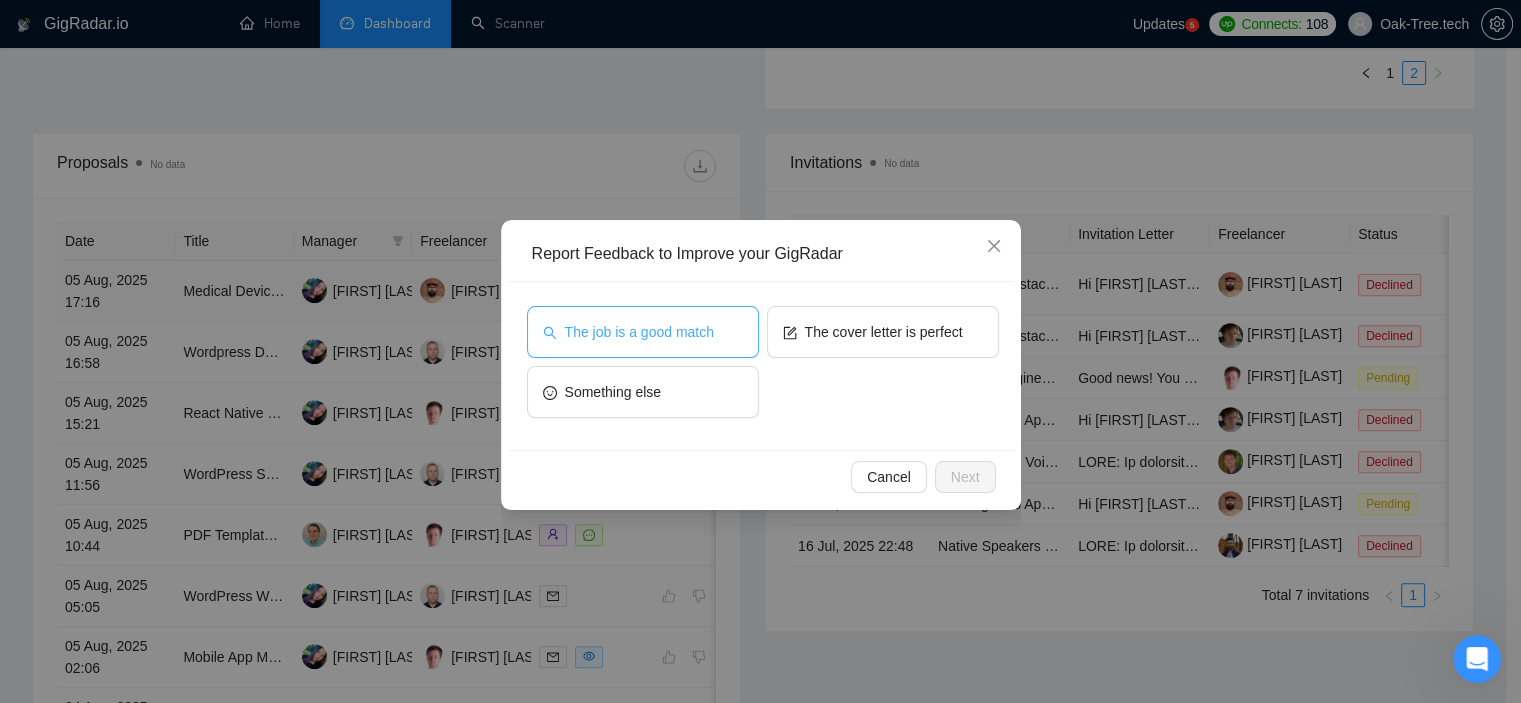click on "The job is a good match" at bounding box center (639, 332) 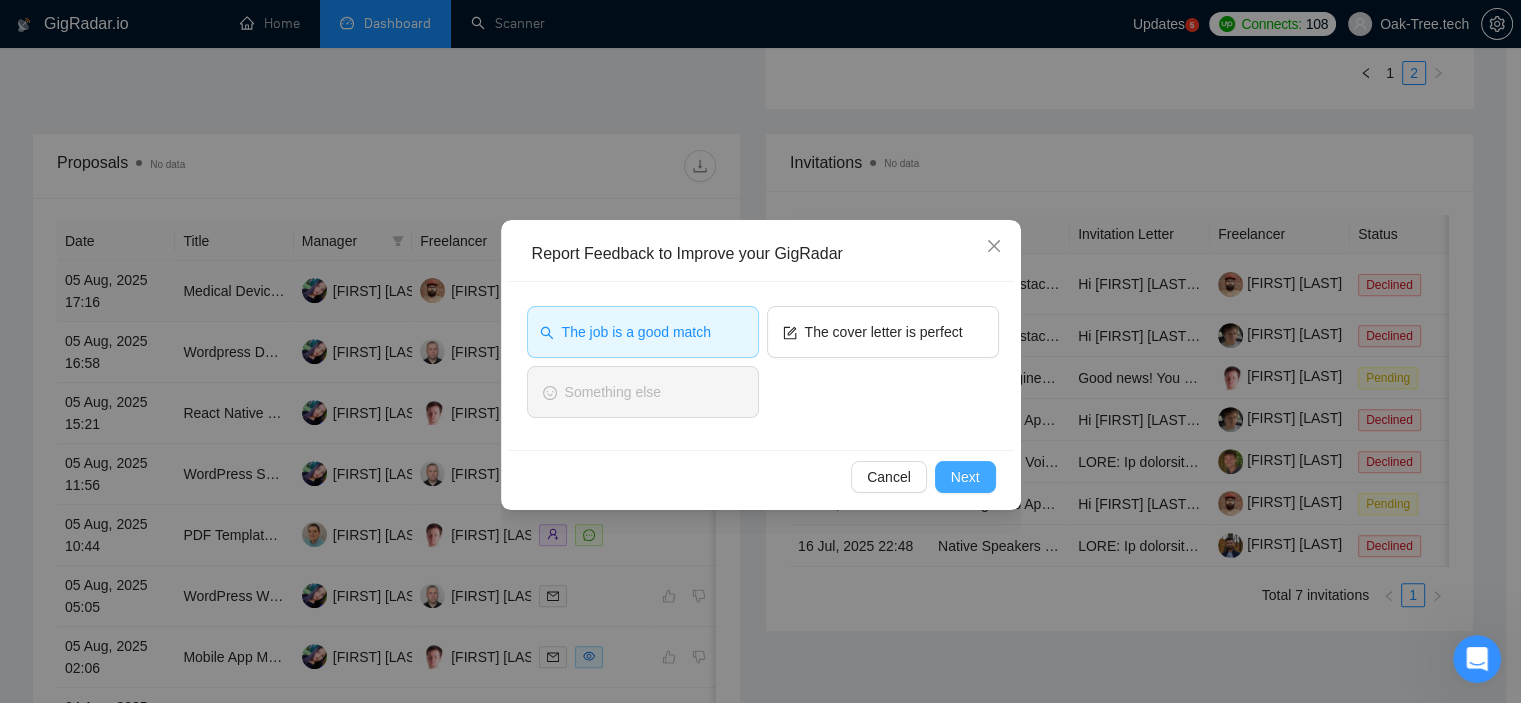 click on "Next" at bounding box center [965, 477] 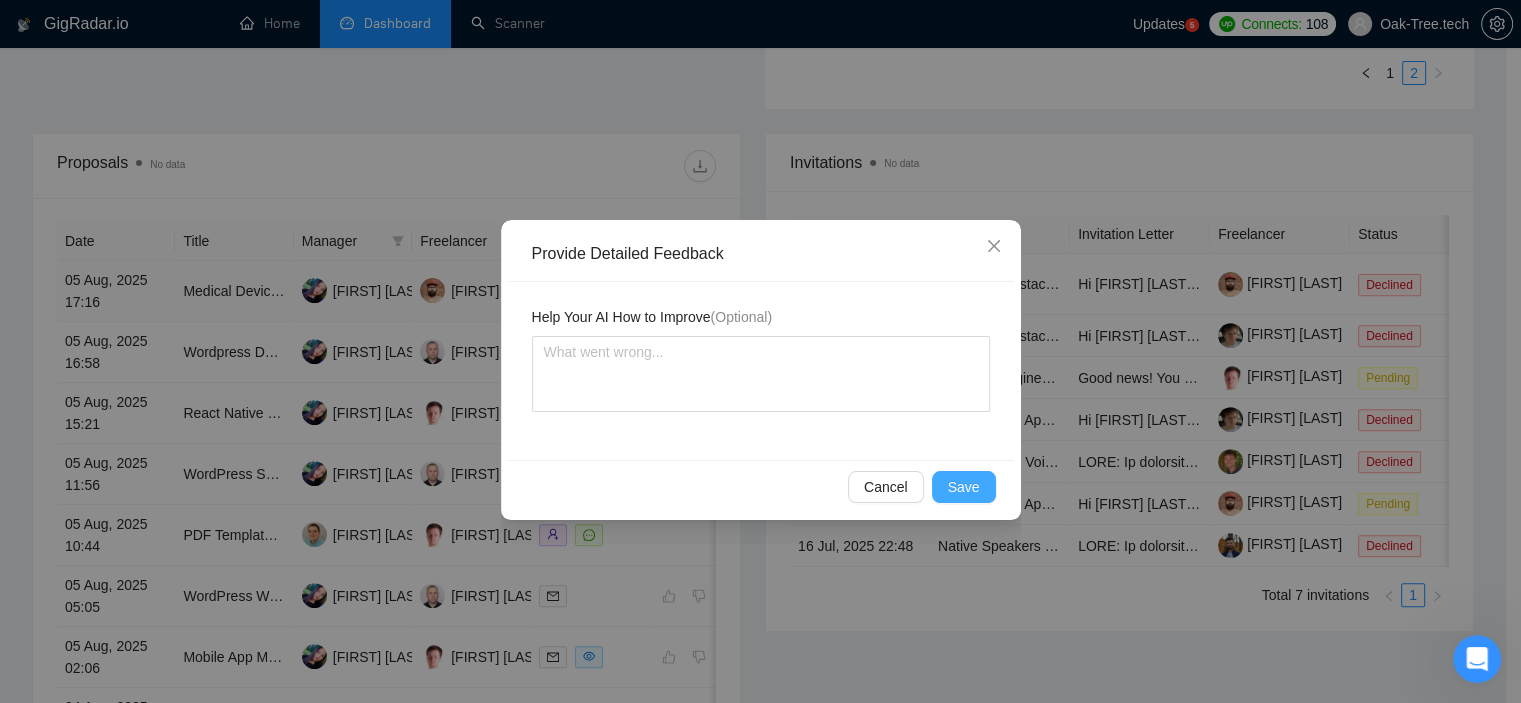 click on "Save" at bounding box center (964, 487) 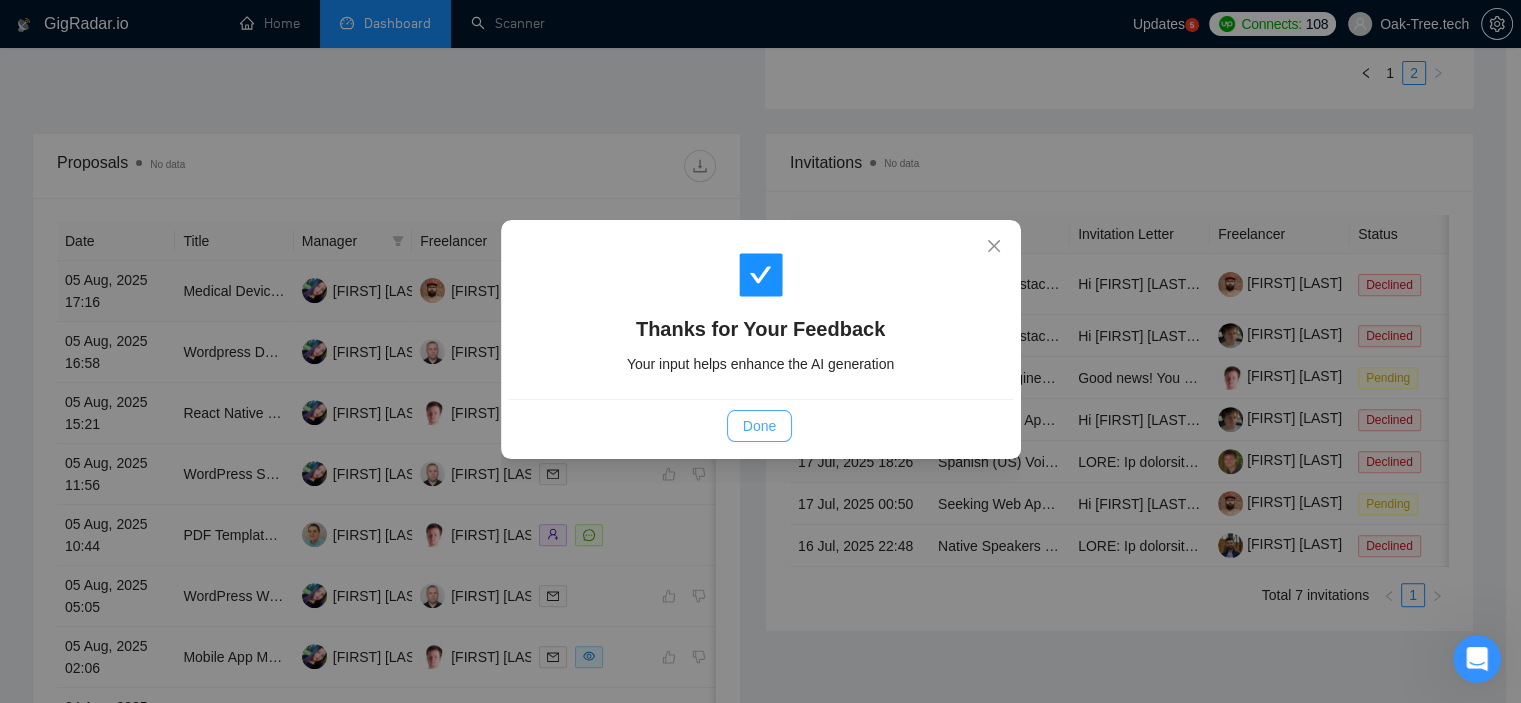 click on "Done" at bounding box center [759, 426] 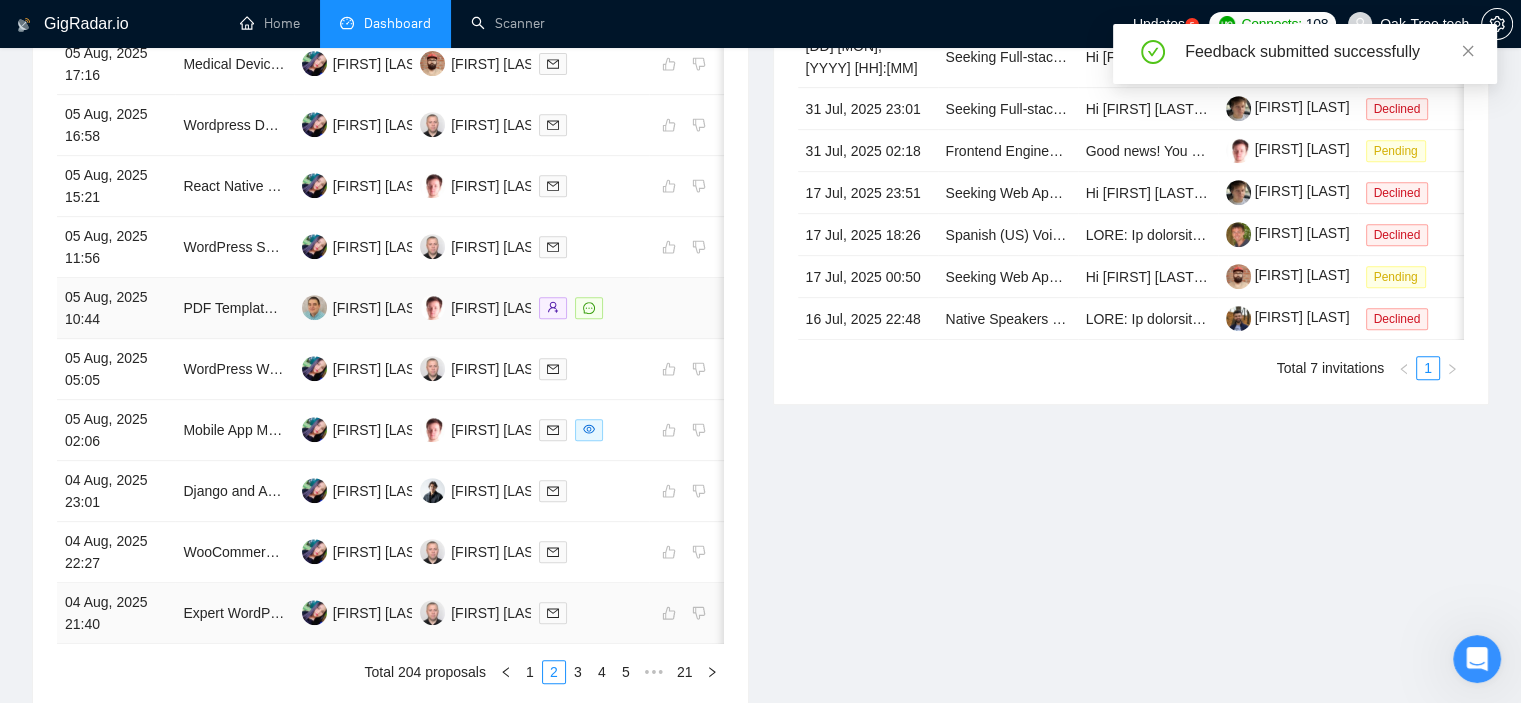 scroll, scrollTop: 1059, scrollLeft: 0, axis: vertical 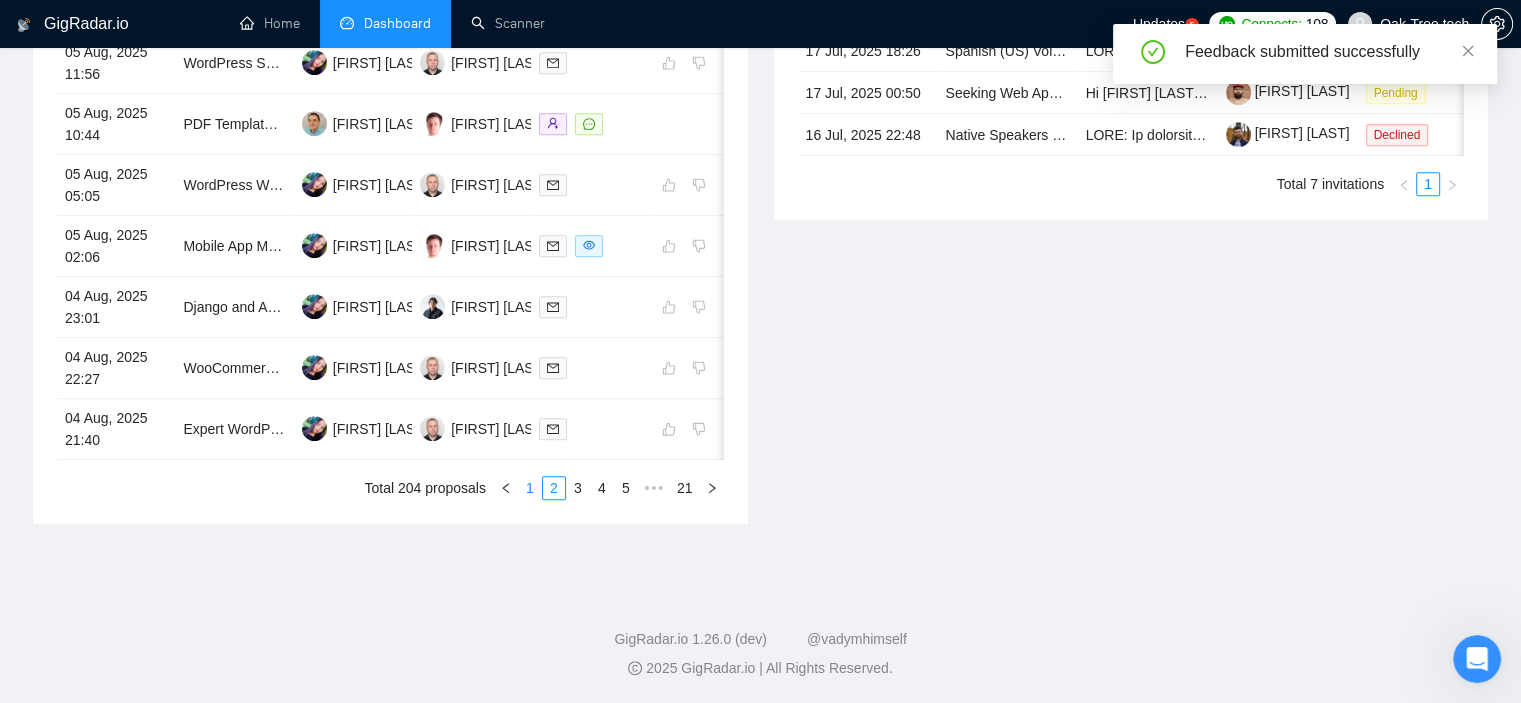 click on "1" at bounding box center (530, 488) 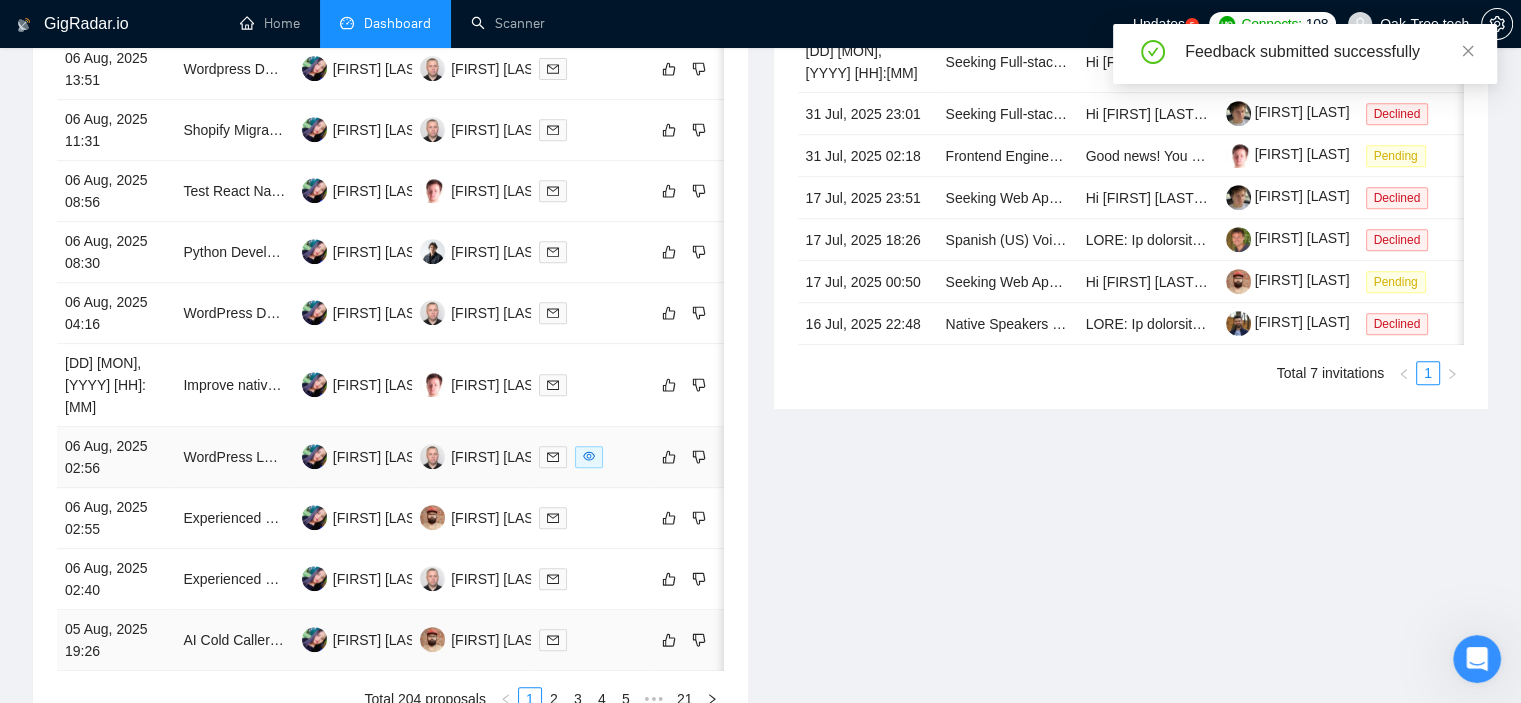 scroll, scrollTop: 1059, scrollLeft: 0, axis: vertical 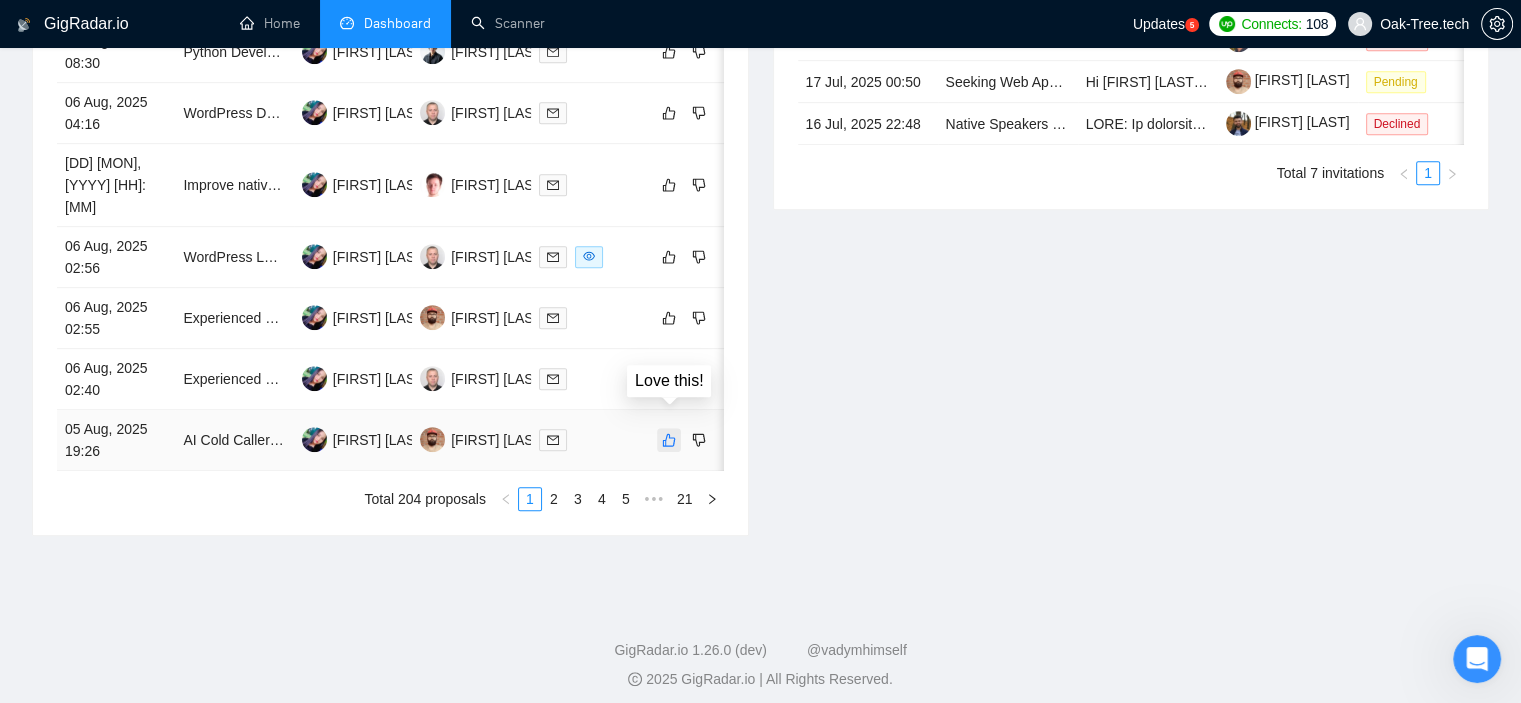 click 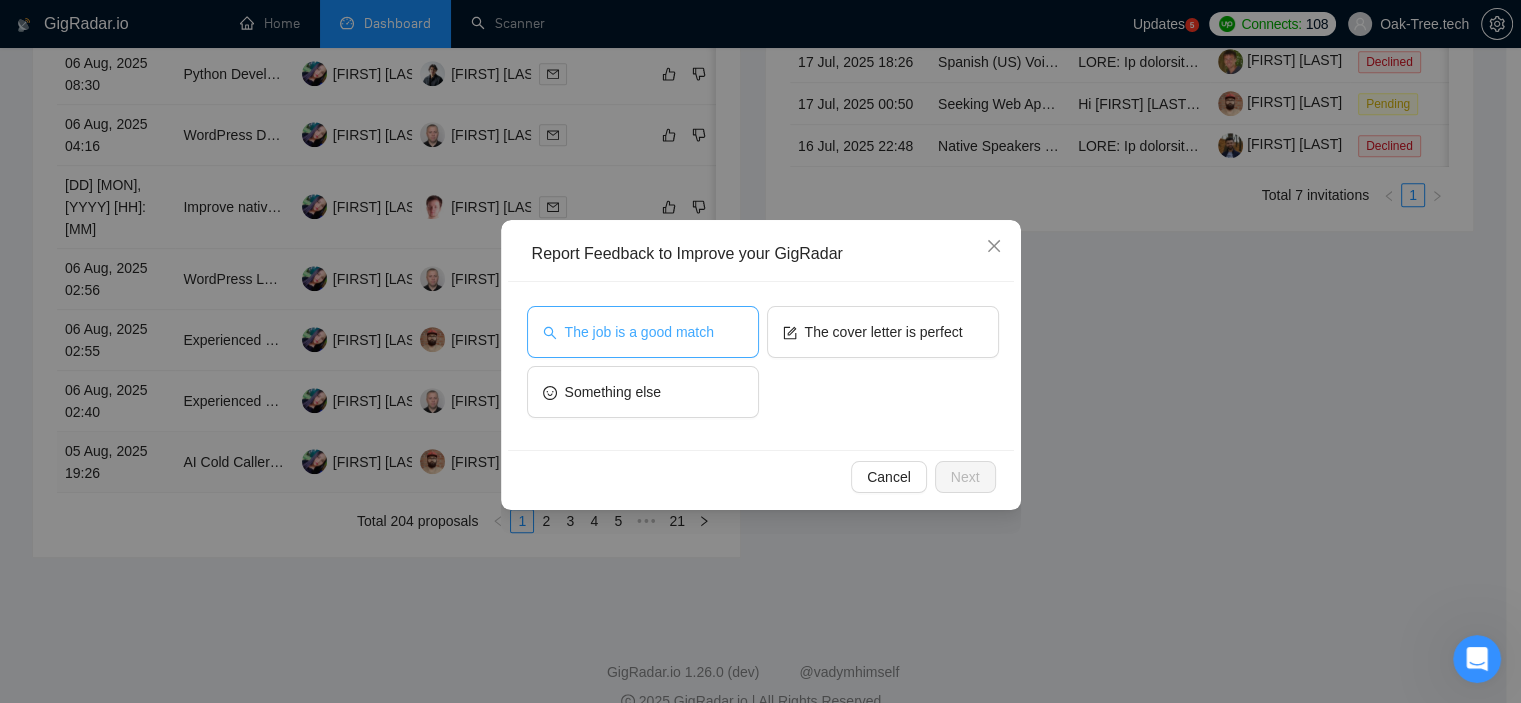 click on "The job is a good match" at bounding box center (639, 332) 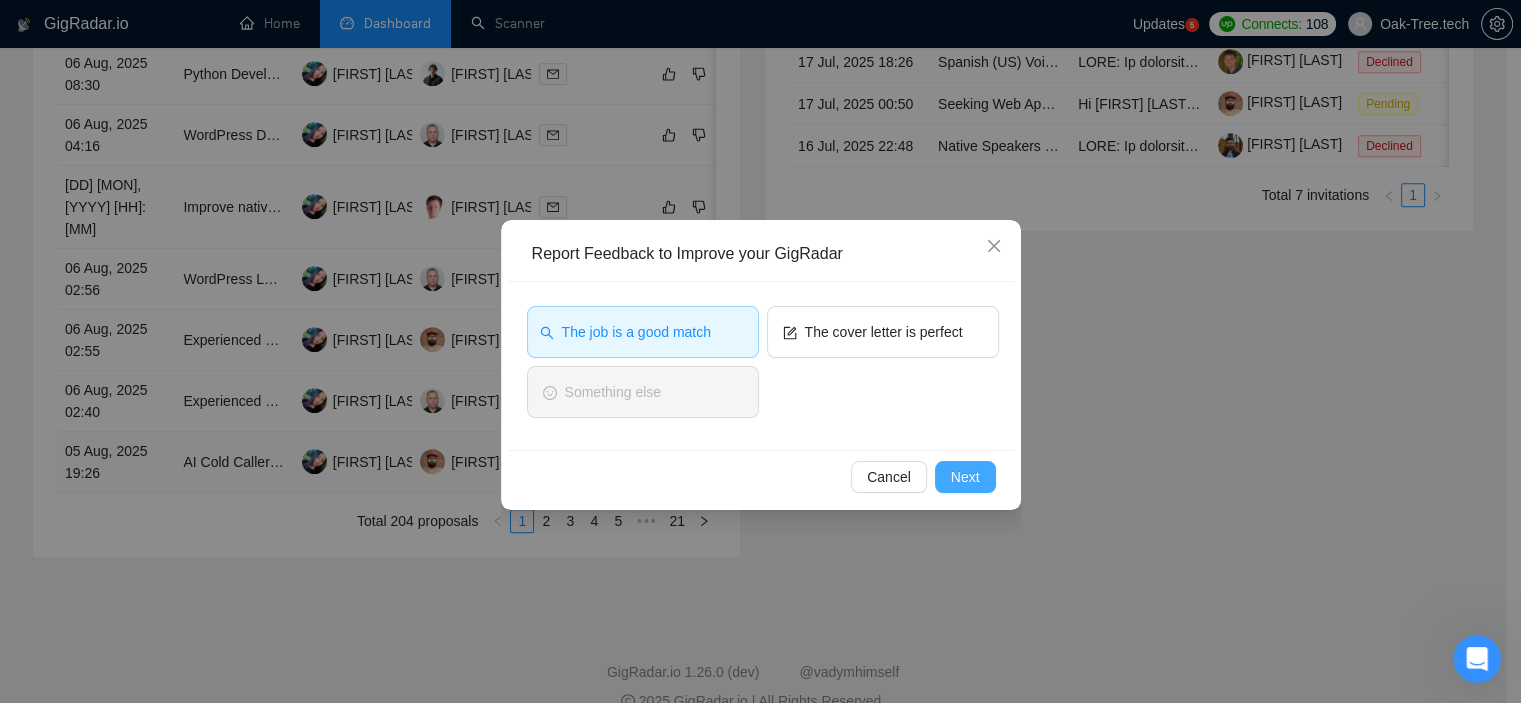 click on "Next" at bounding box center (965, 477) 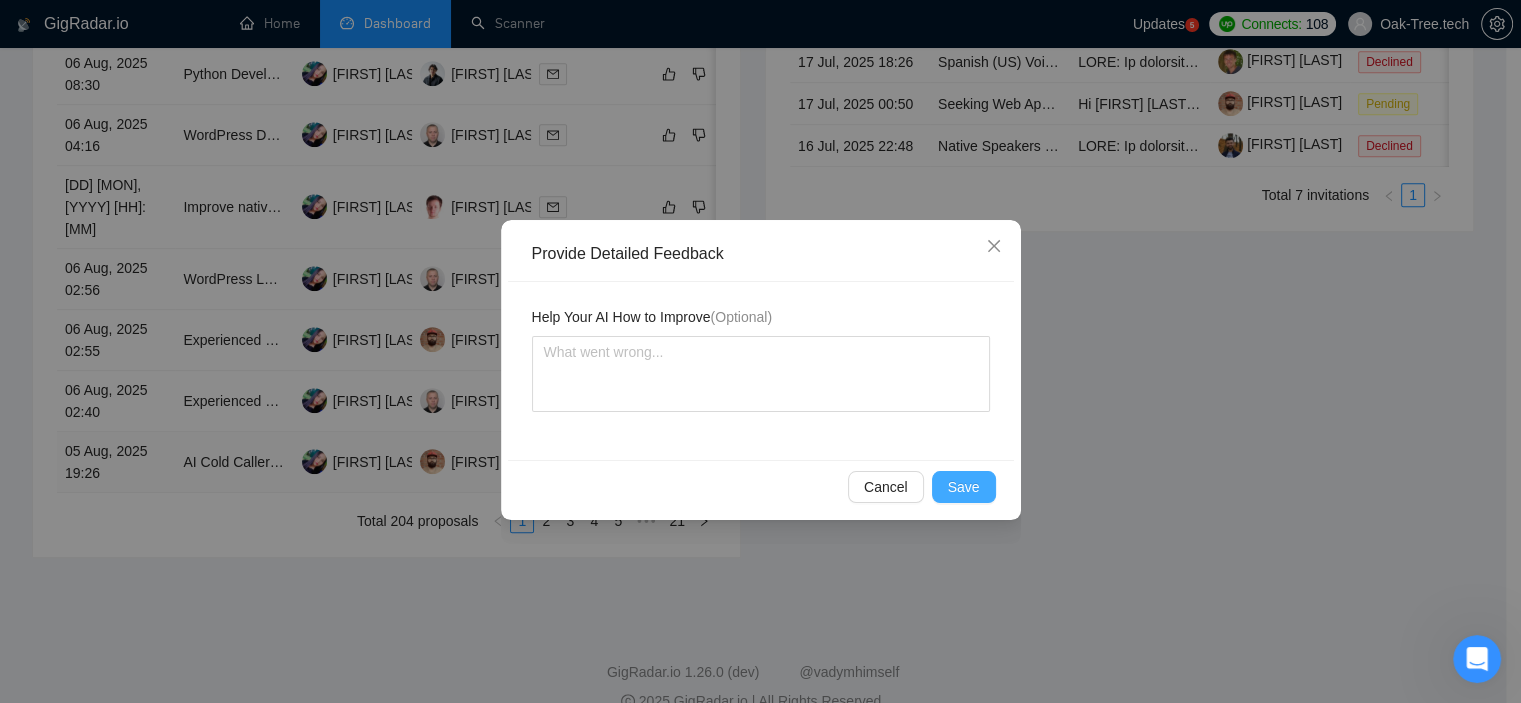 click on "Save" at bounding box center [964, 487] 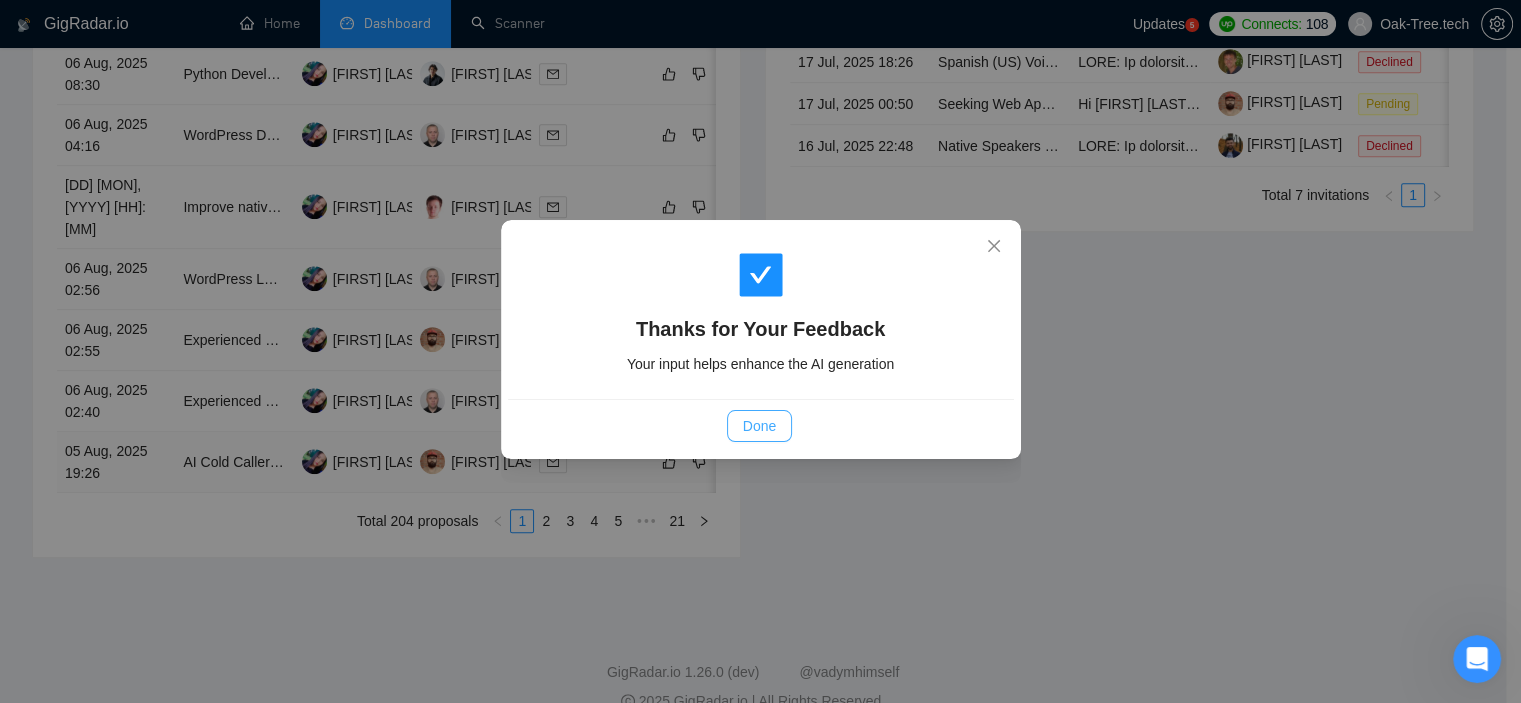 click on "Done" at bounding box center [759, 426] 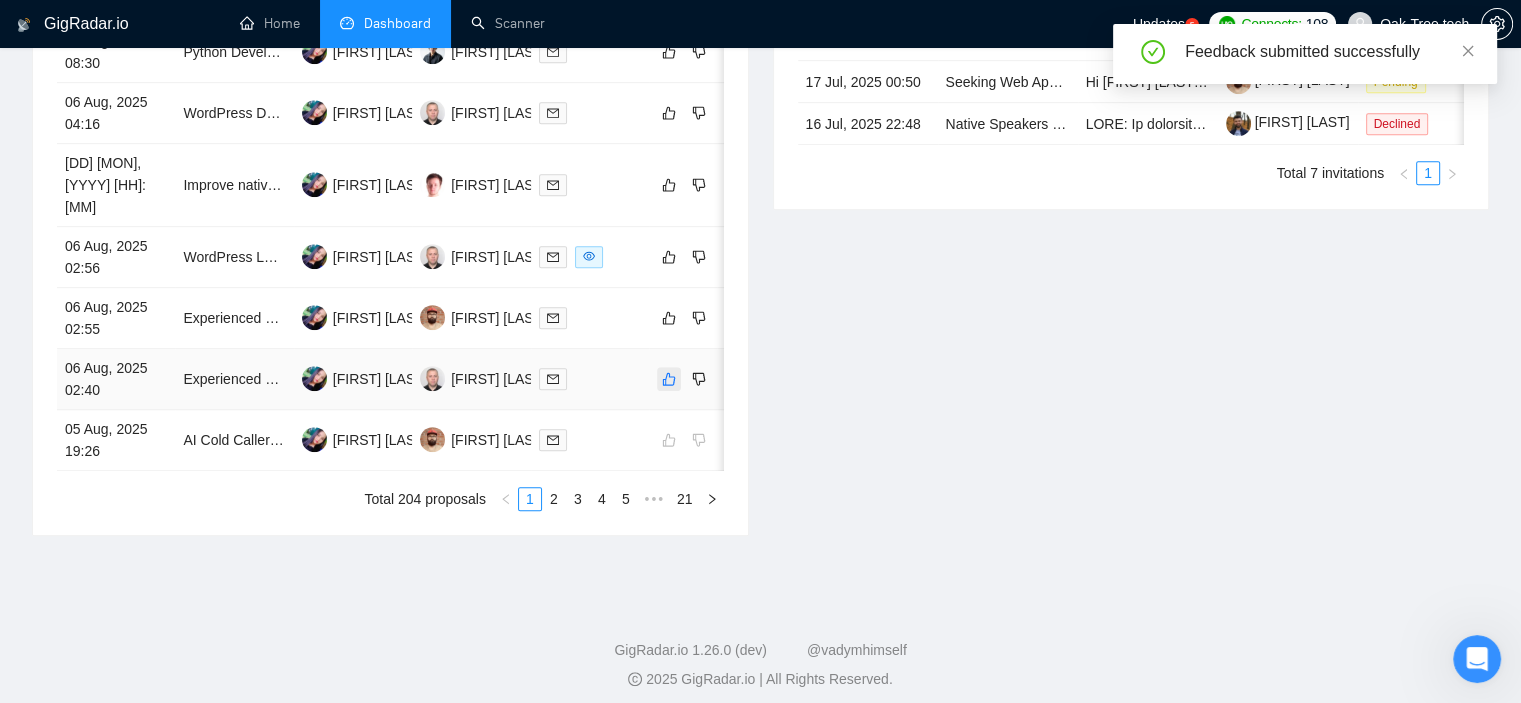 click 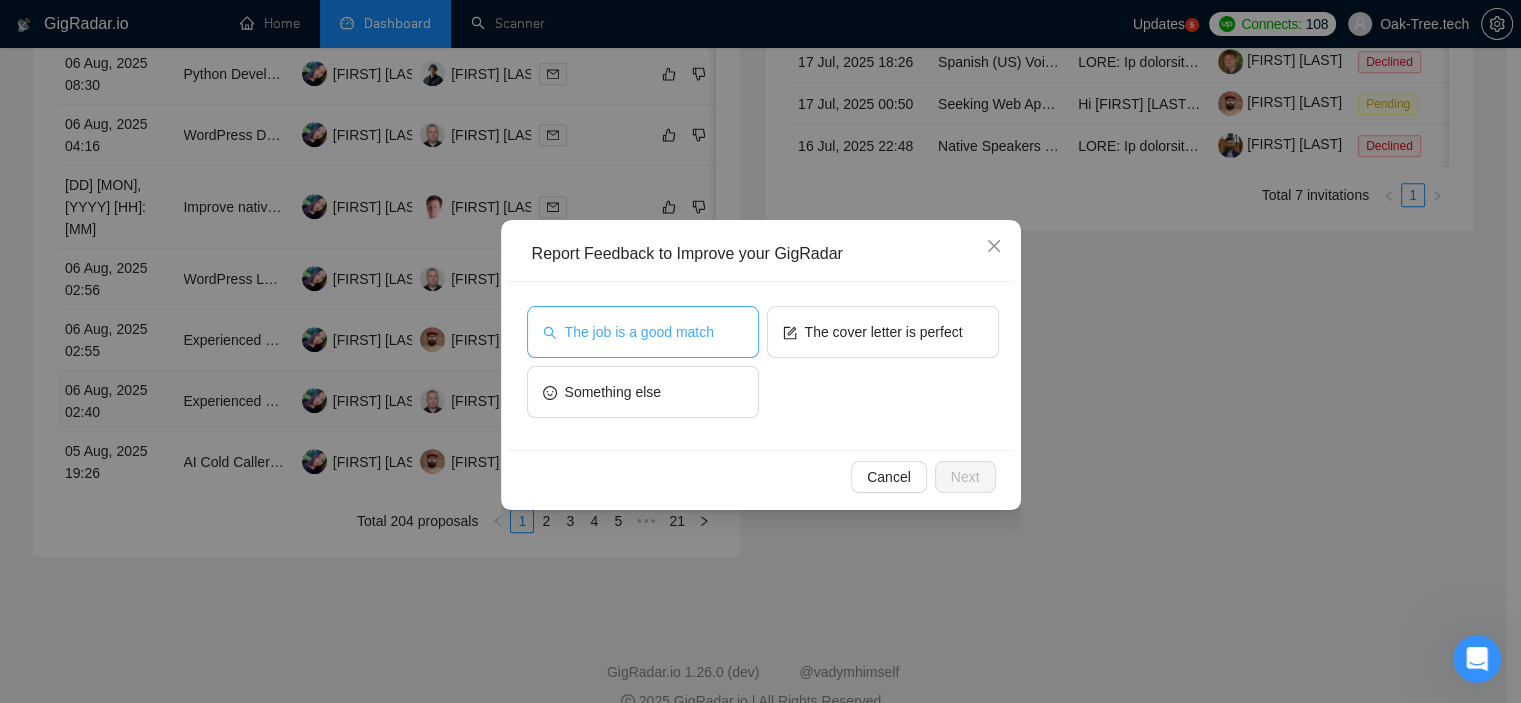 click on "The job is a good match" at bounding box center (639, 332) 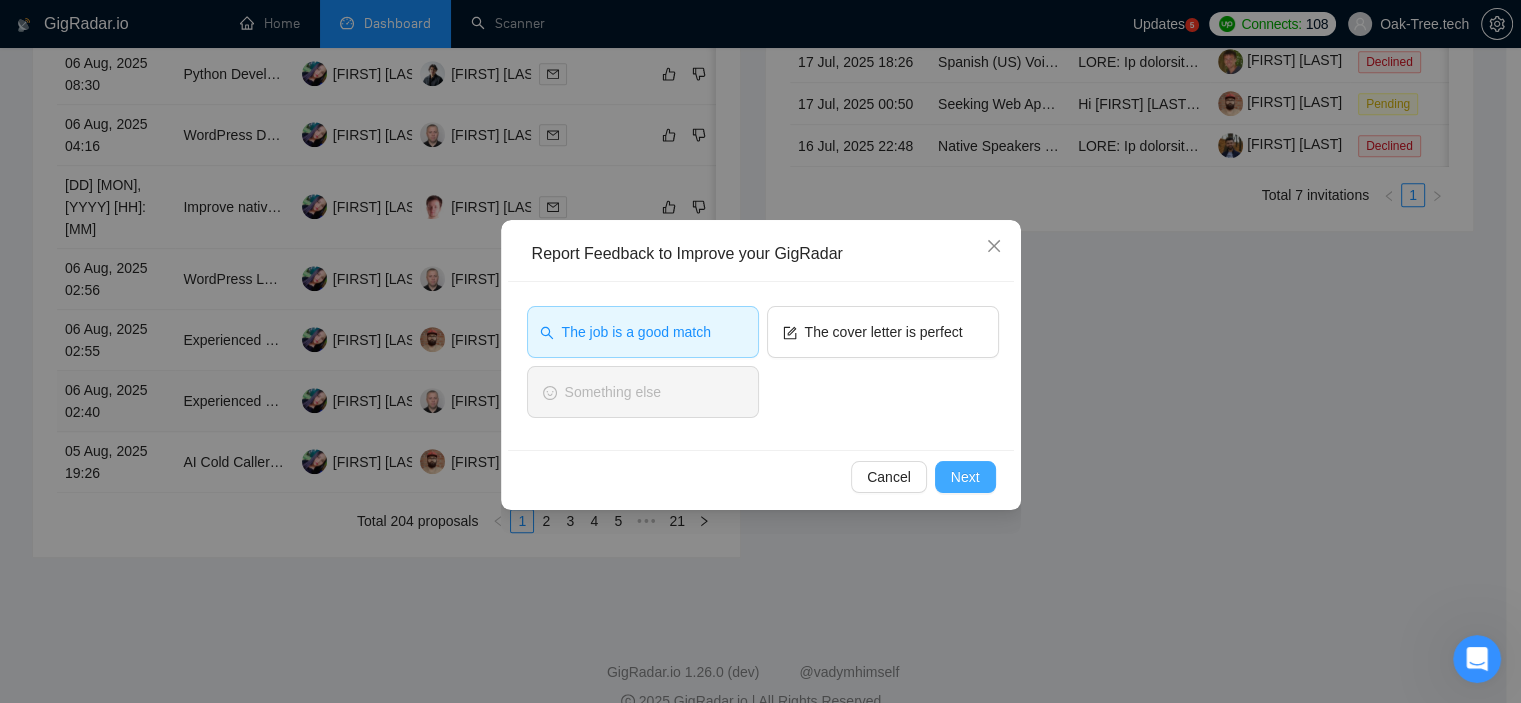 click on "Next" at bounding box center (965, 477) 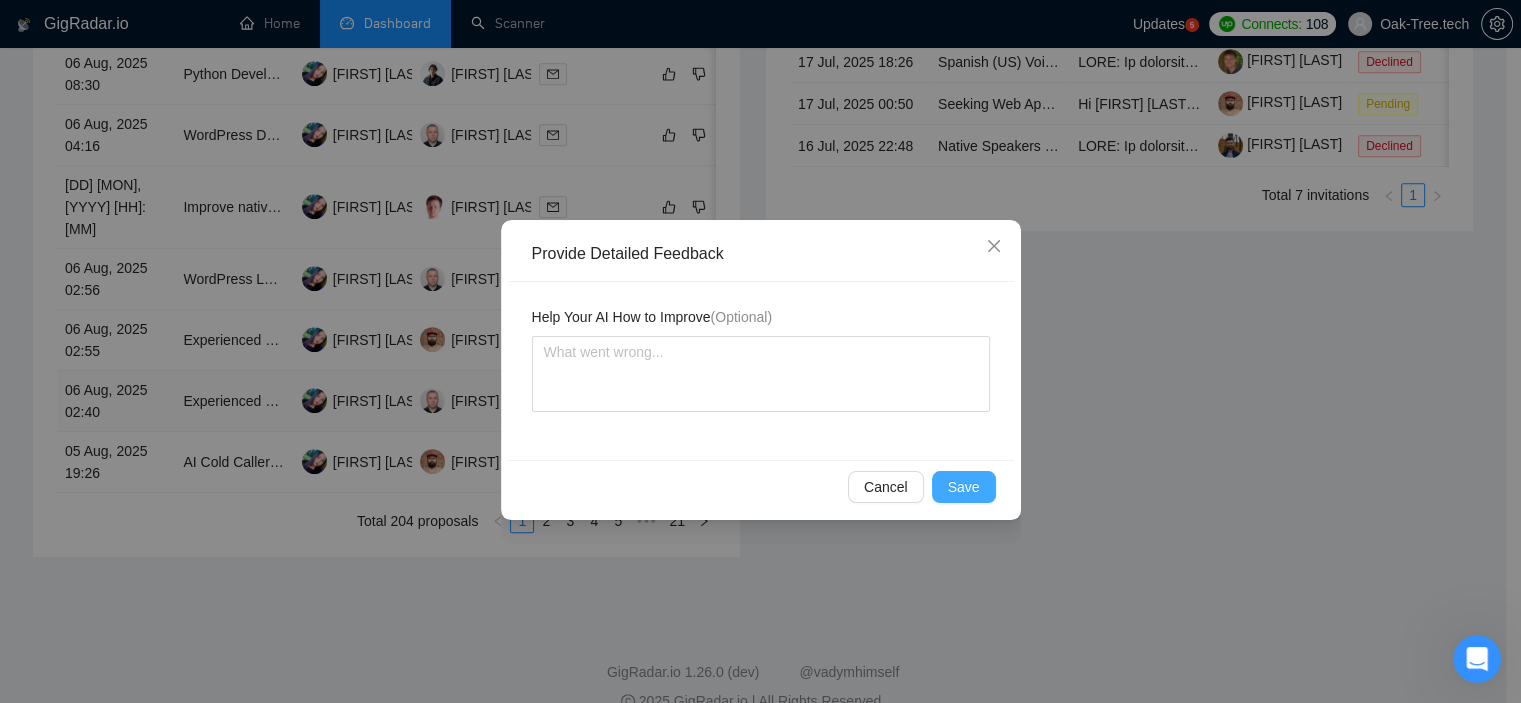 click on "Save" at bounding box center (964, 487) 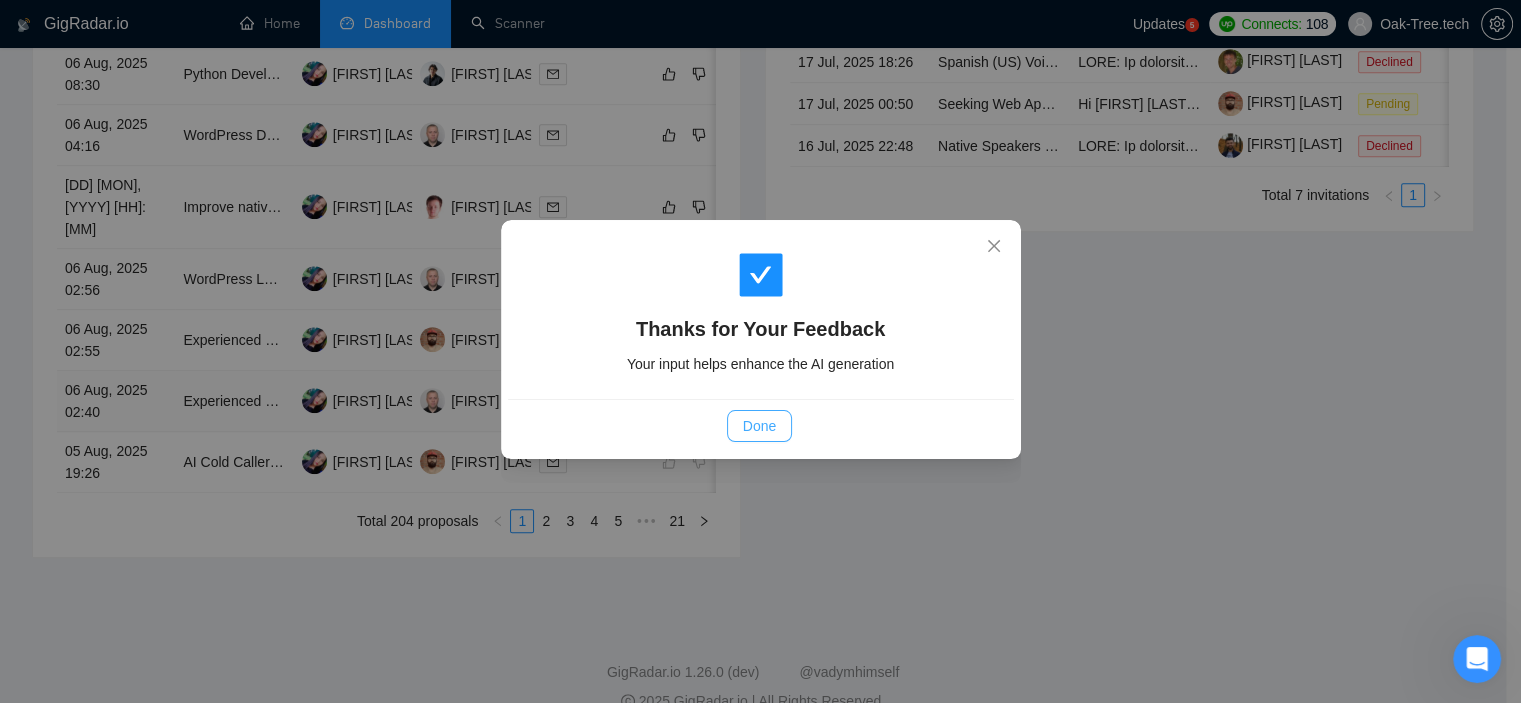 click on "Done" at bounding box center (759, 426) 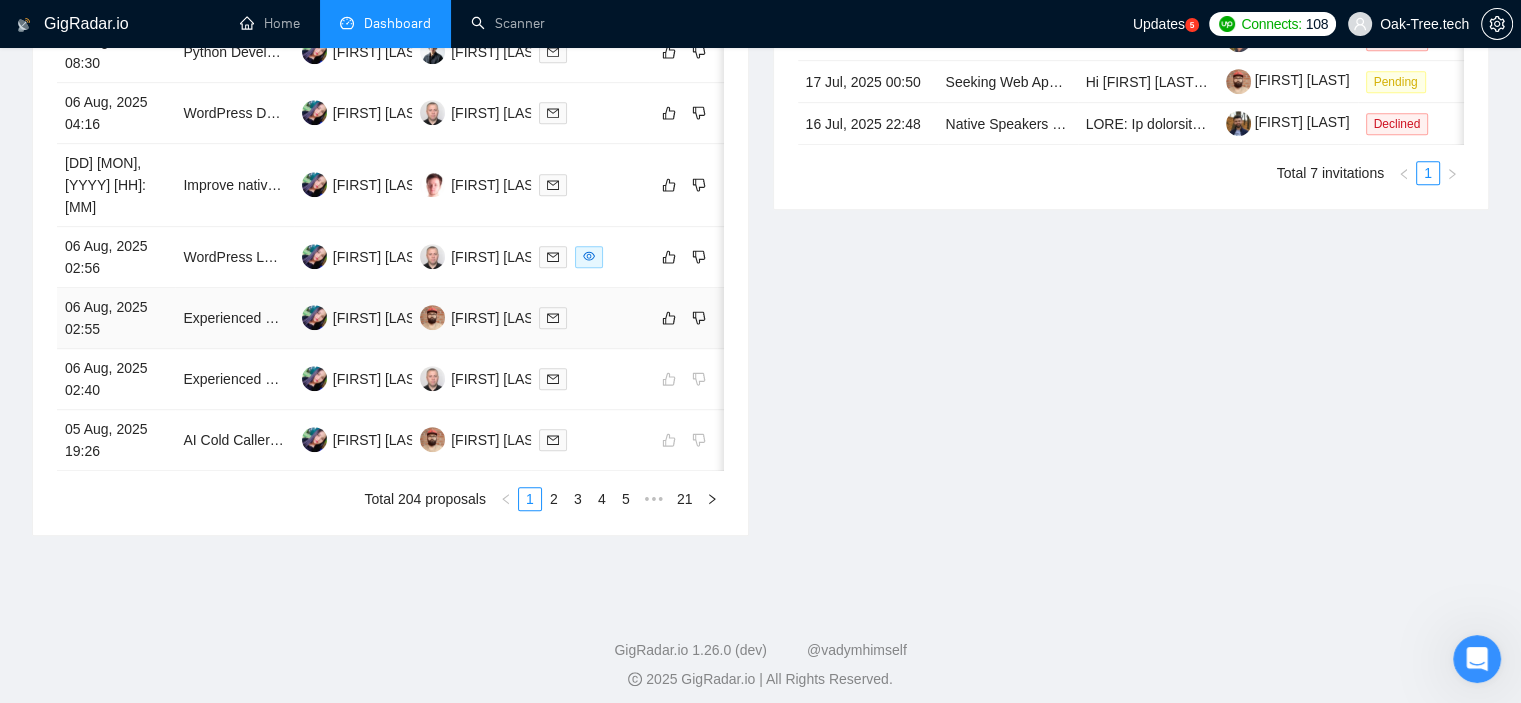 click on "06 Aug, 2025 02:55" at bounding box center [116, 318] 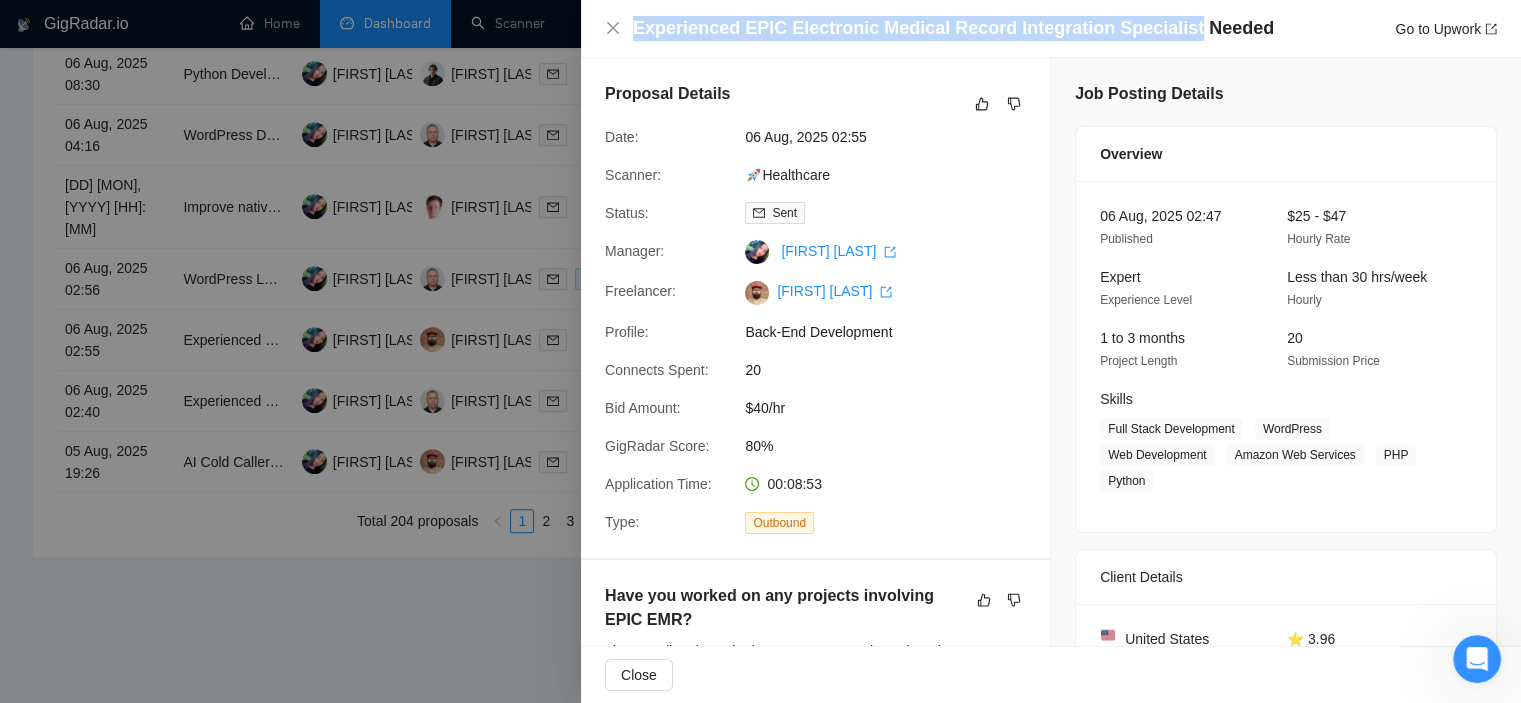 drag, startPoint x: 633, startPoint y: 27, endPoint x: 1164, endPoint y: 36, distance: 531.0763 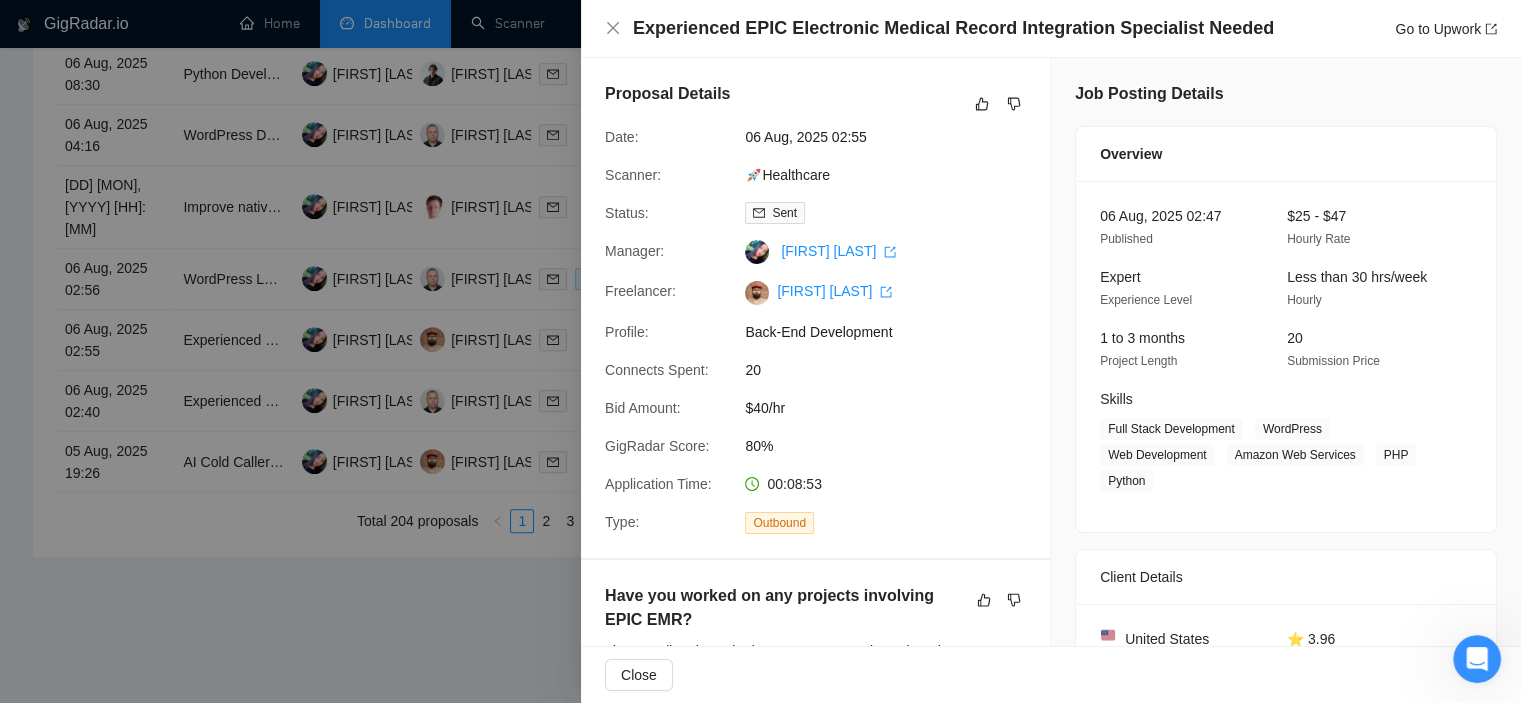 click at bounding box center (760, 351) 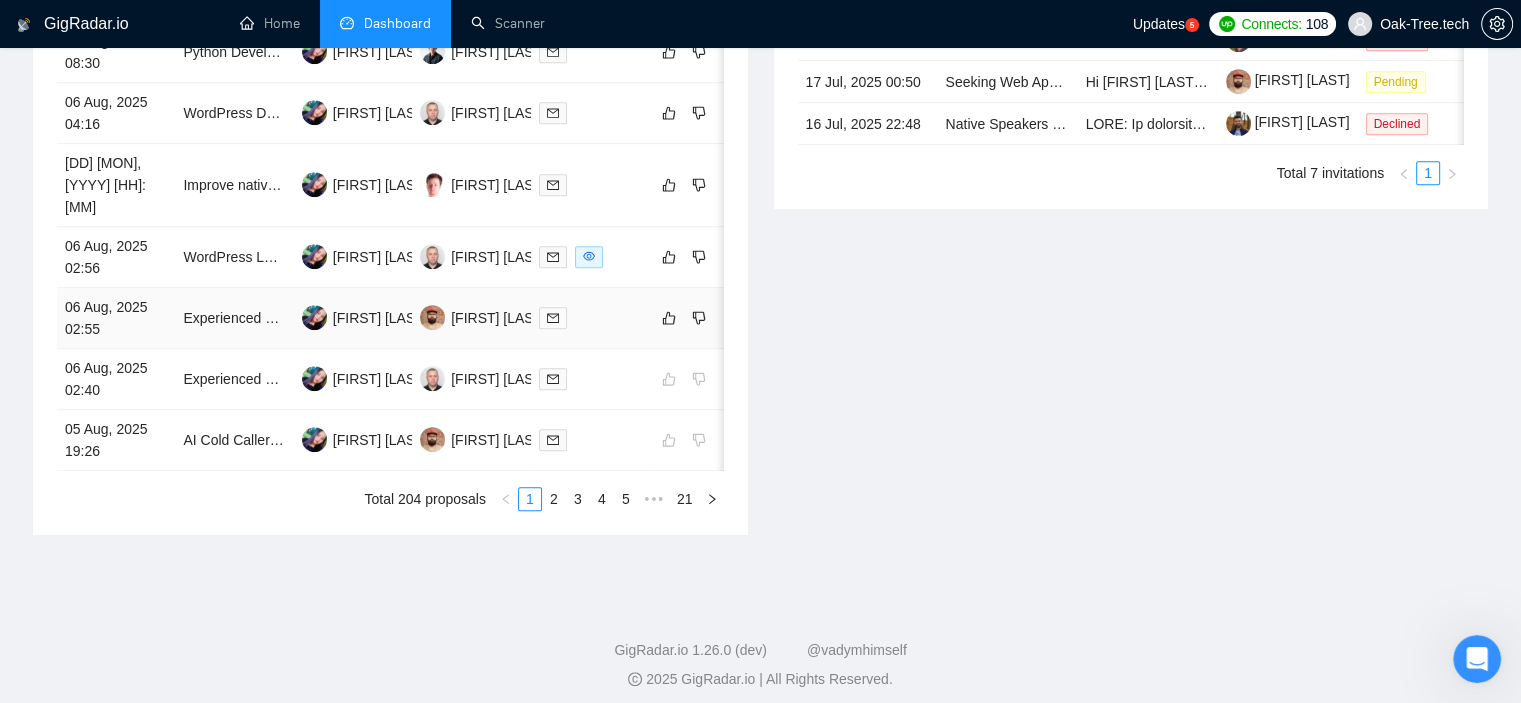 click at bounding box center (683, 318) 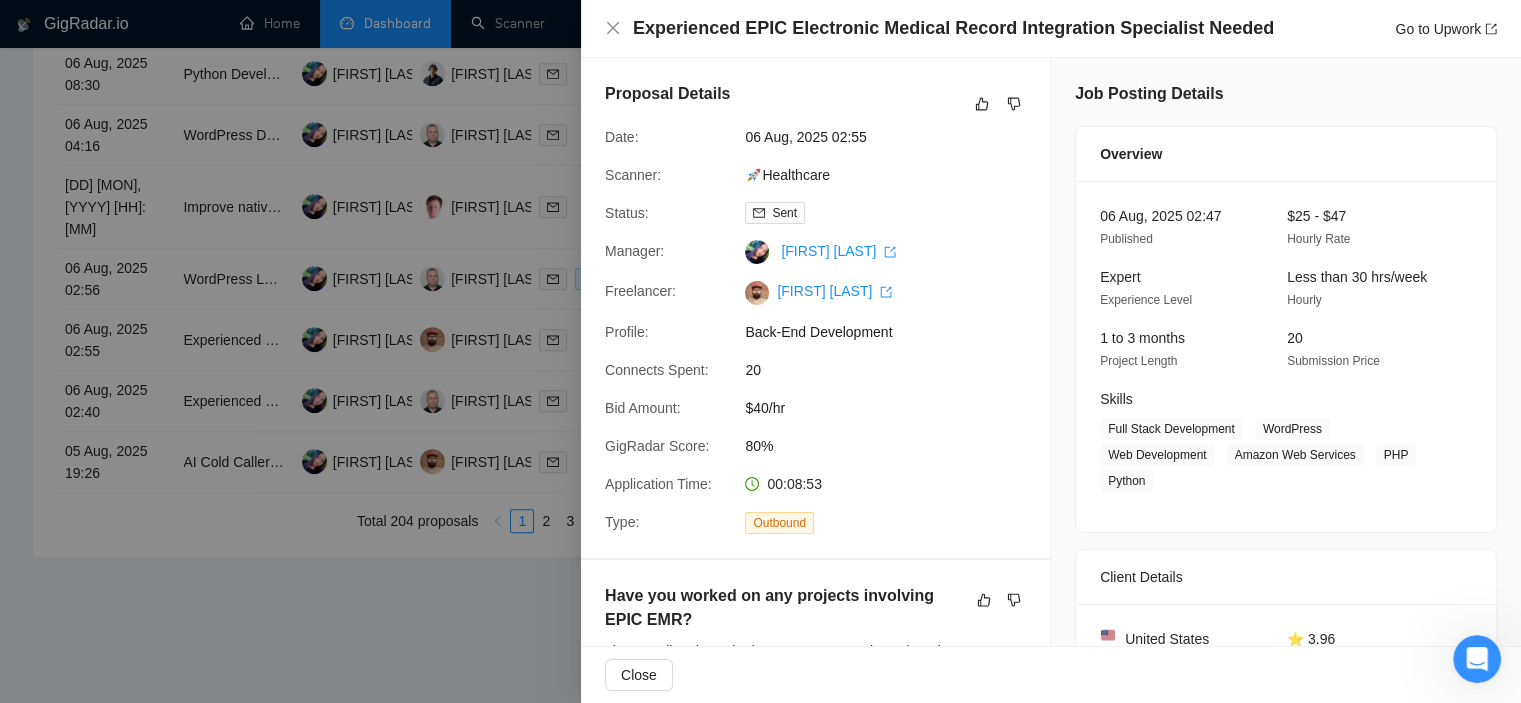 click at bounding box center (760, 351) 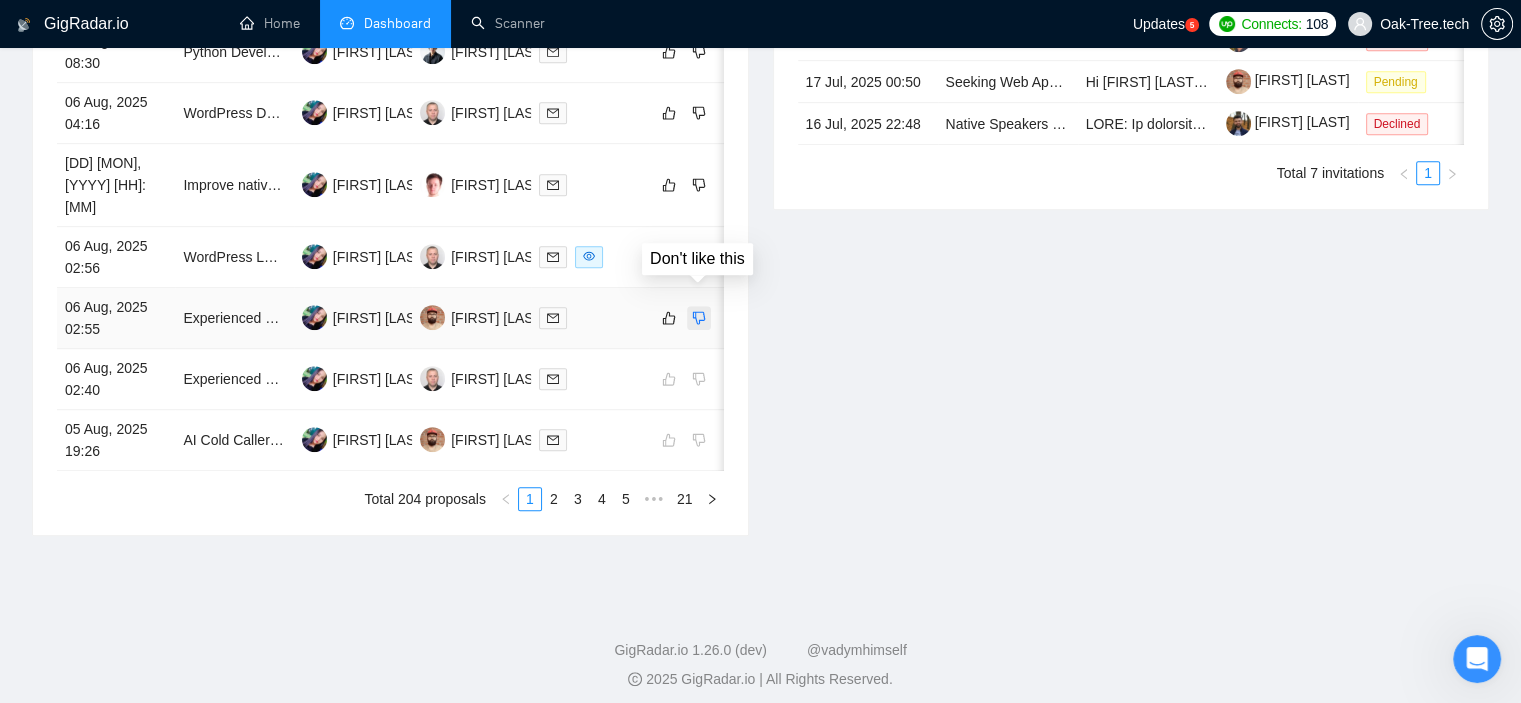click 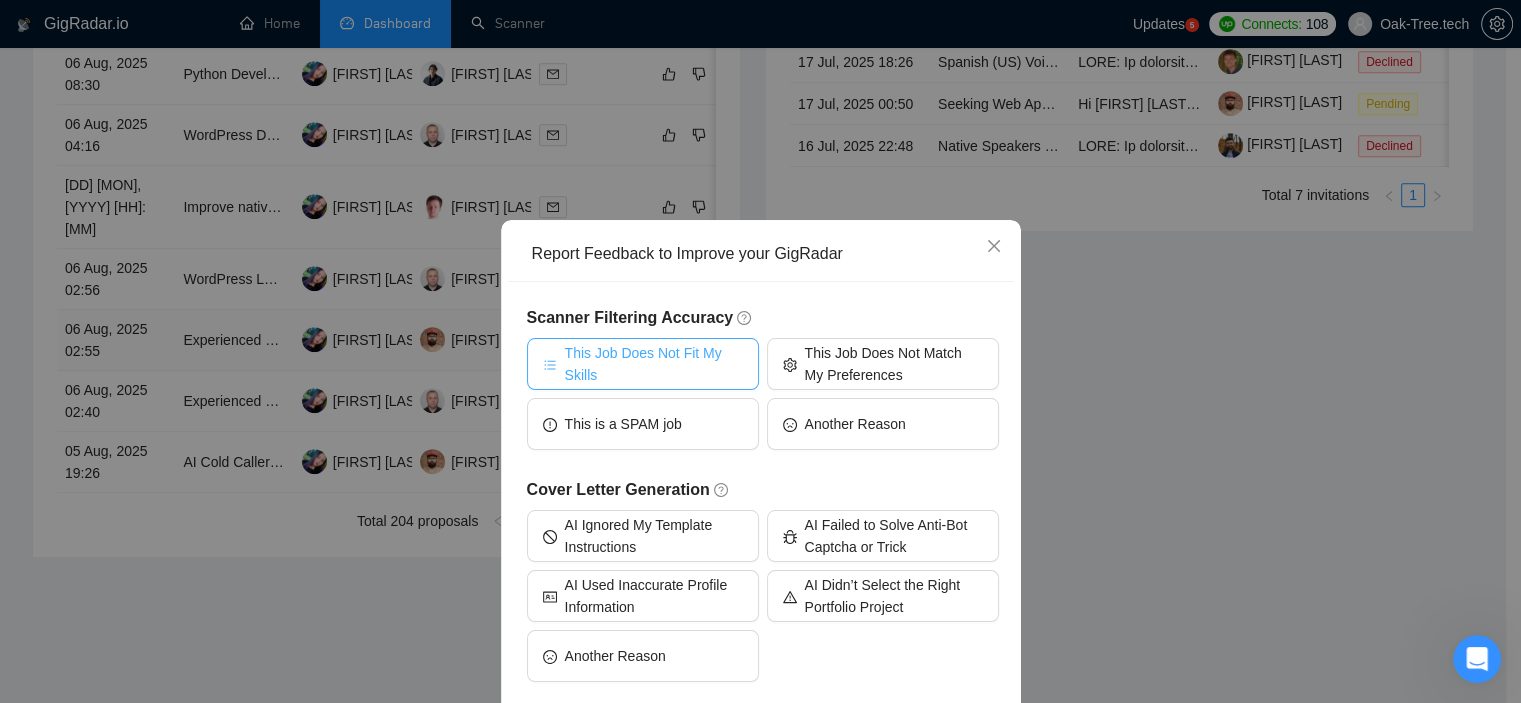 click on "This Job Does Not Fit My Skills" at bounding box center (654, 364) 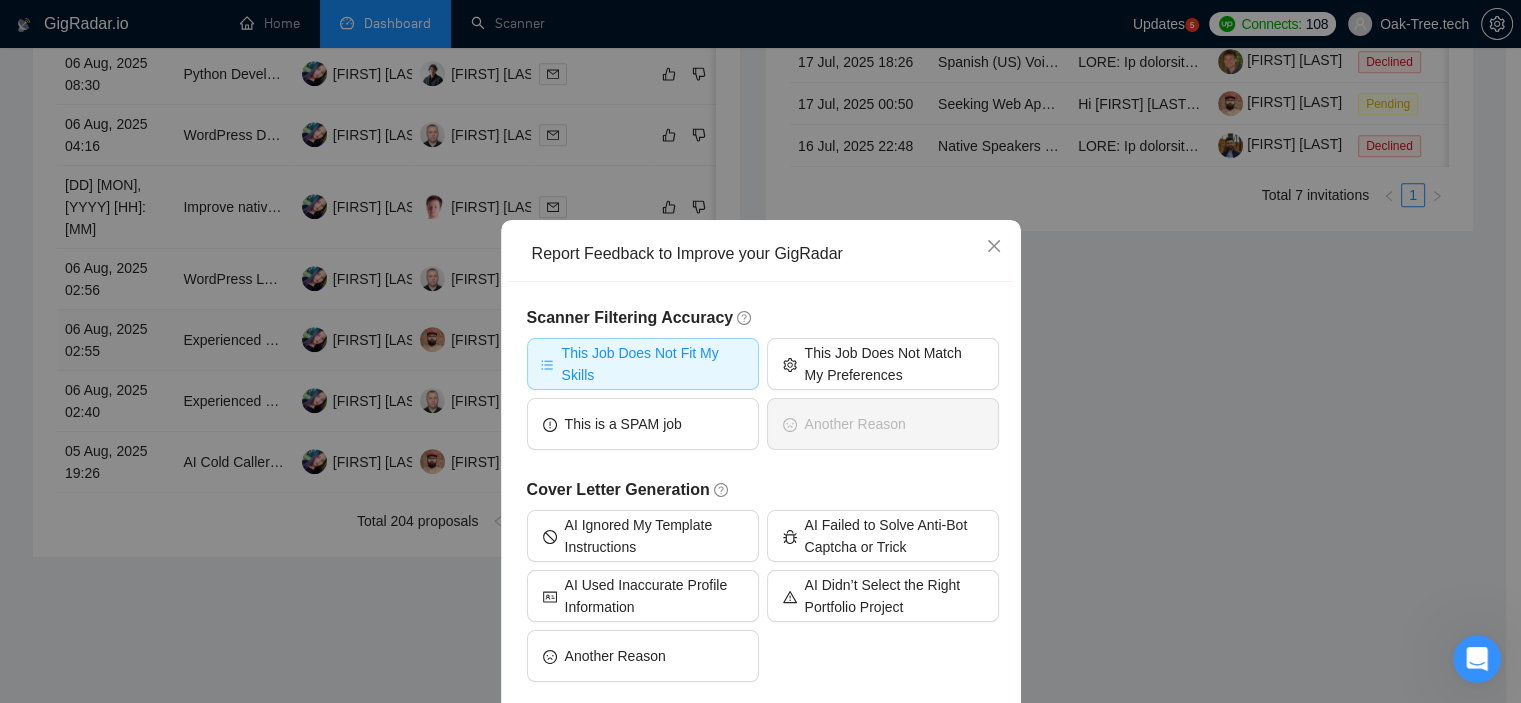 scroll, scrollTop: 94, scrollLeft: 0, axis: vertical 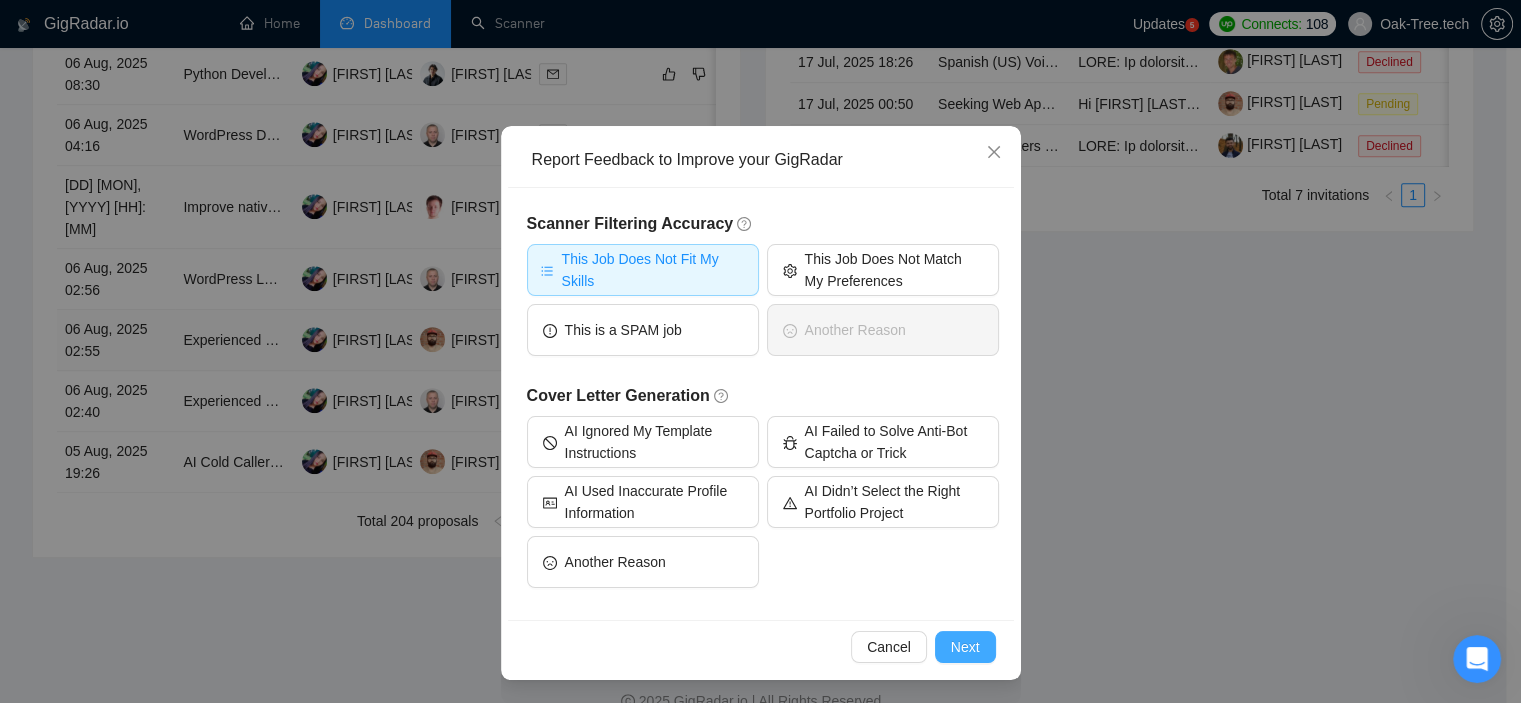 click on "Next" at bounding box center [965, 647] 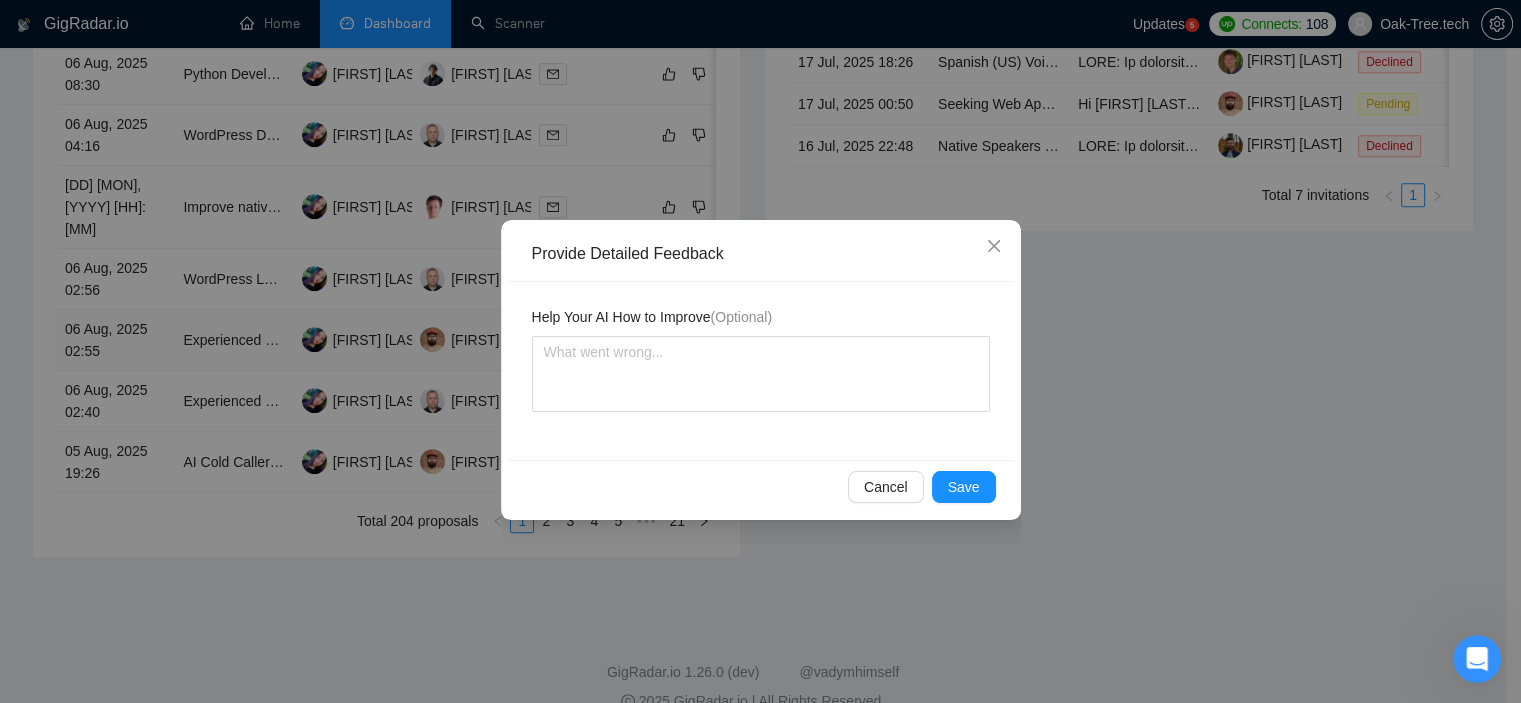 scroll, scrollTop: 0, scrollLeft: 0, axis: both 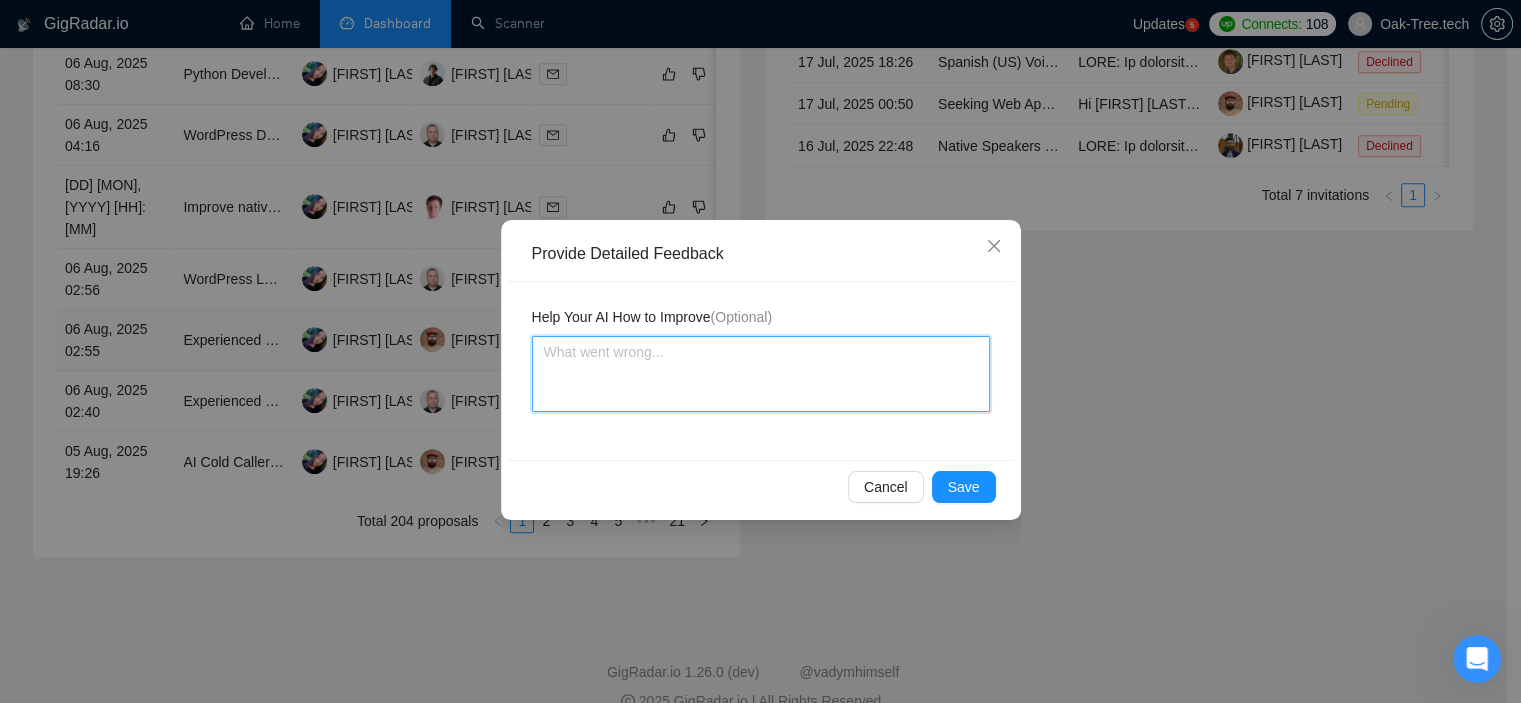click at bounding box center [761, 374] 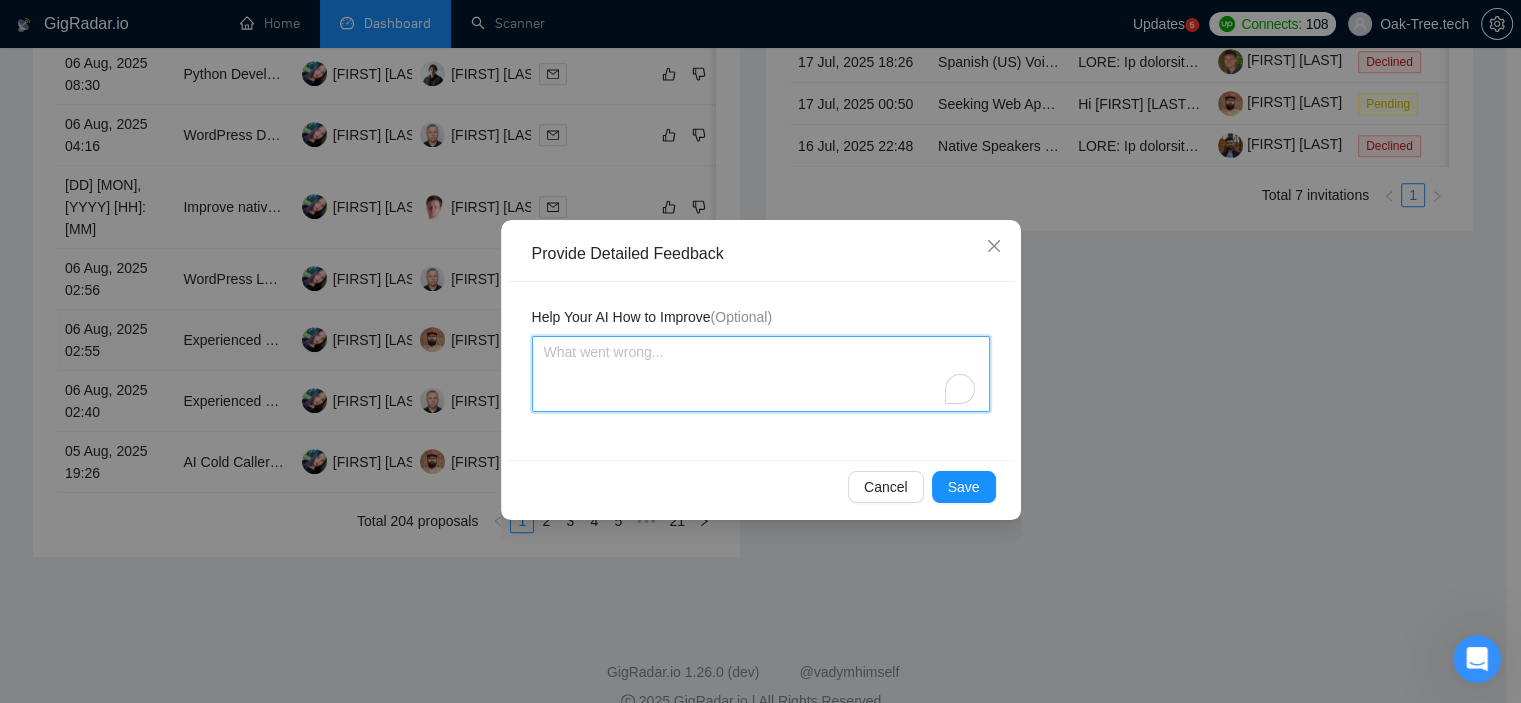 type 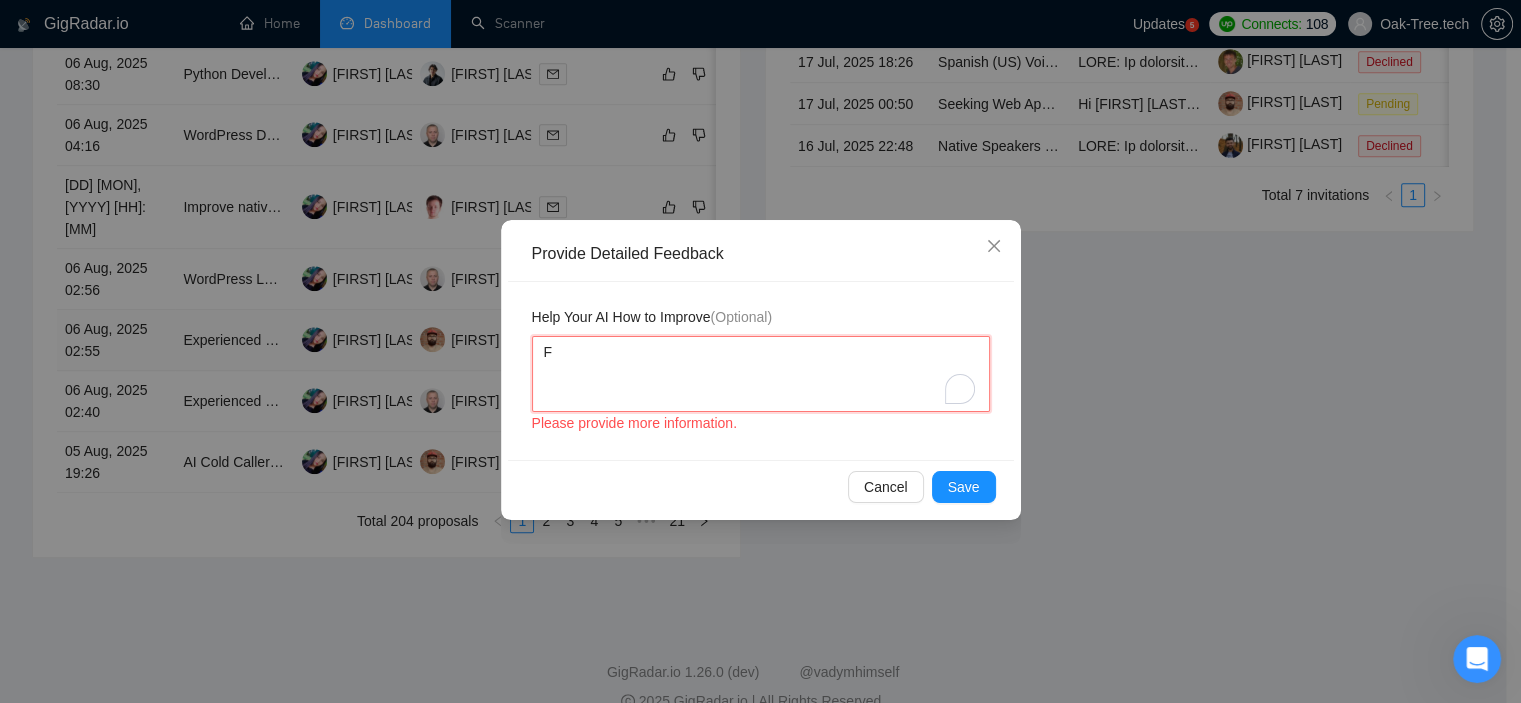 type 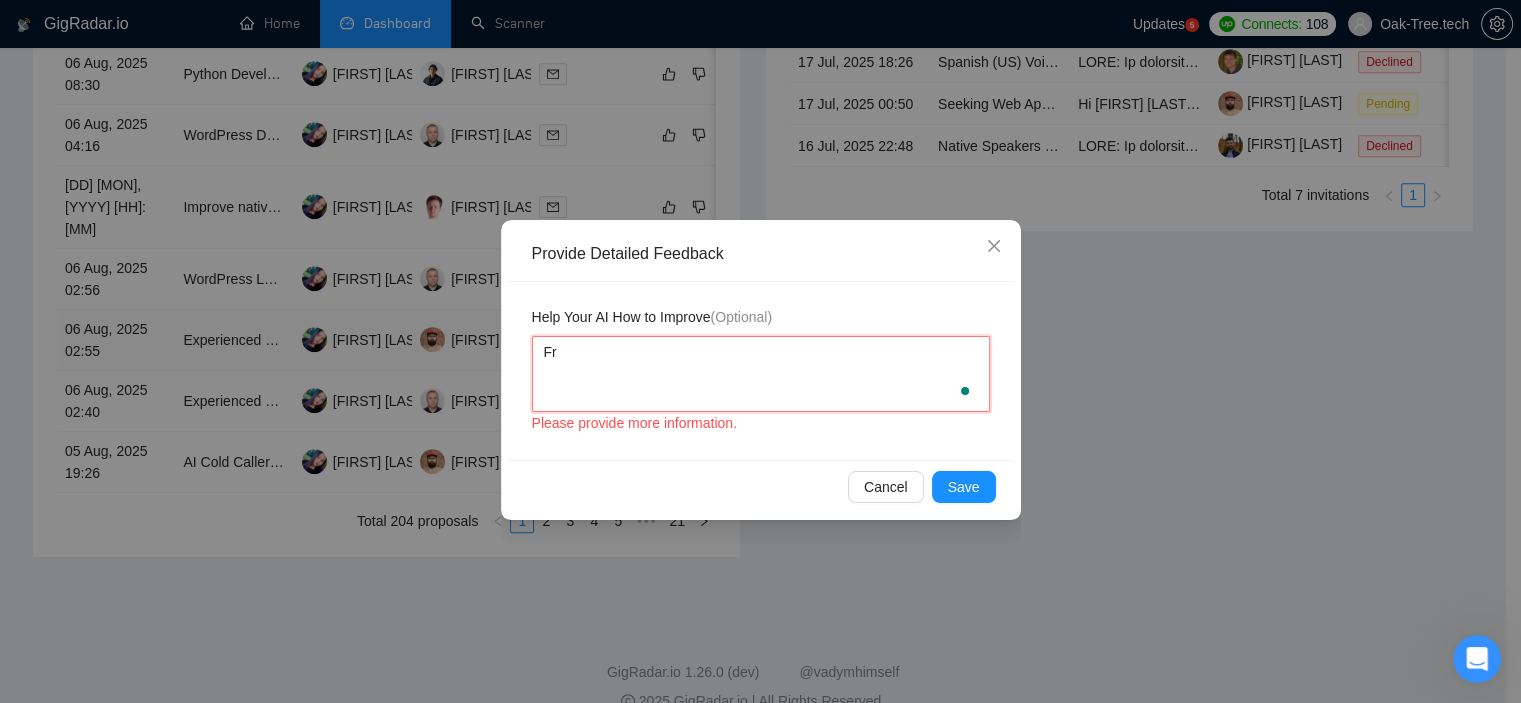 type 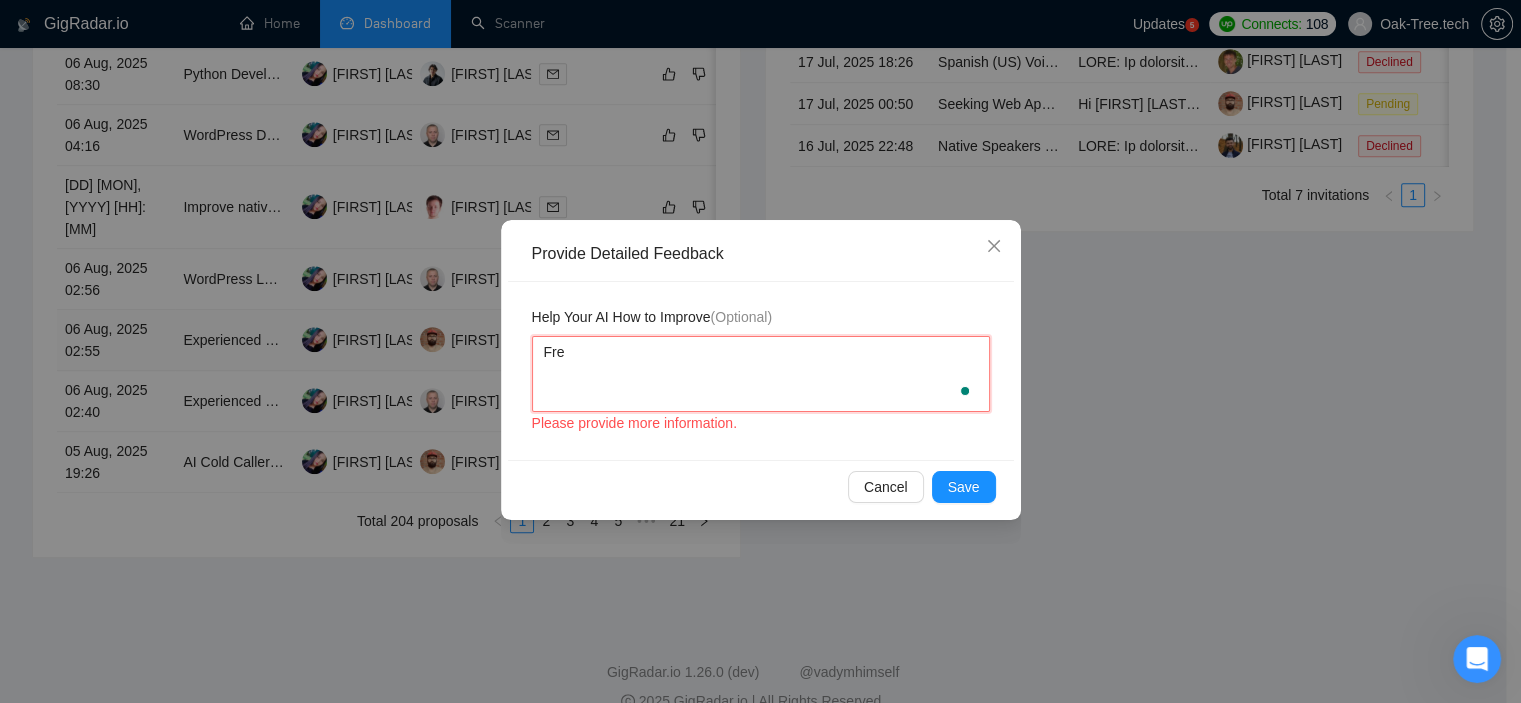 type 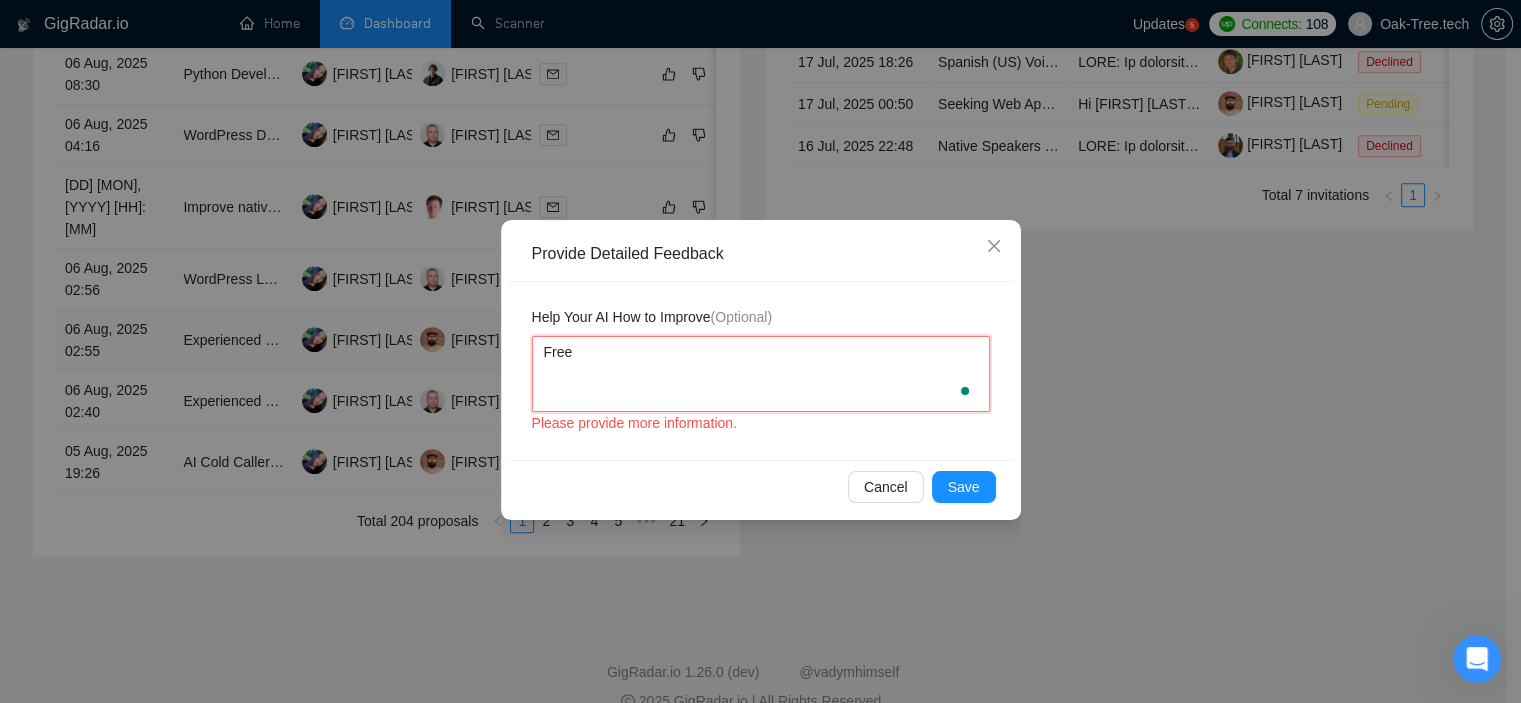 type 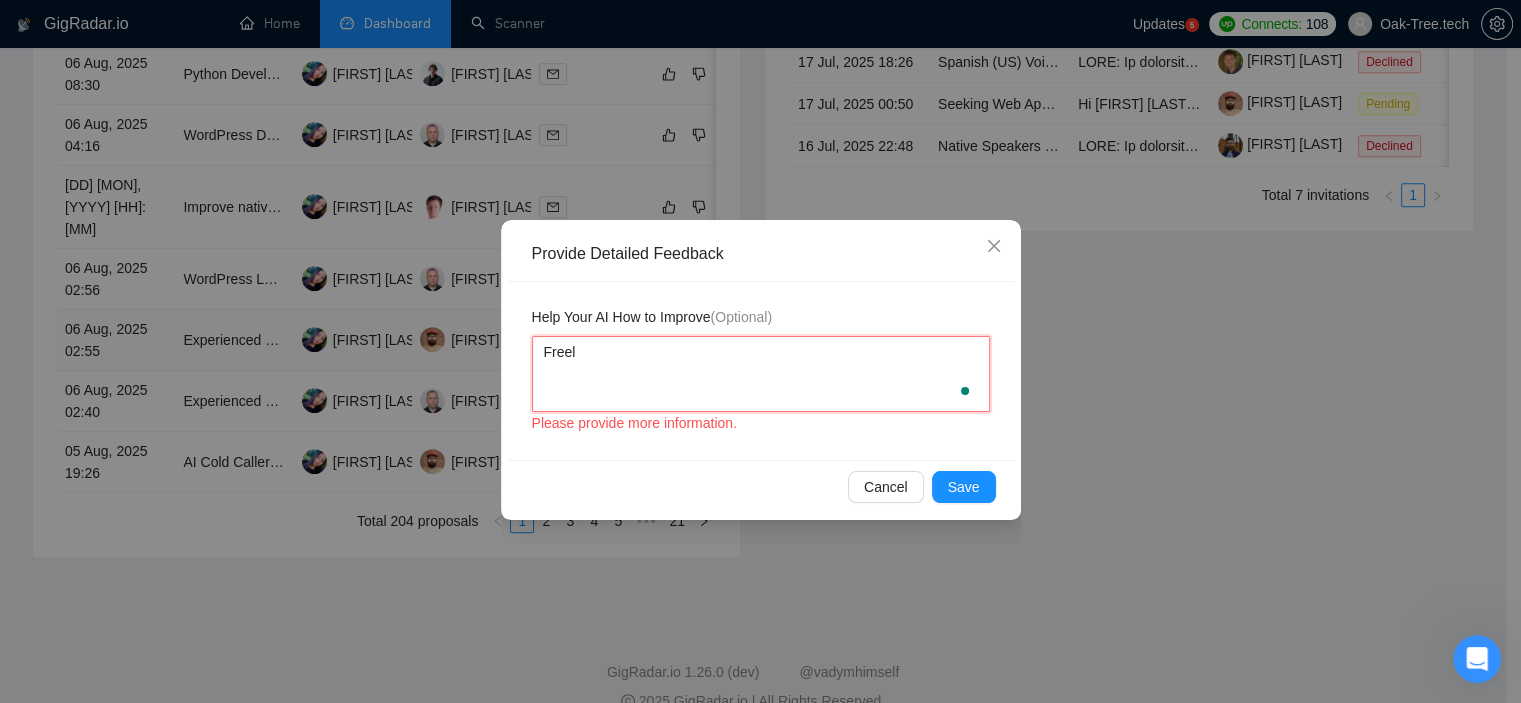 type 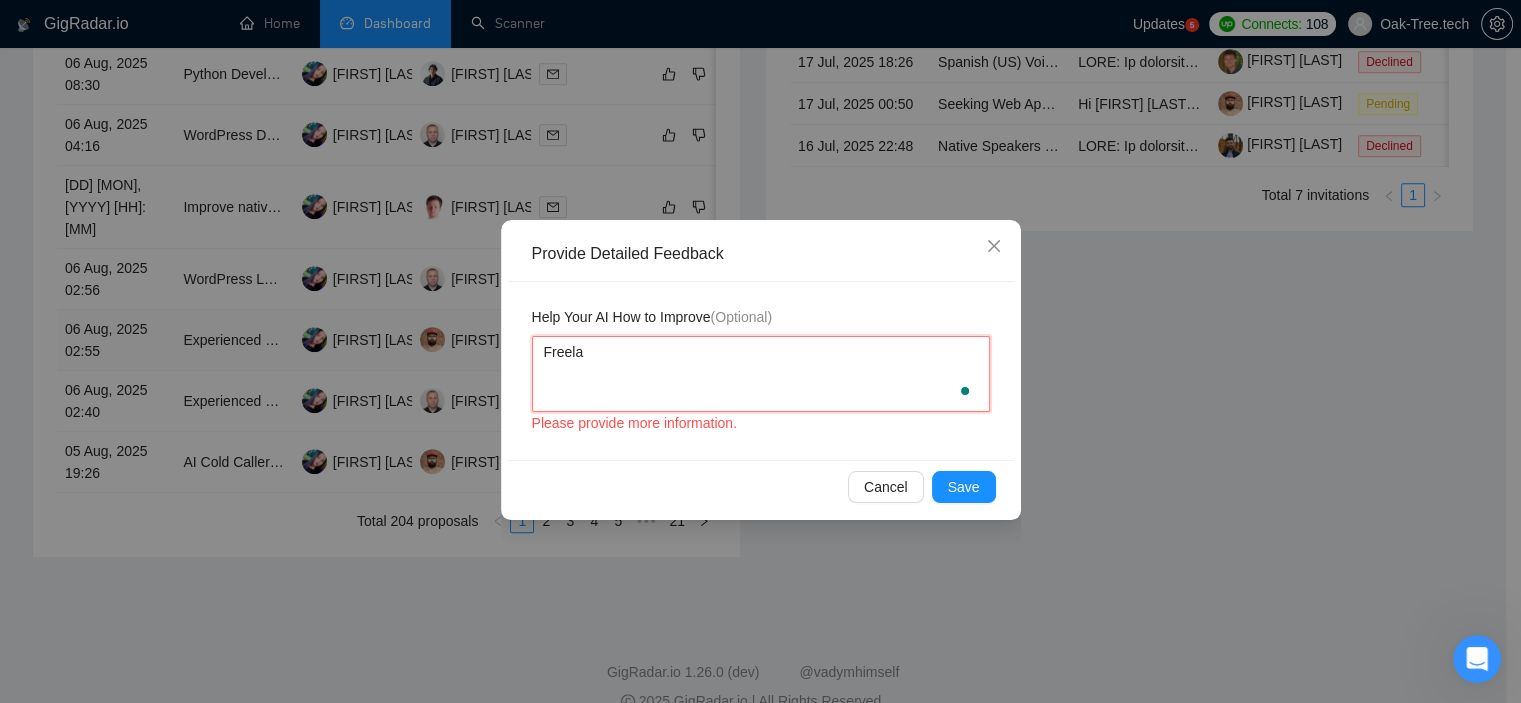 type 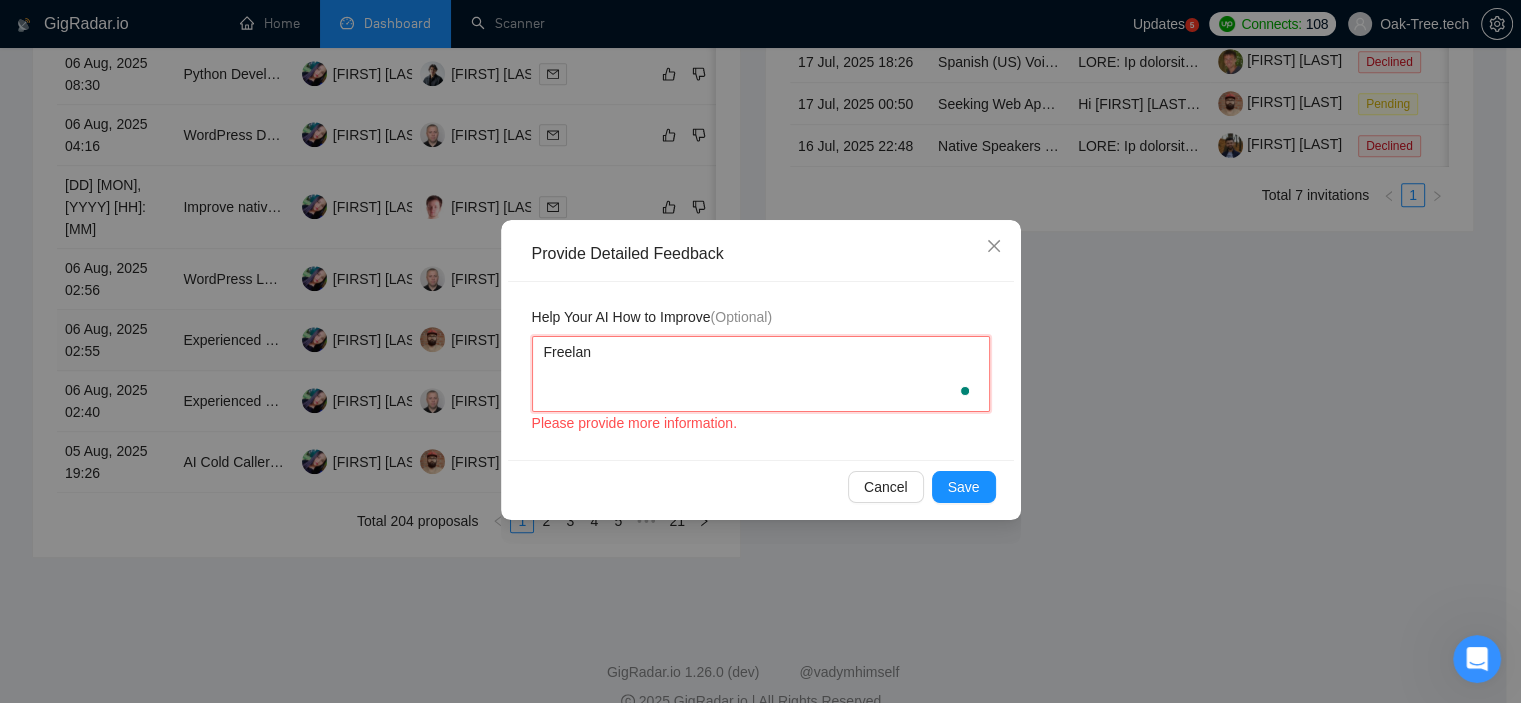 type 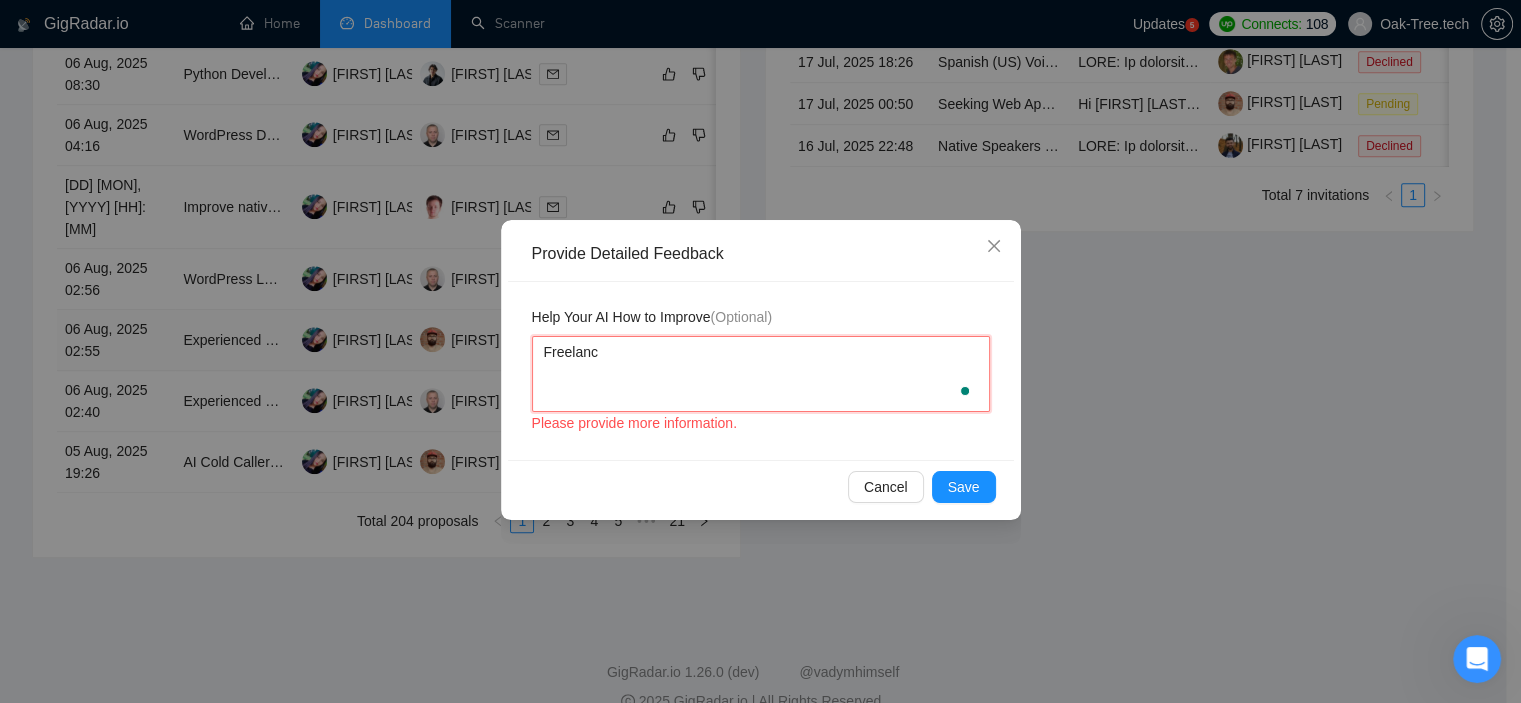 type 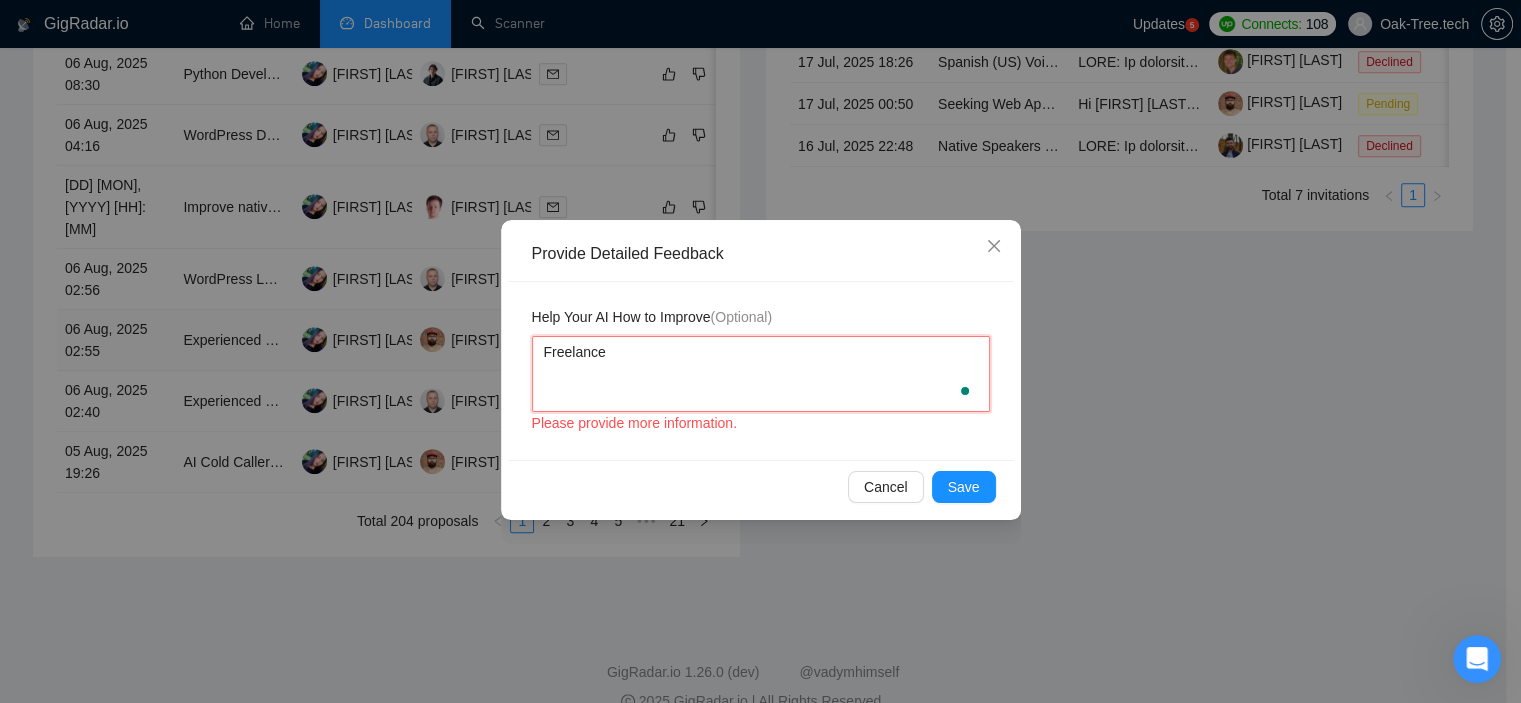 type 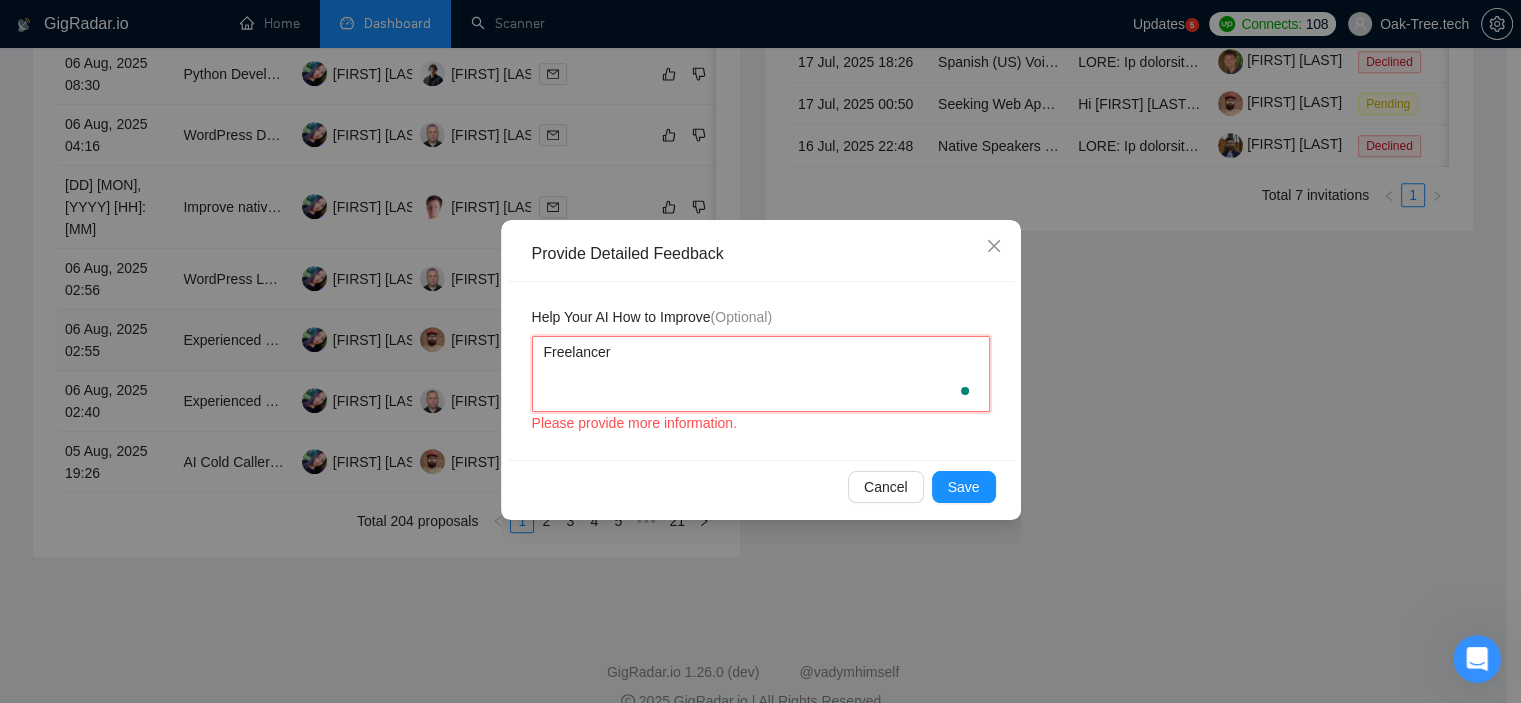 type 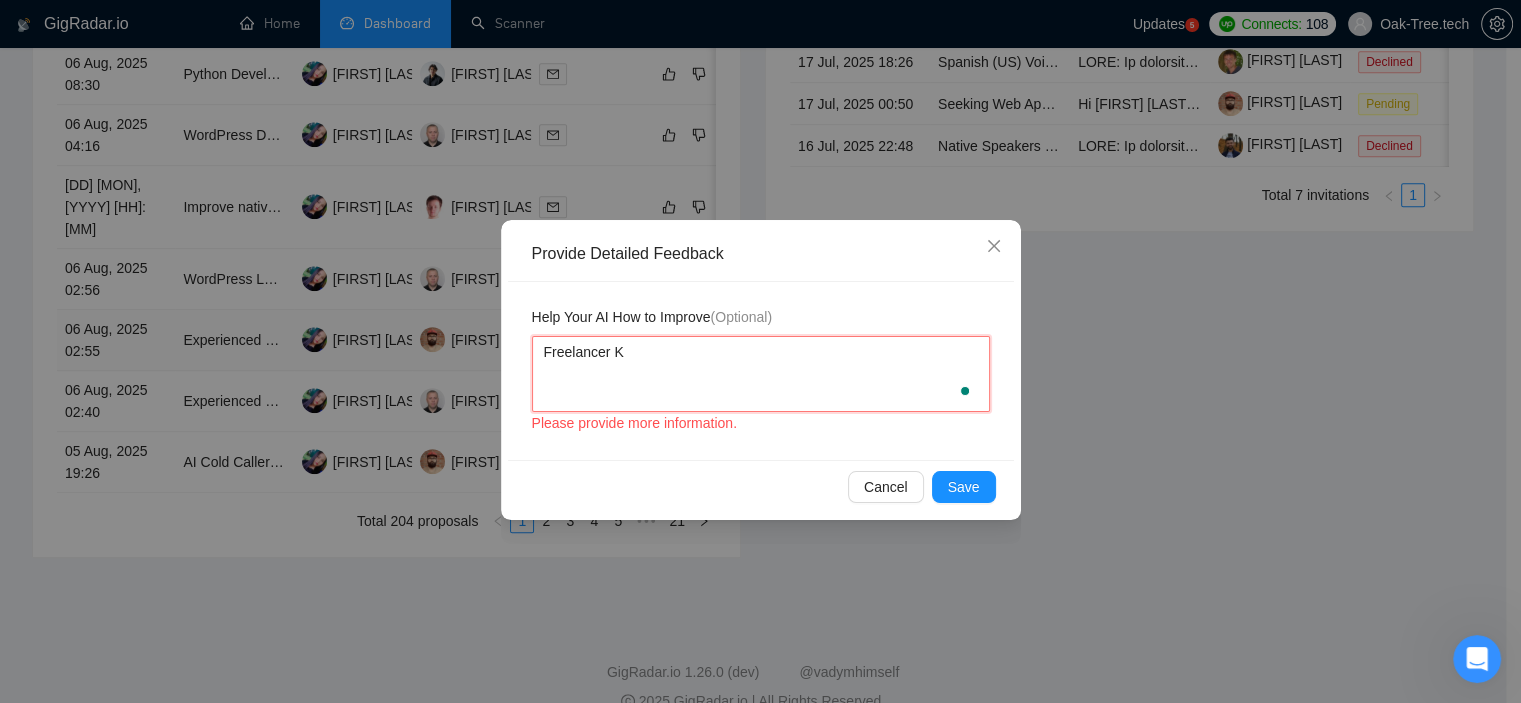 type 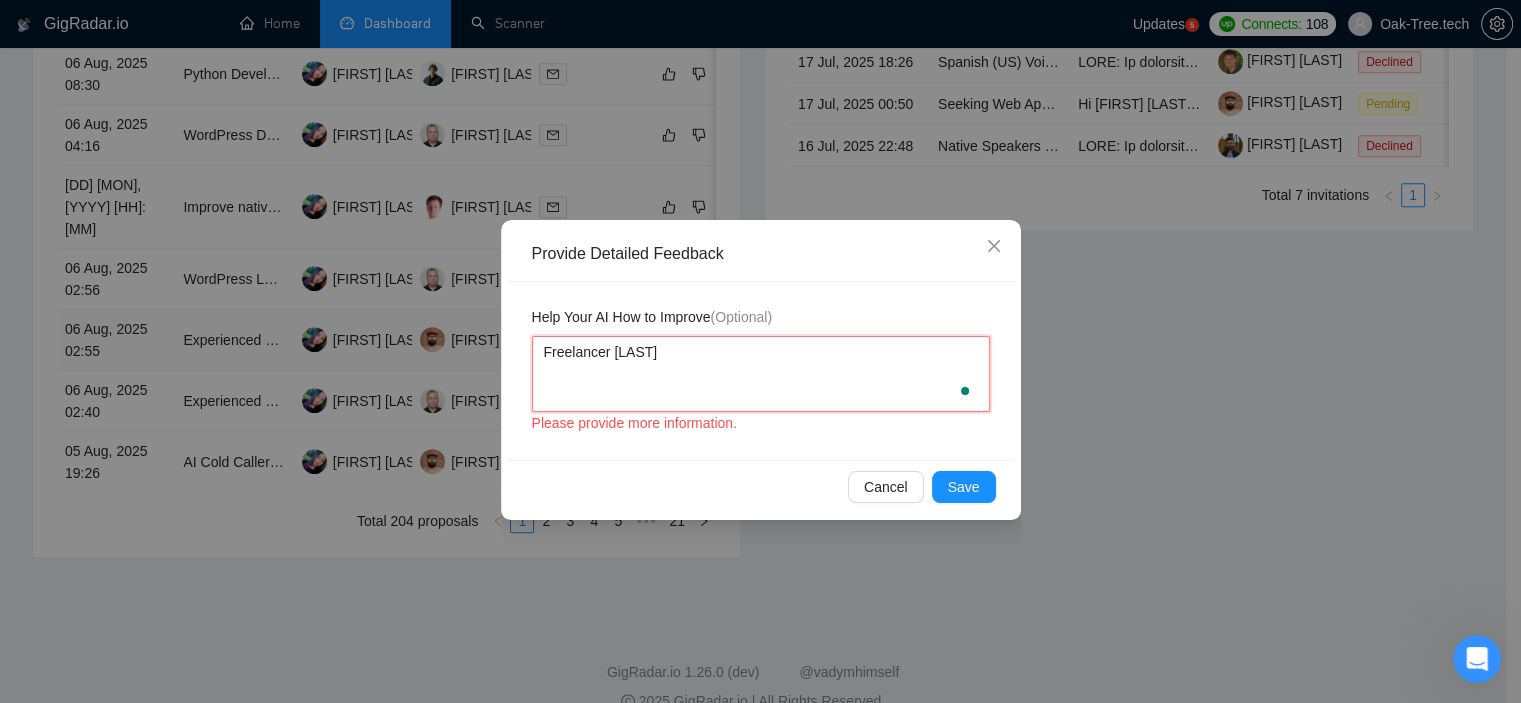 type 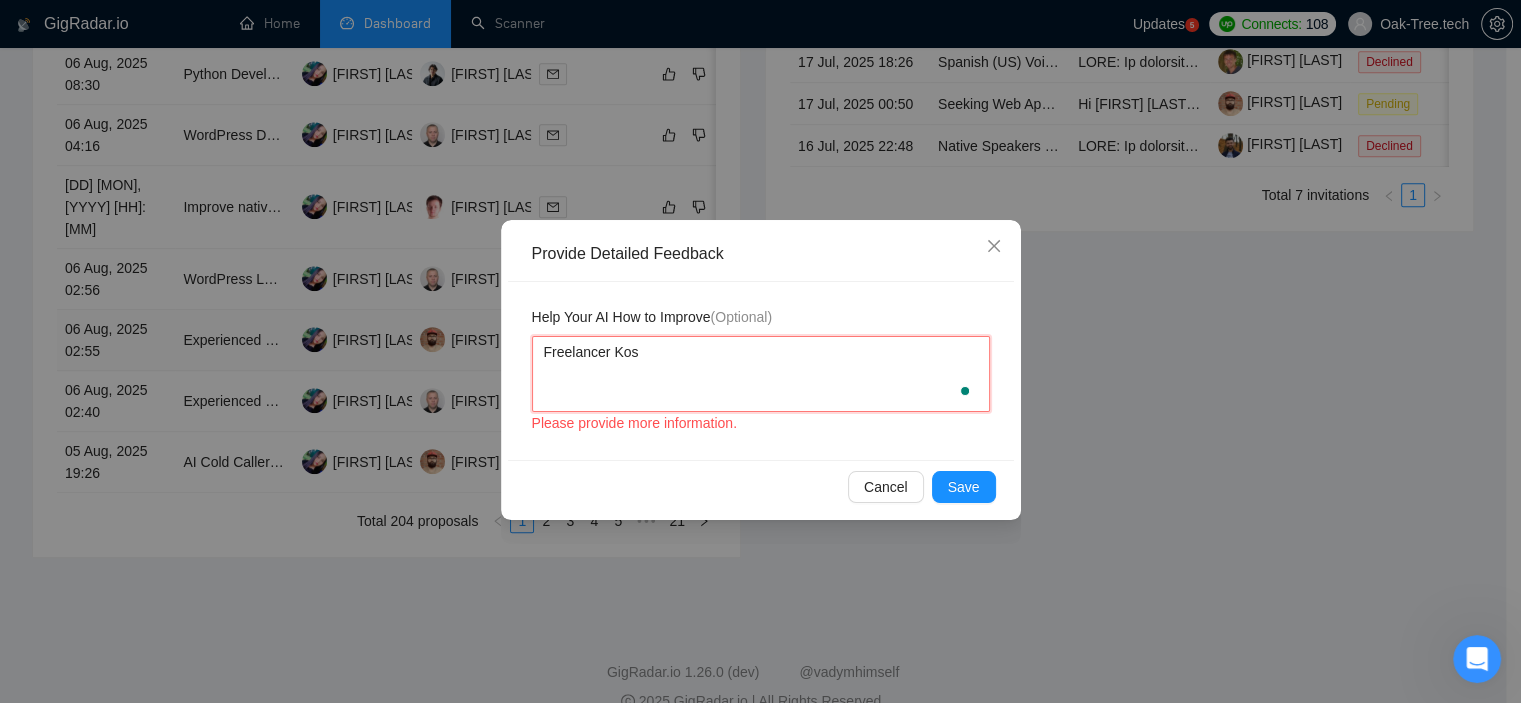 type 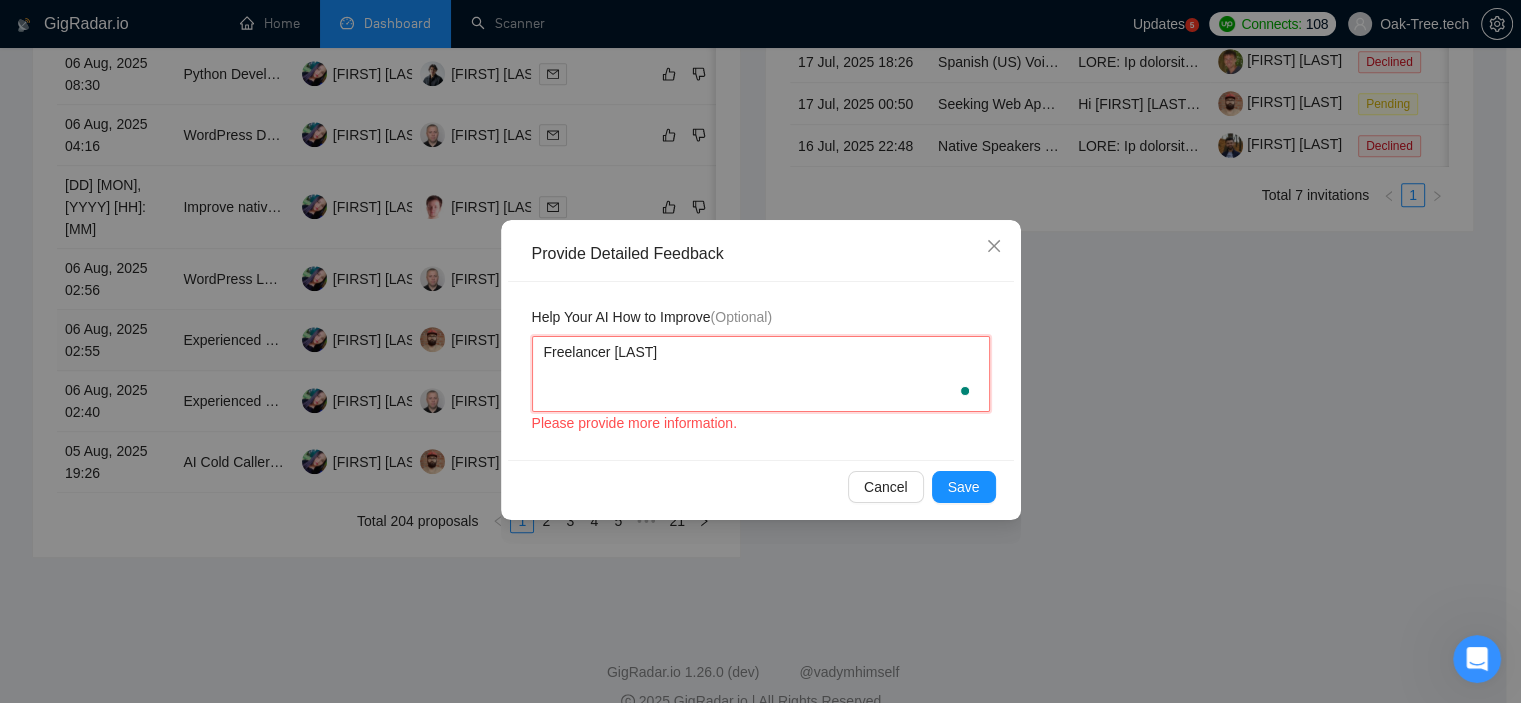 type 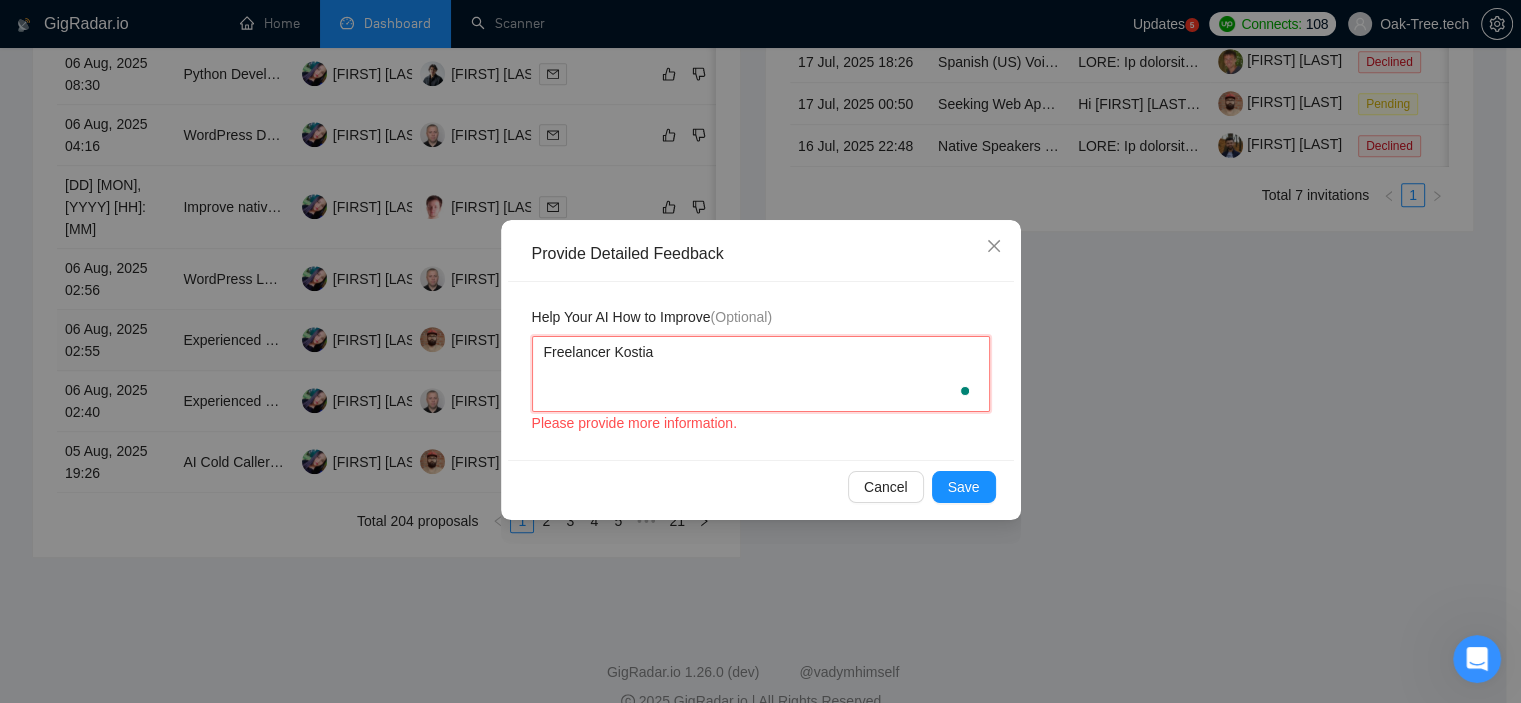 type 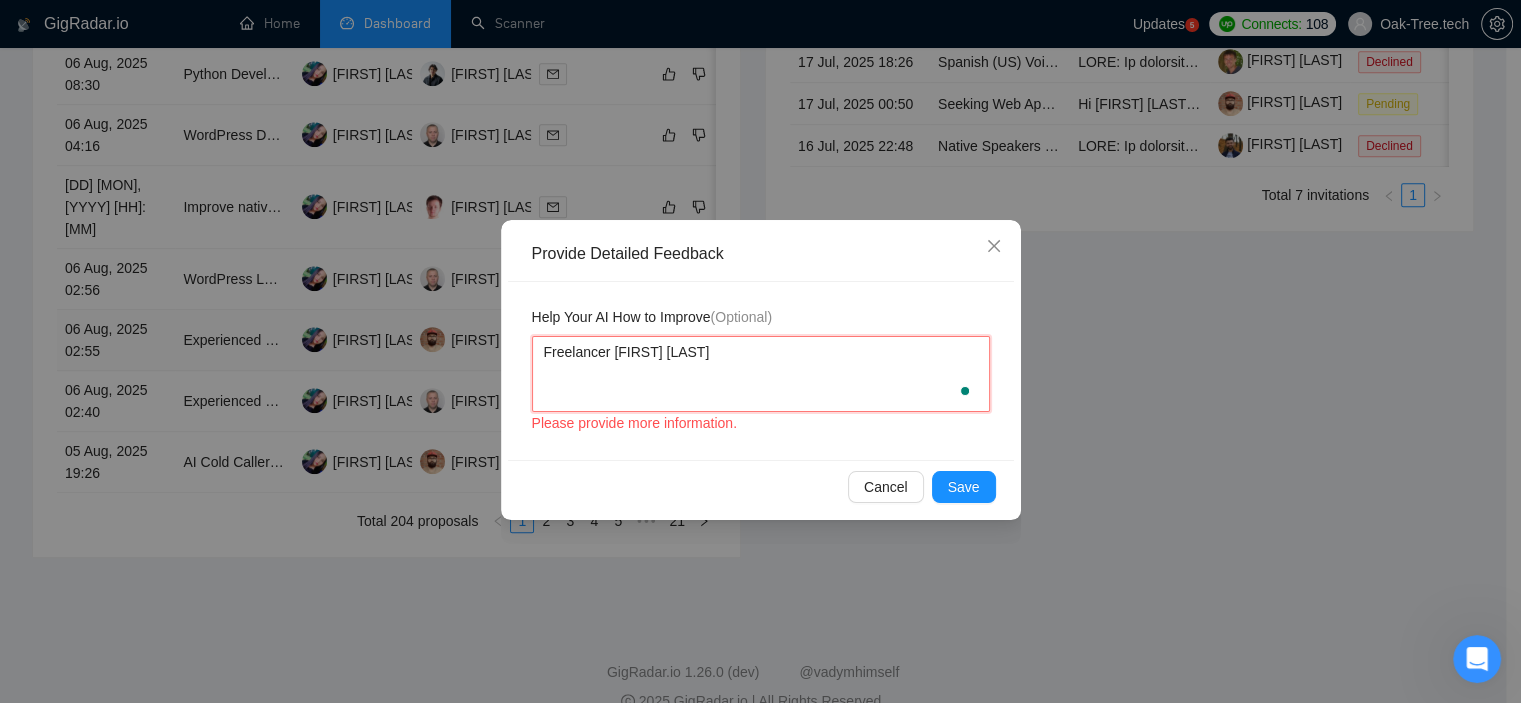 type 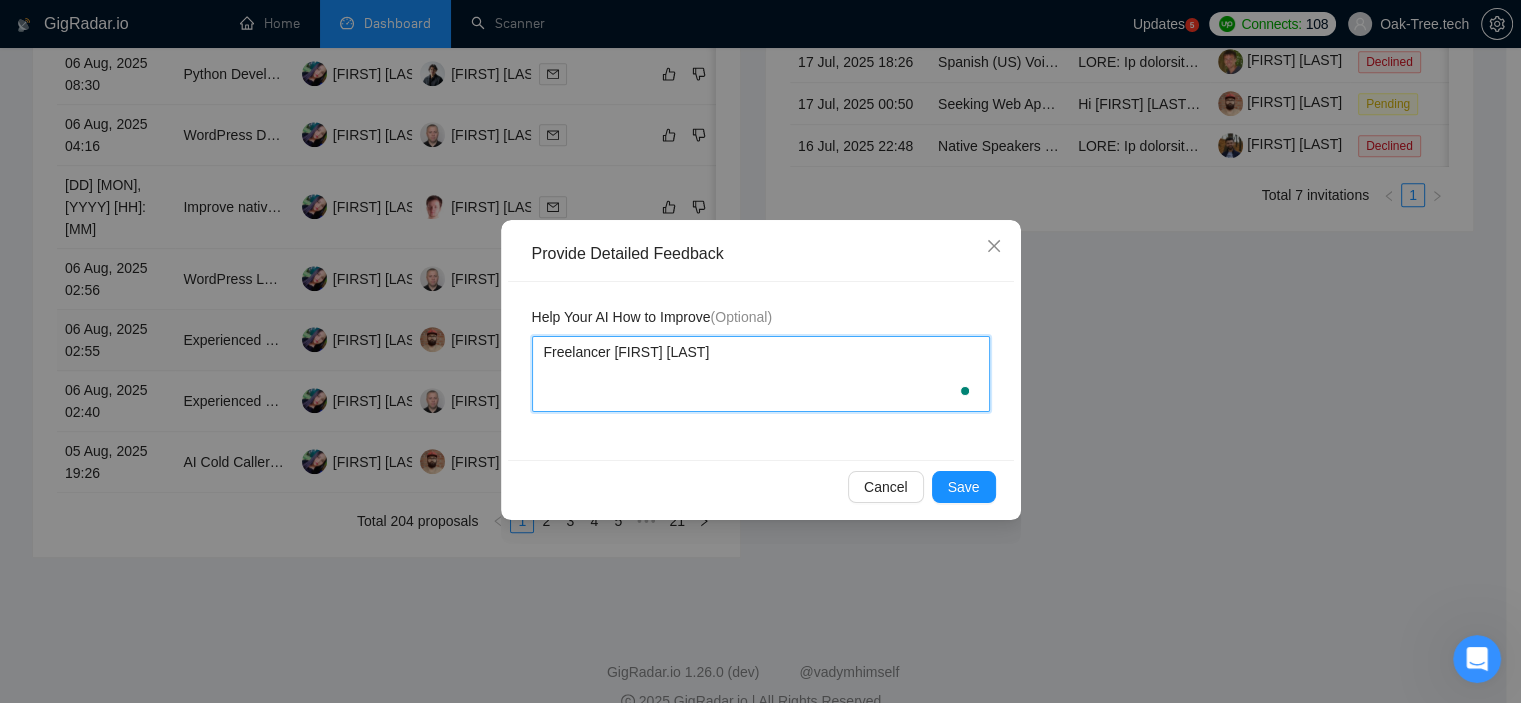 type 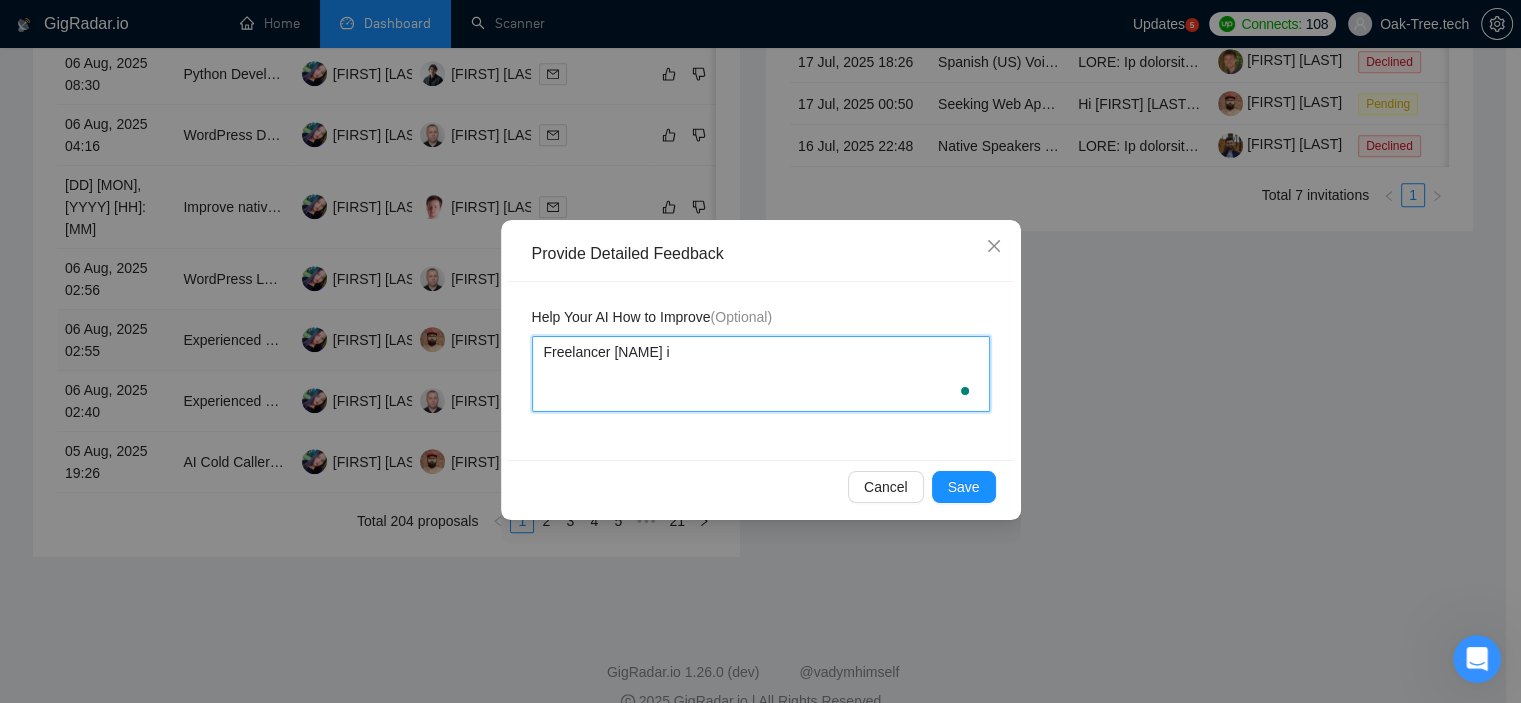 type 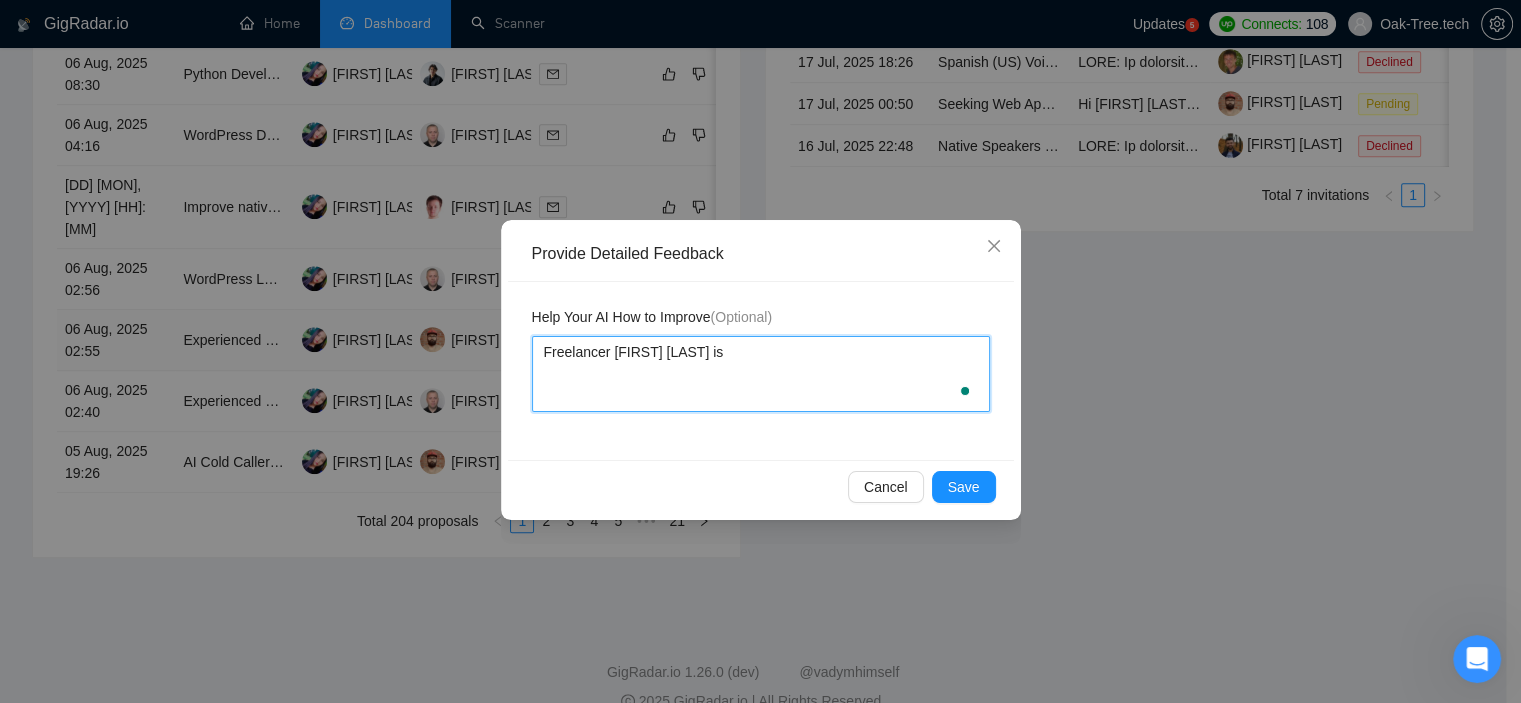 type 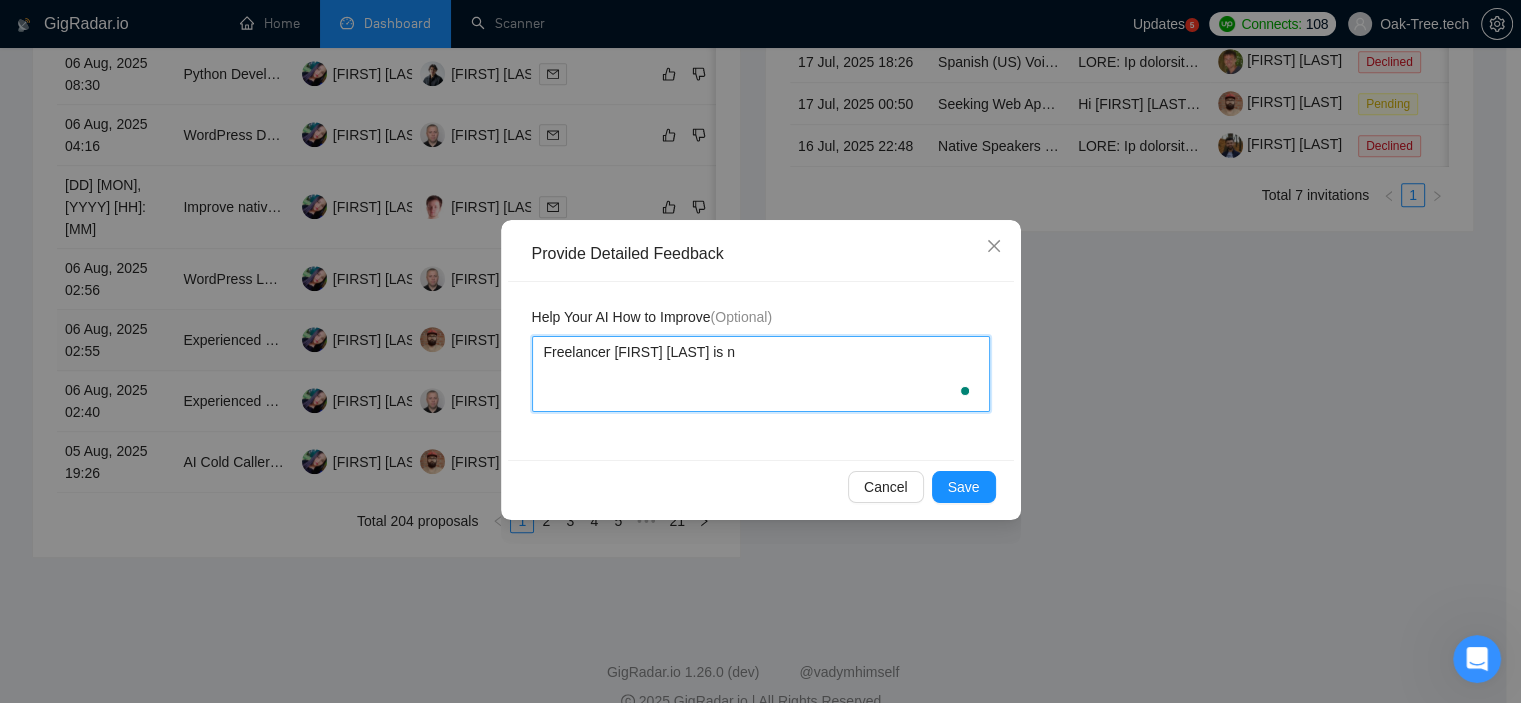 type 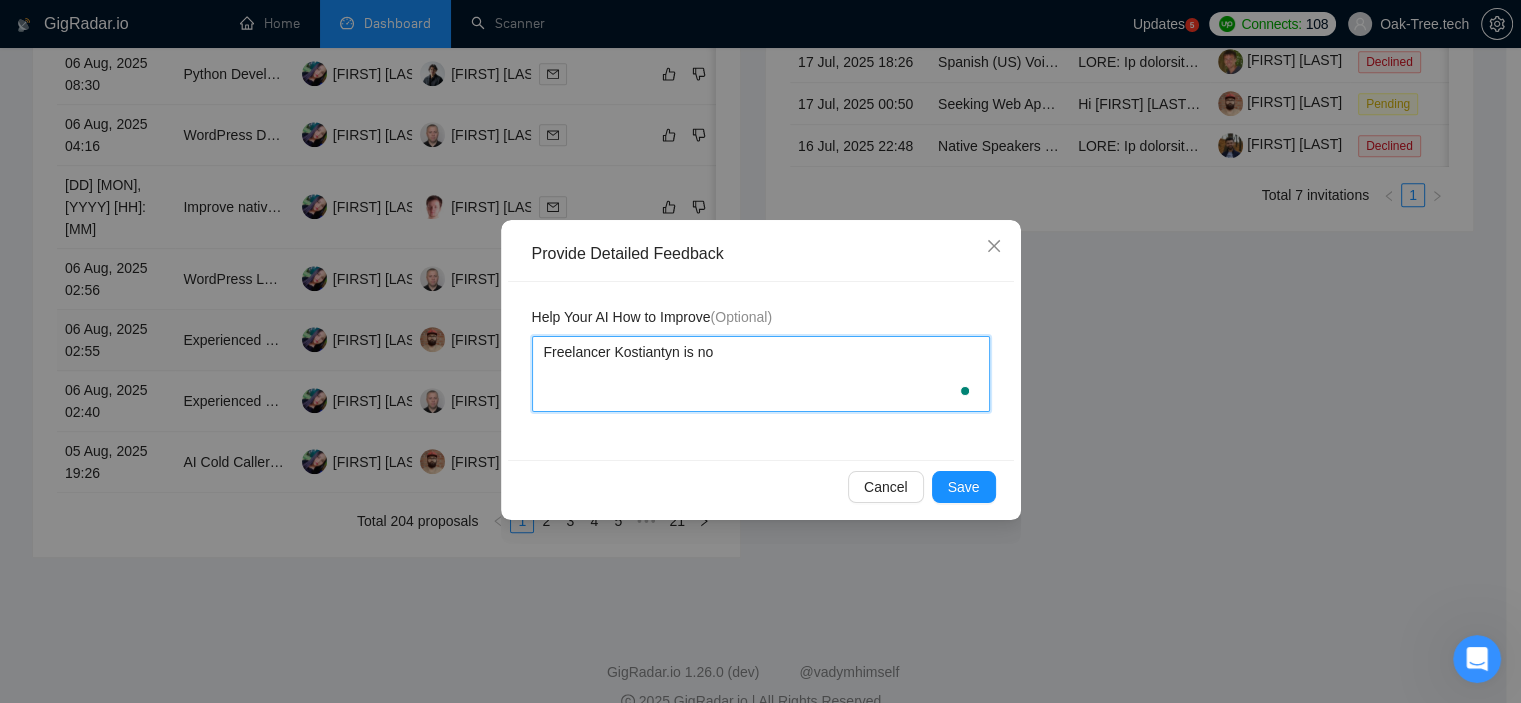 type 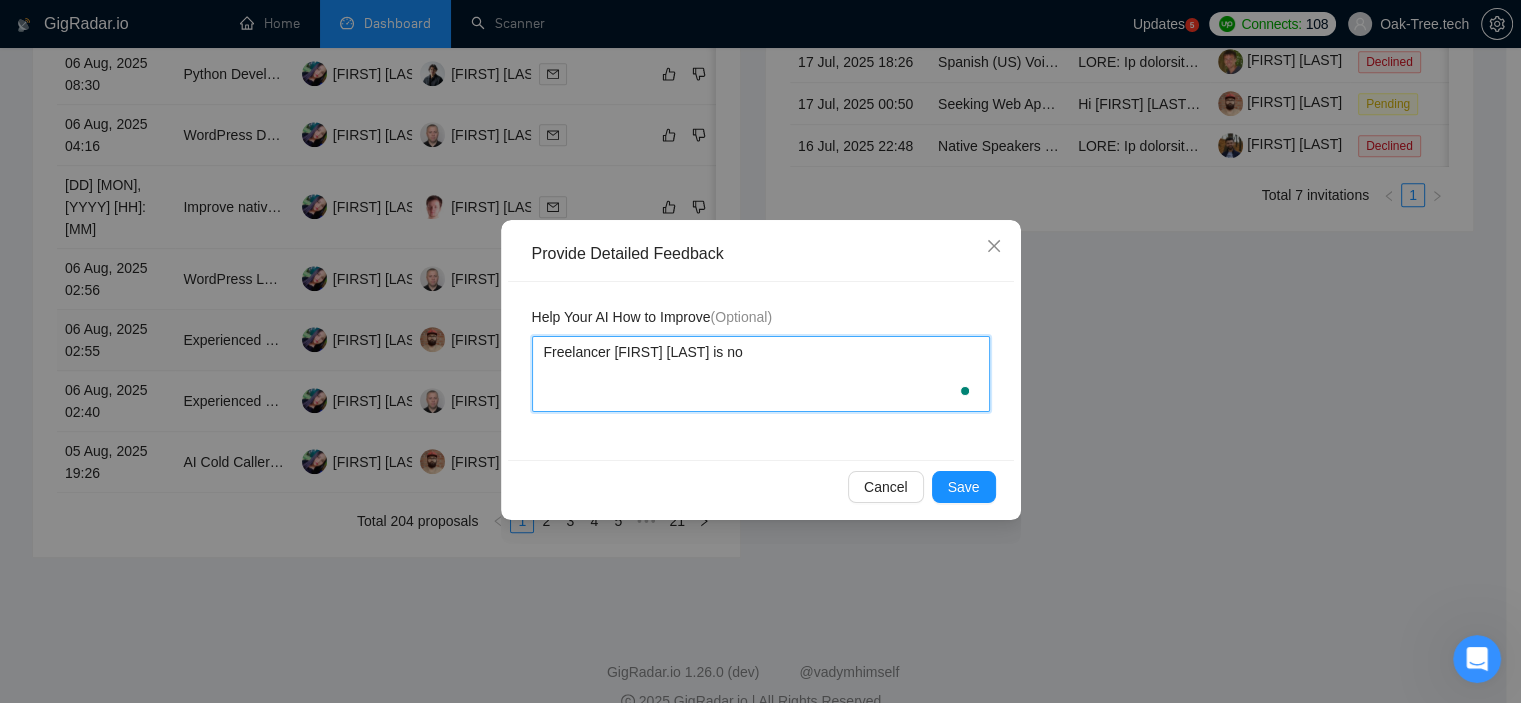 type 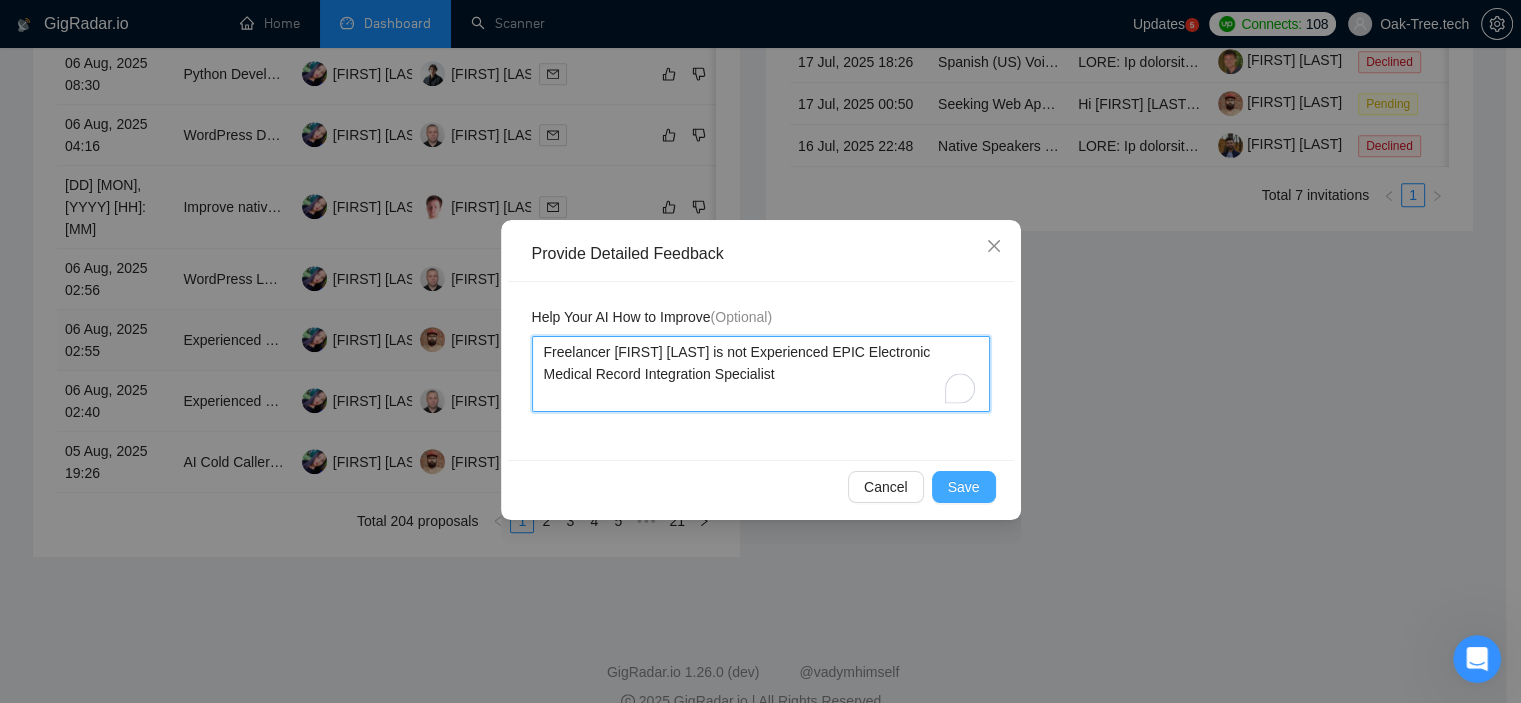 type on "Freelancer [FIRST] [LAST] is not Experienced EPIC Electronic Medical Record Integration Specialist" 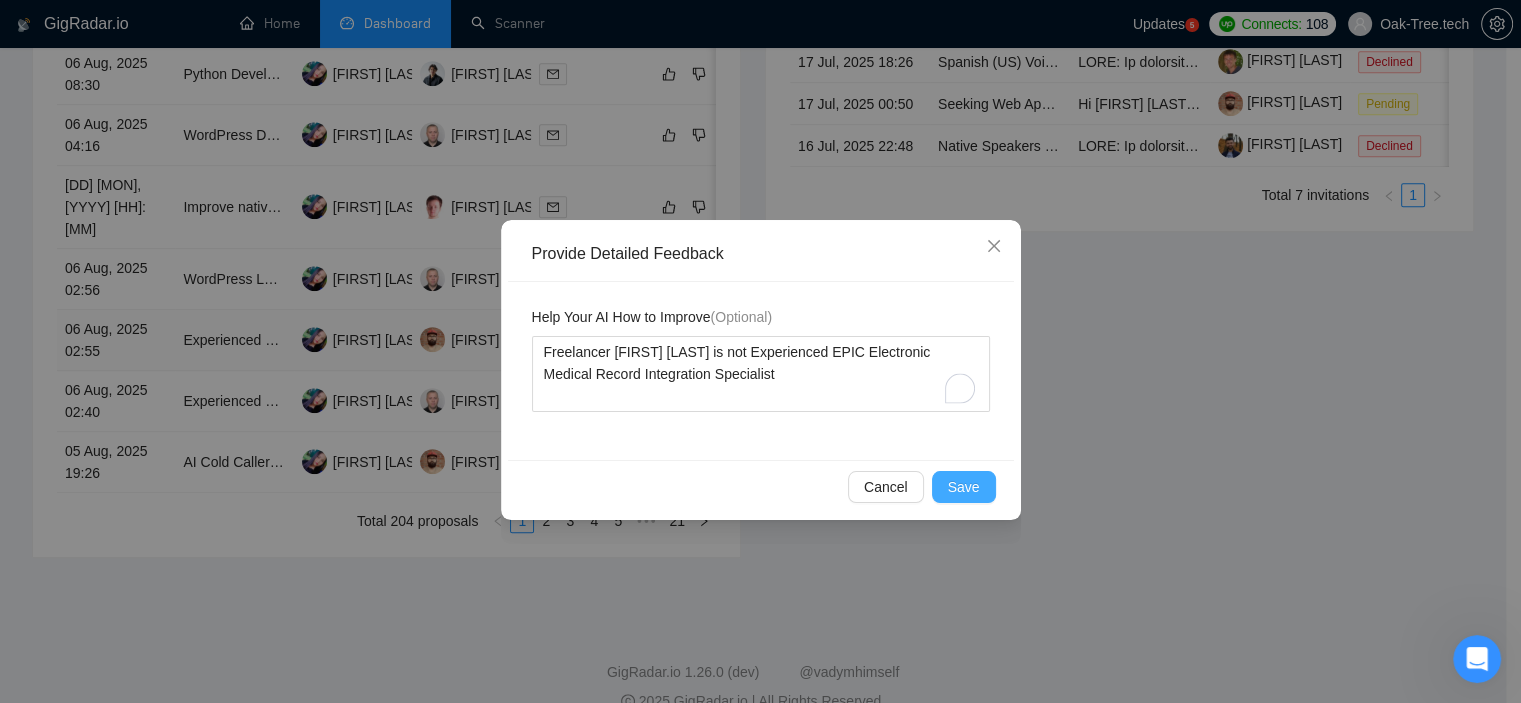 click on "Save" at bounding box center [964, 487] 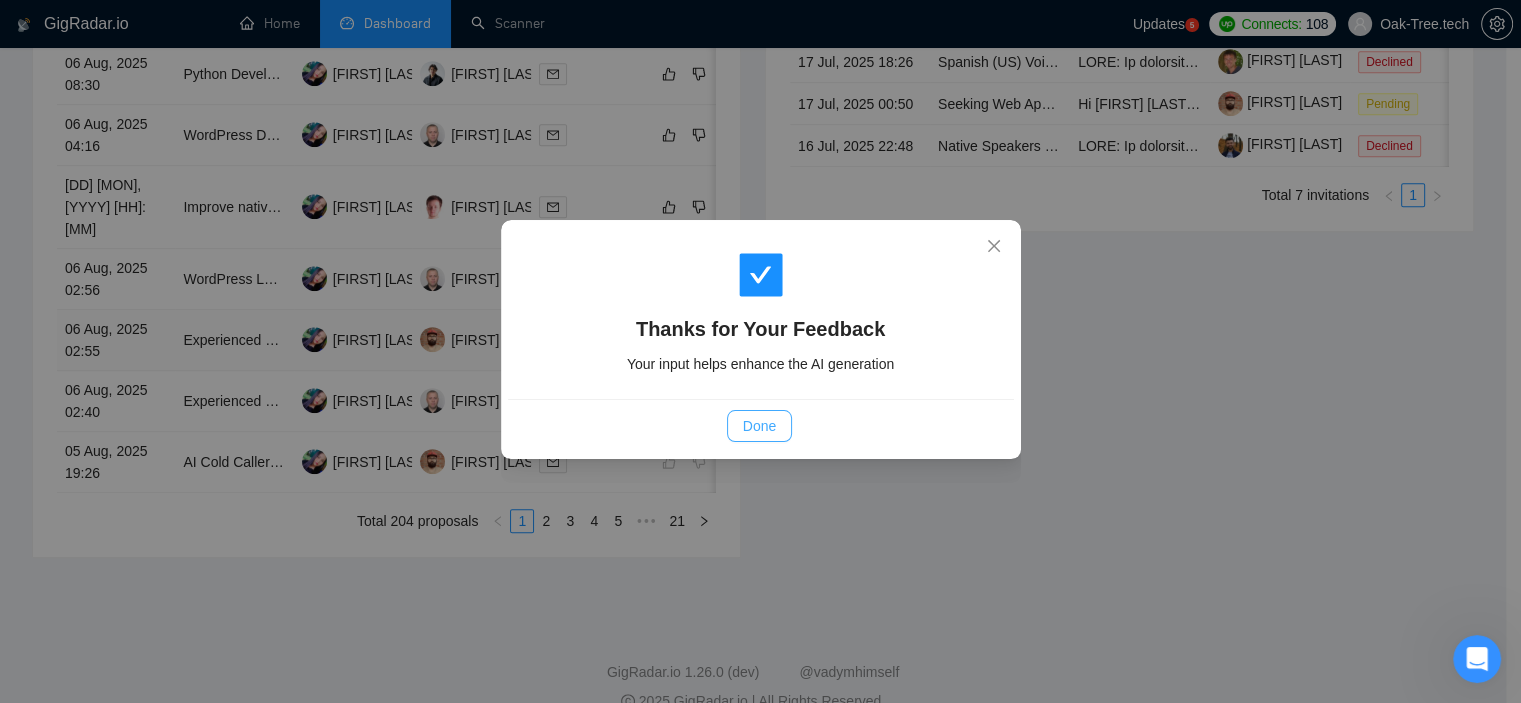 click on "Done" at bounding box center [759, 426] 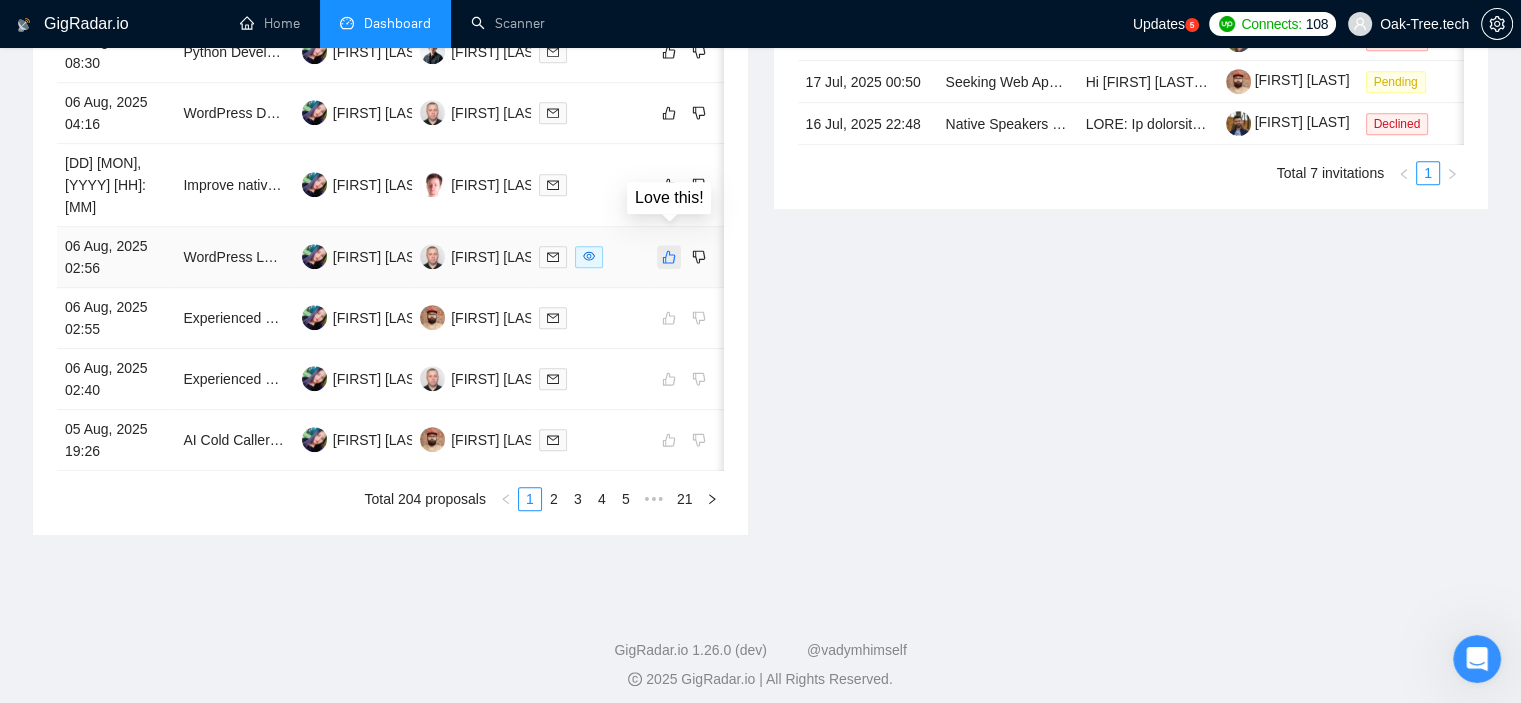 click 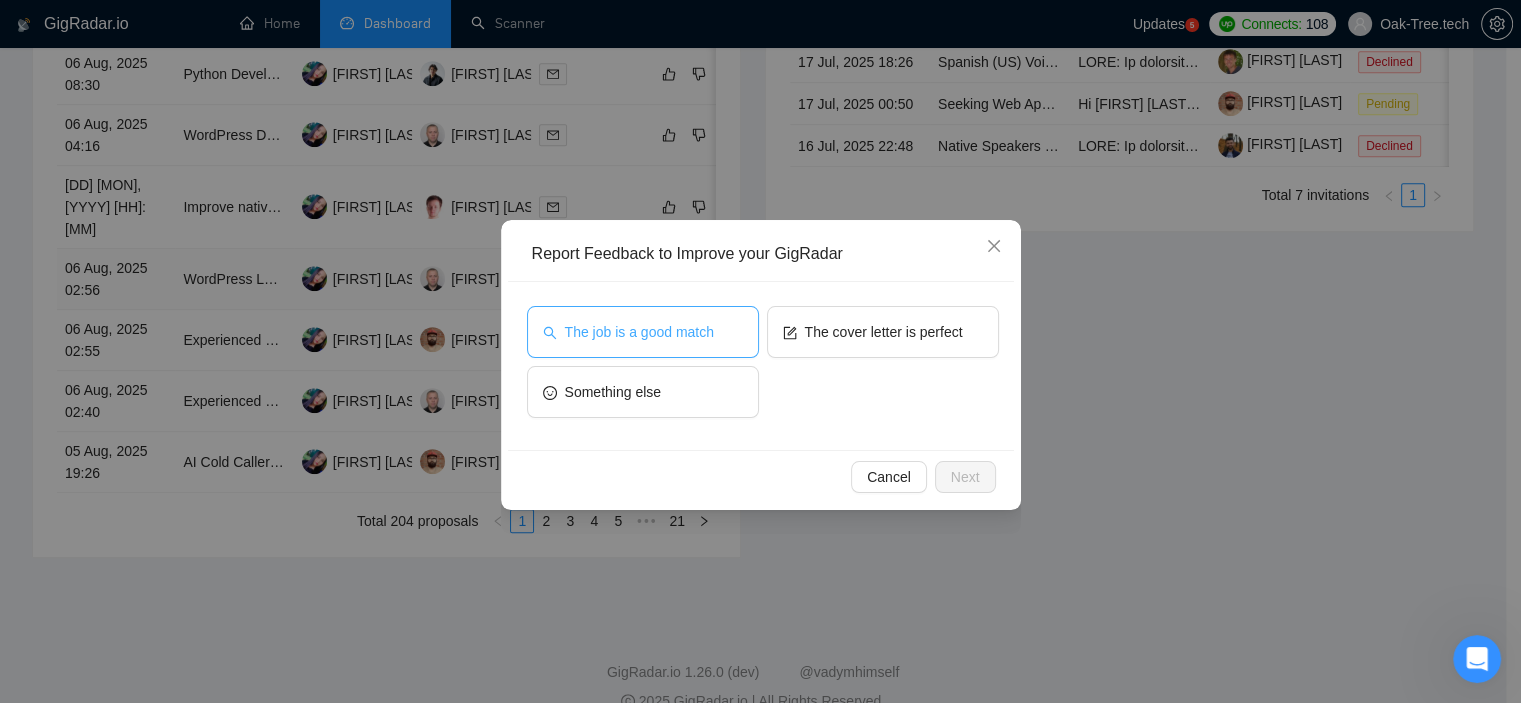 click on "The job is a good match" at bounding box center (639, 332) 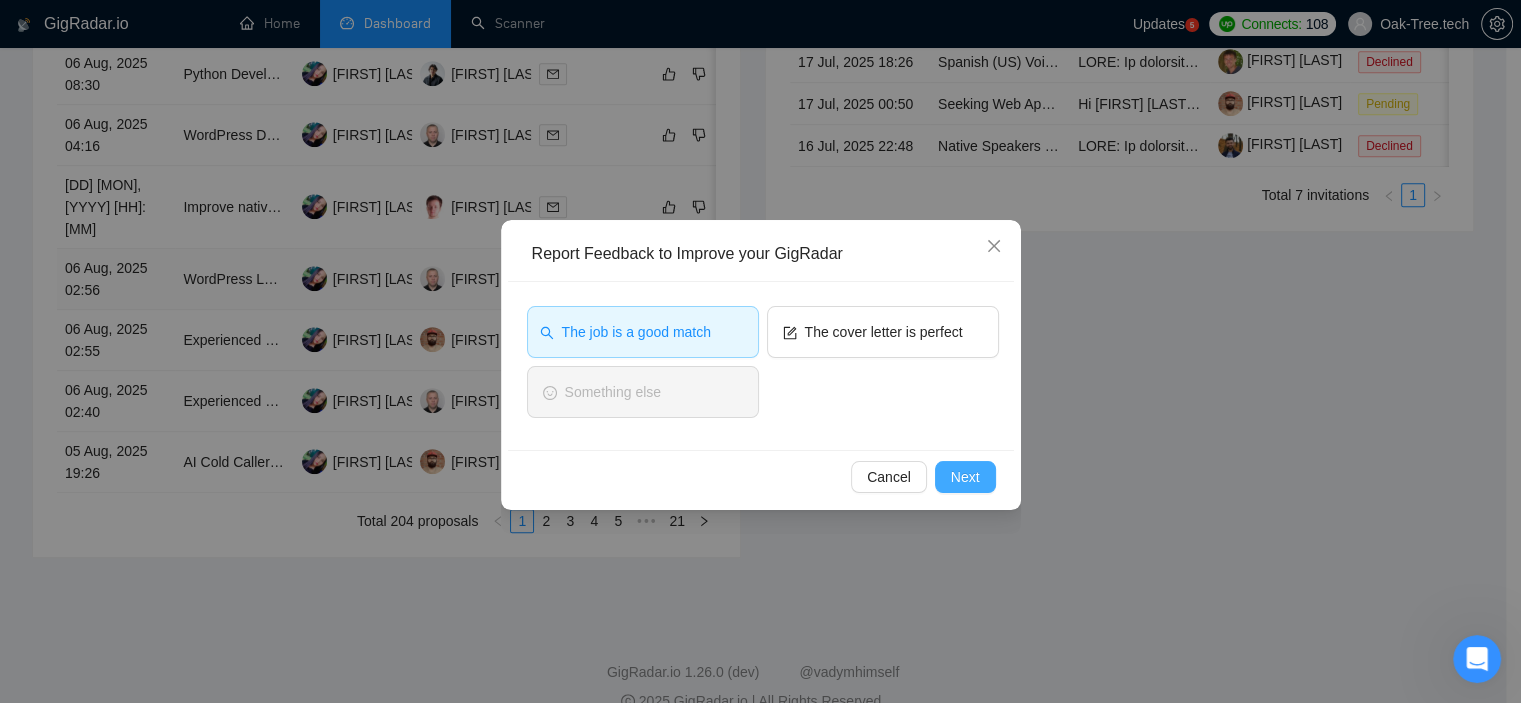 click on "Next" at bounding box center [965, 477] 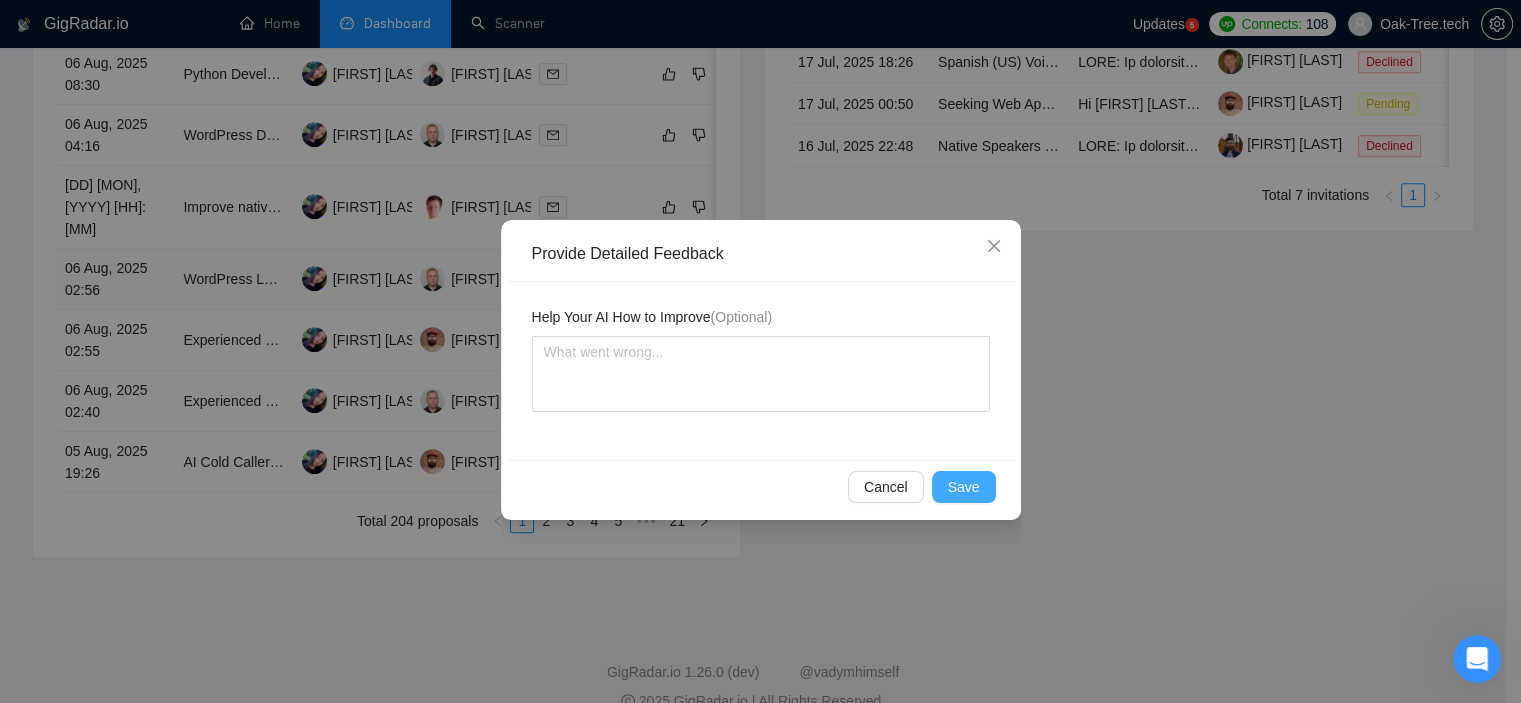 click on "Save" at bounding box center [964, 487] 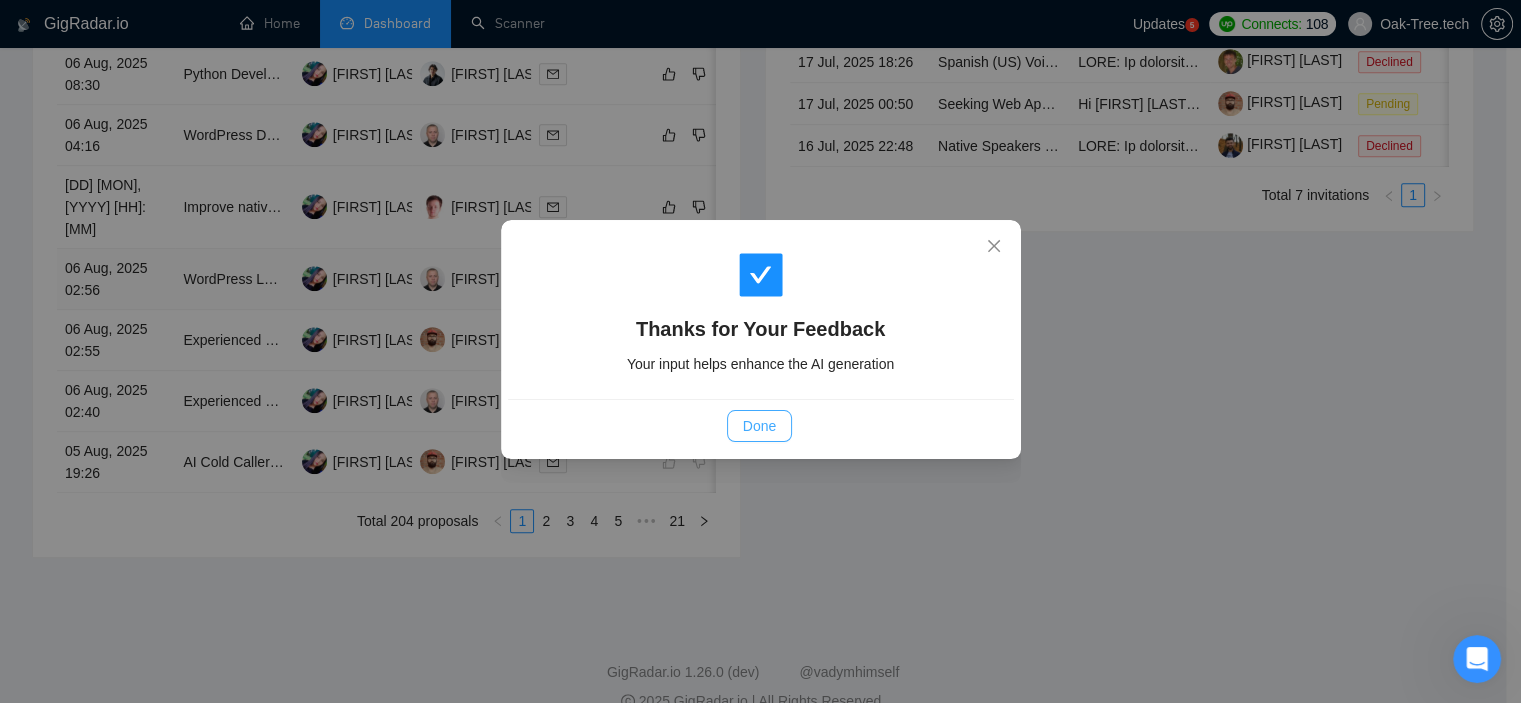 click on "Done" at bounding box center [759, 426] 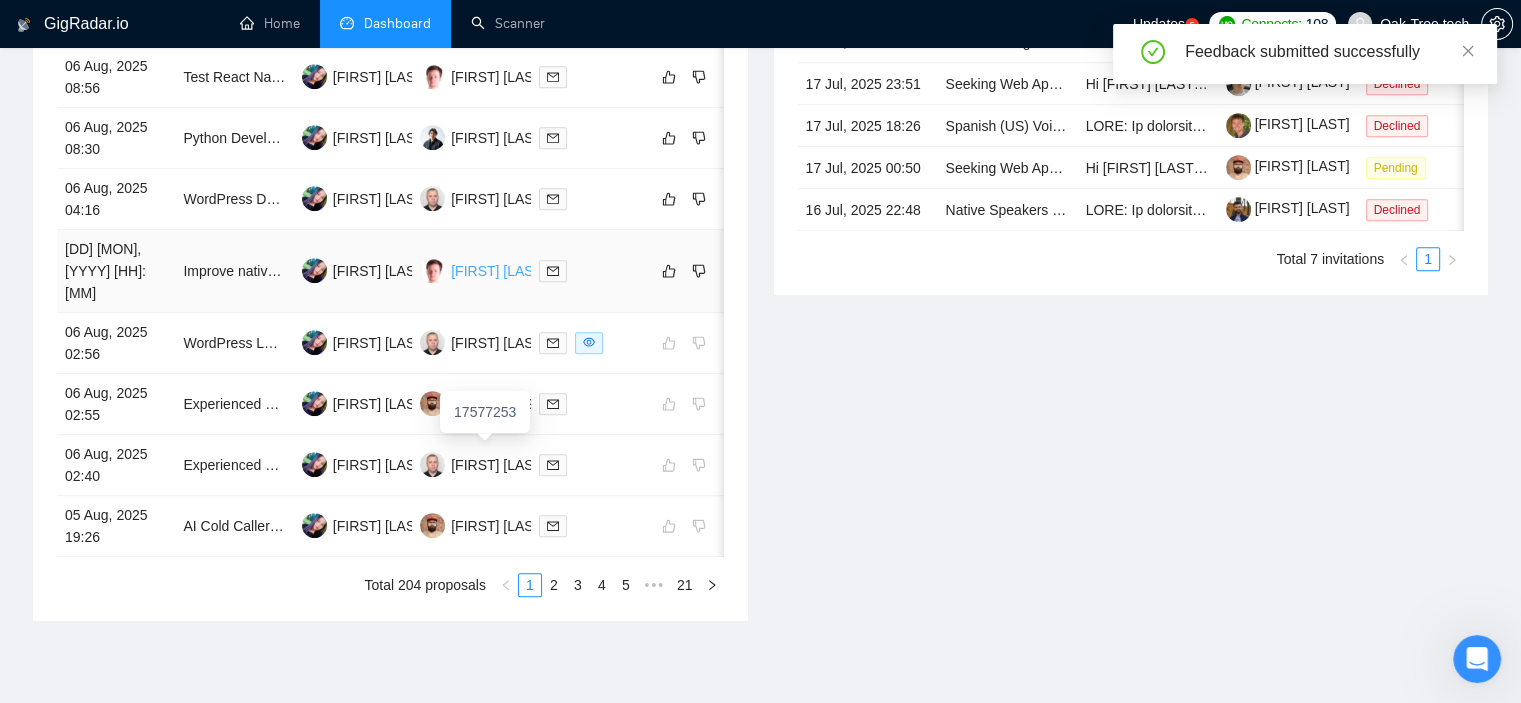 scroll, scrollTop: 859, scrollLeft: 0, axis: vertical 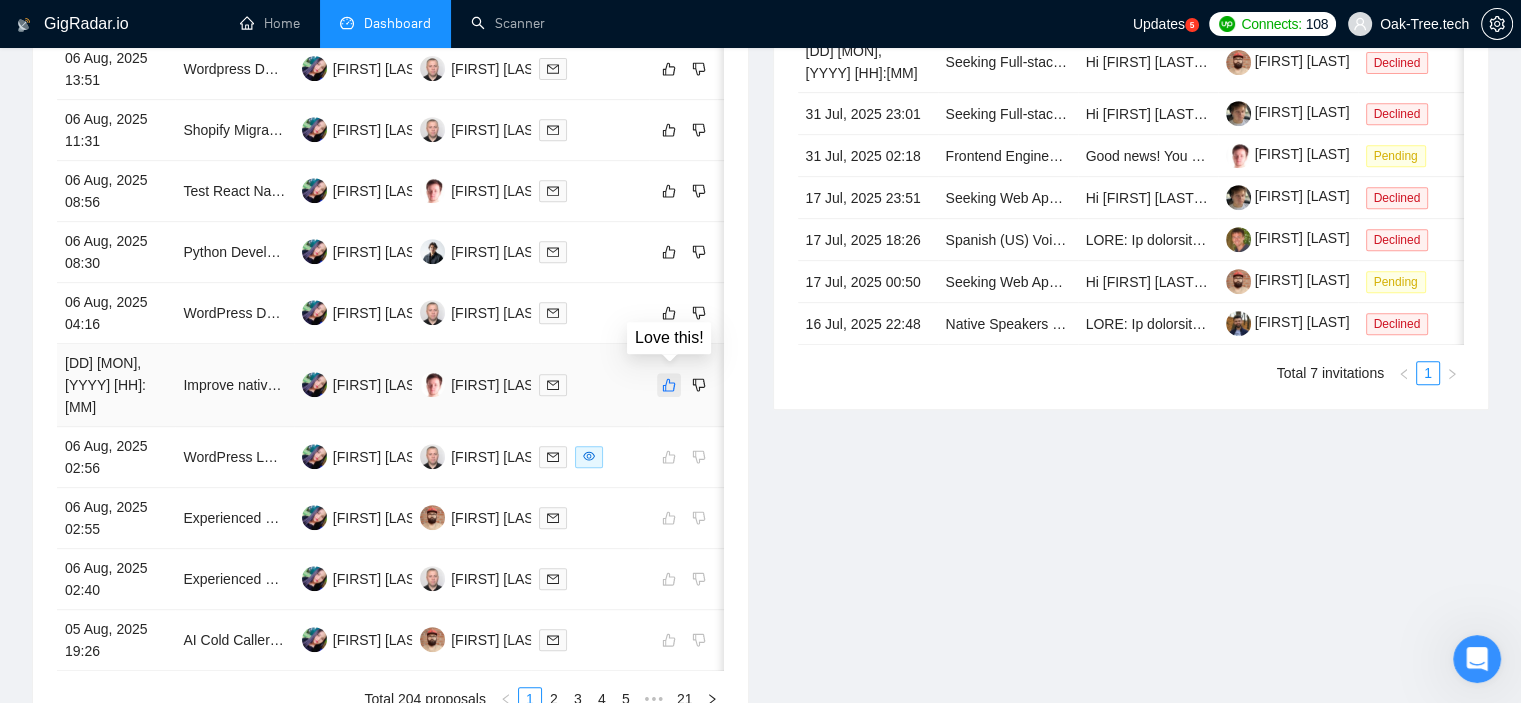click 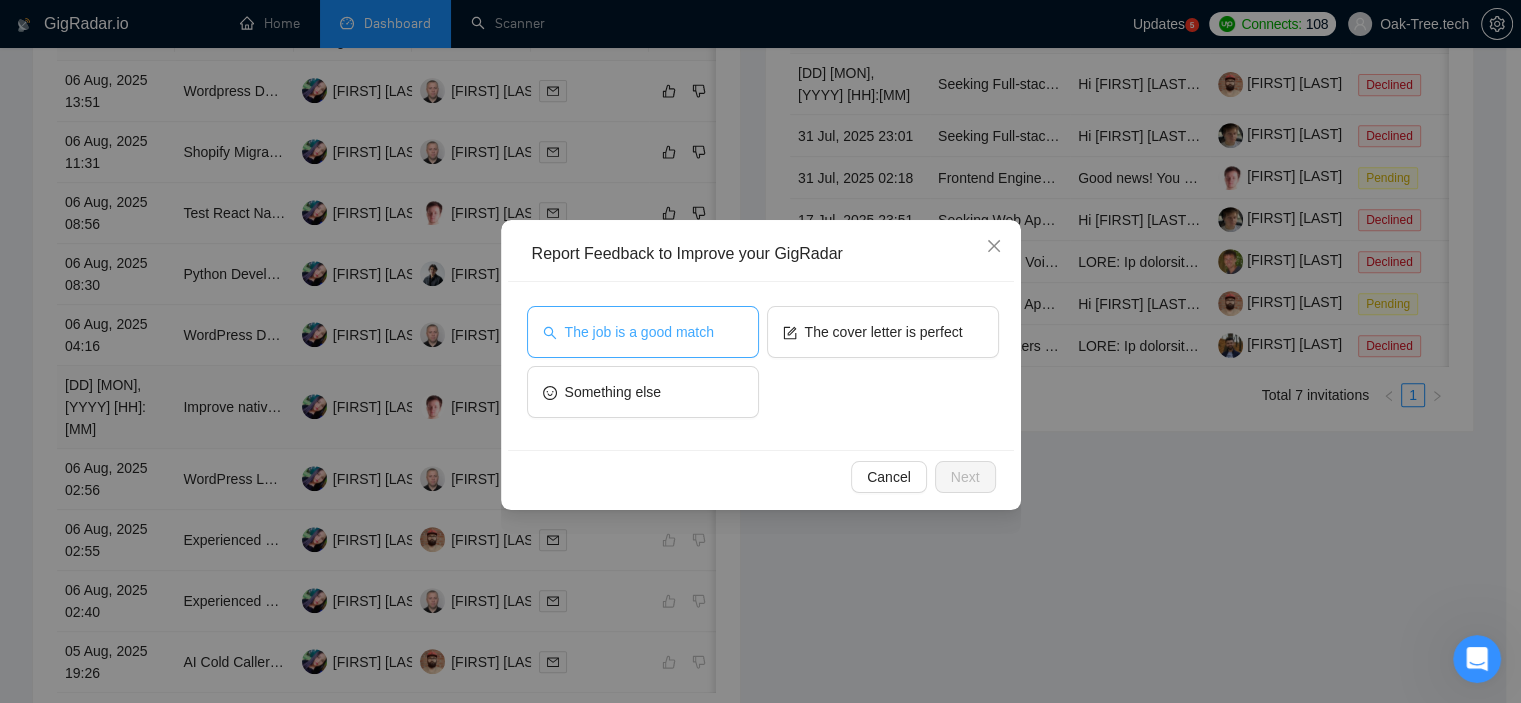 click on "The job is a good match" at bounding box center [639, 332] 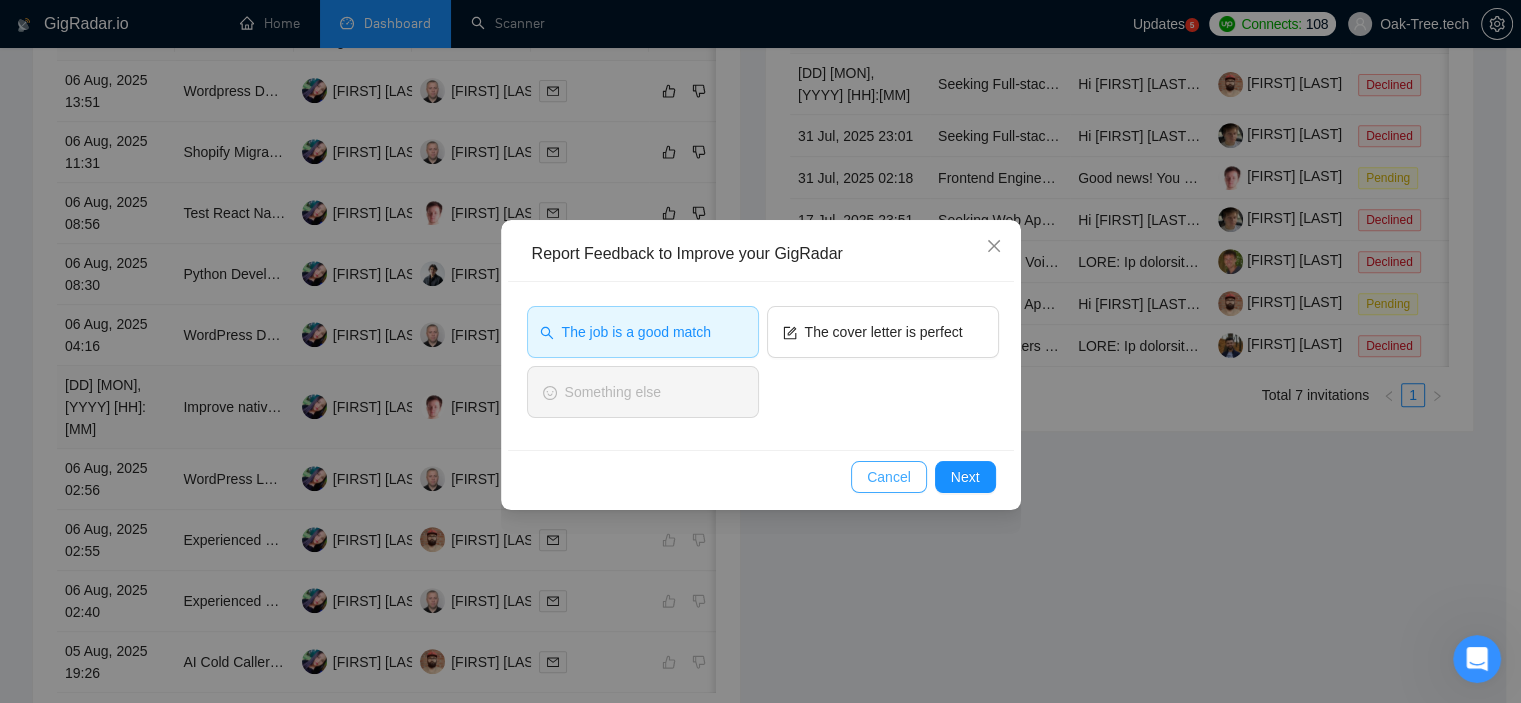 click on "Cancel" at bounding box center [889, 477] 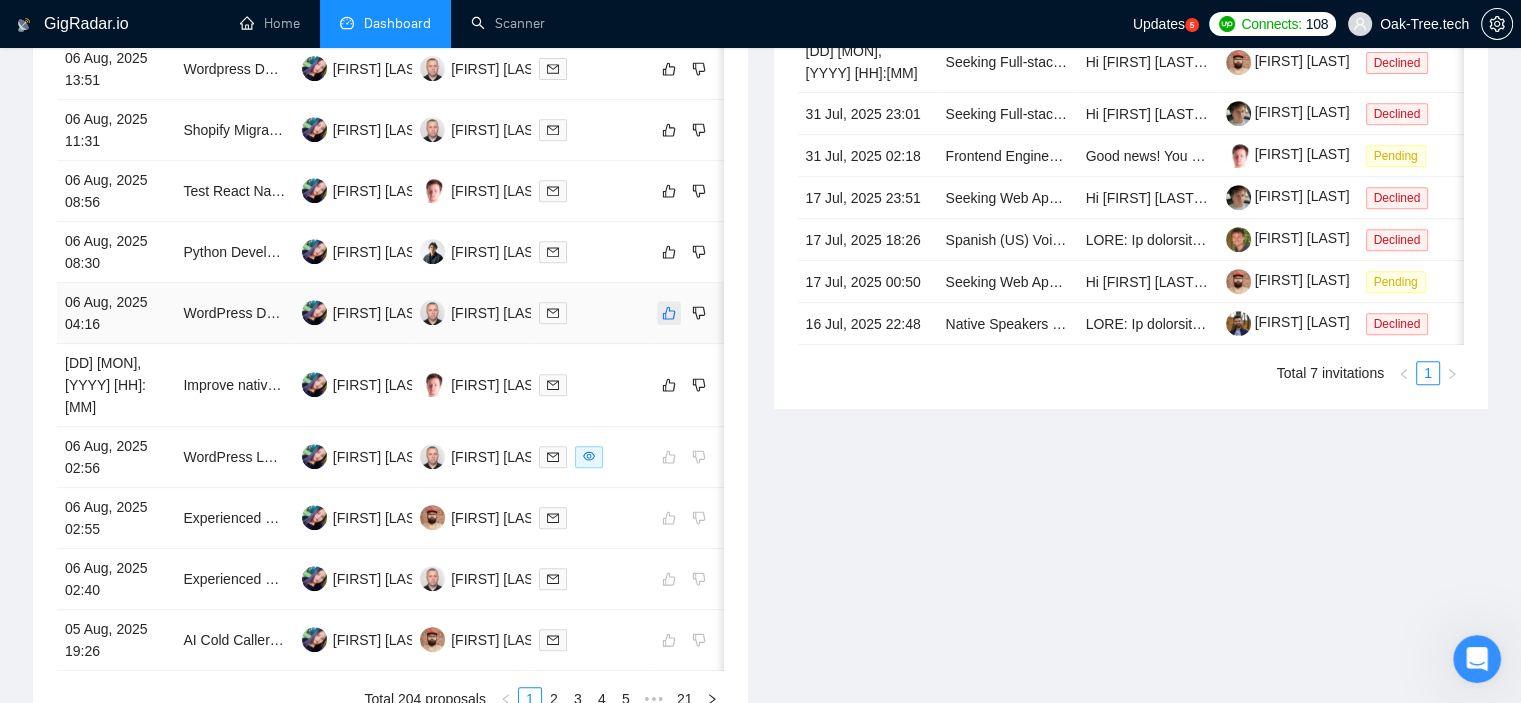 click 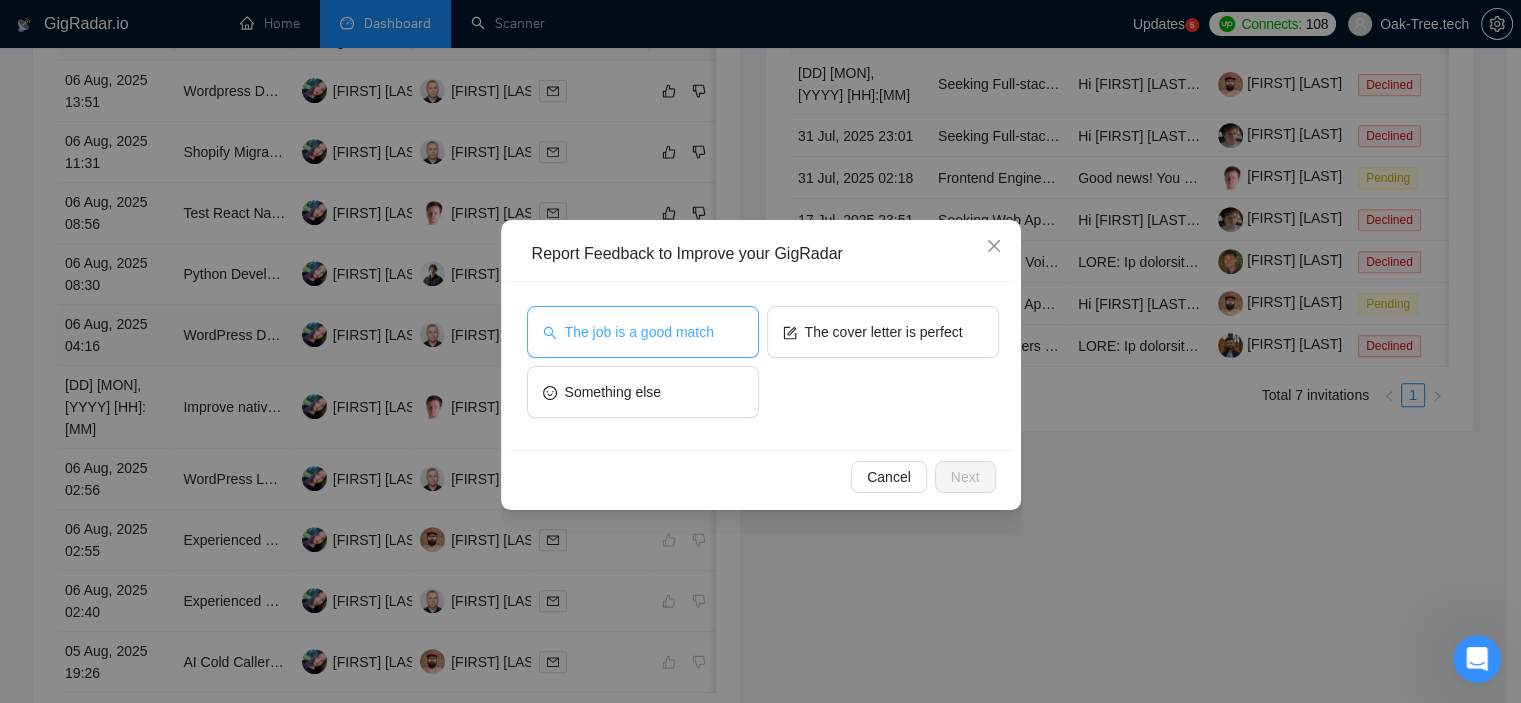 click on "The job is a good match" at bounding box center [643, 332] 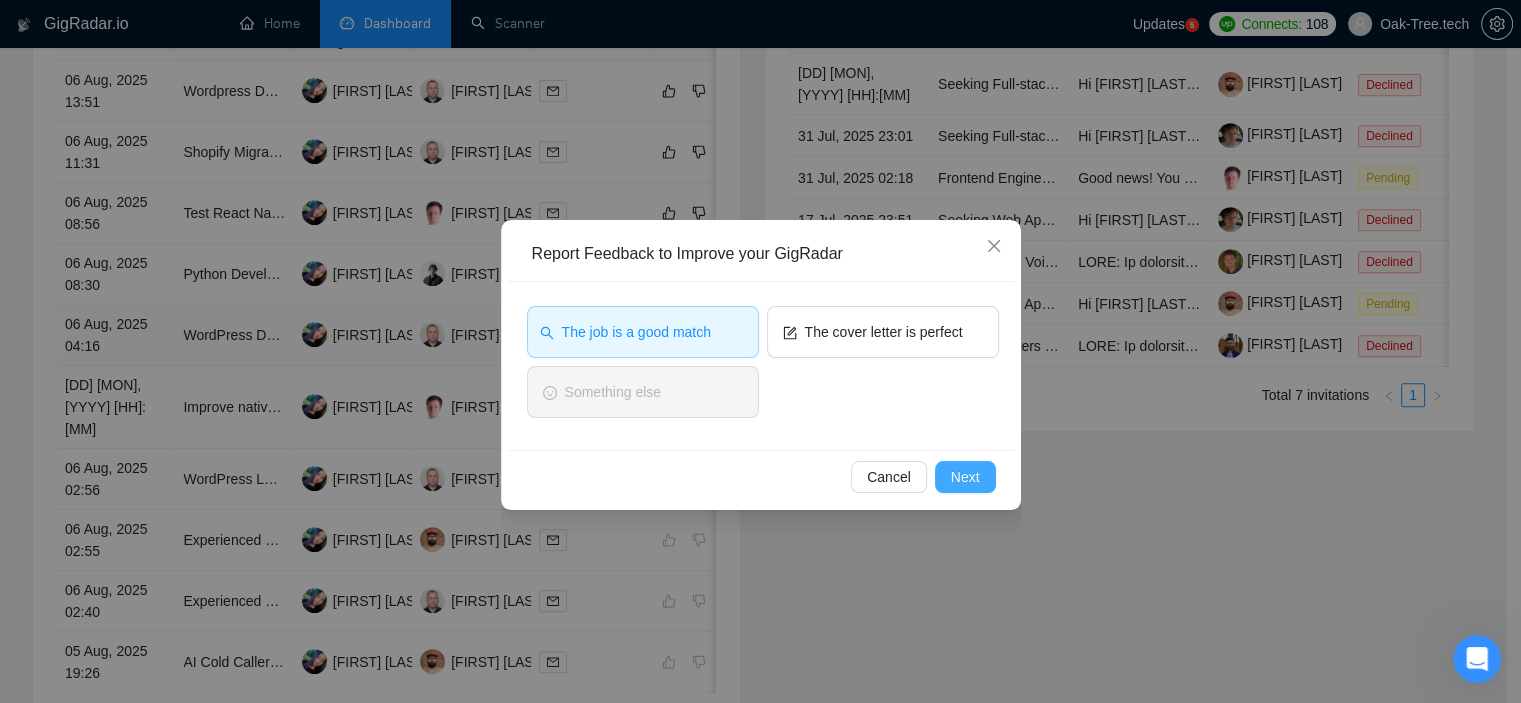 click on "Next" at bounding box center [965, 477] 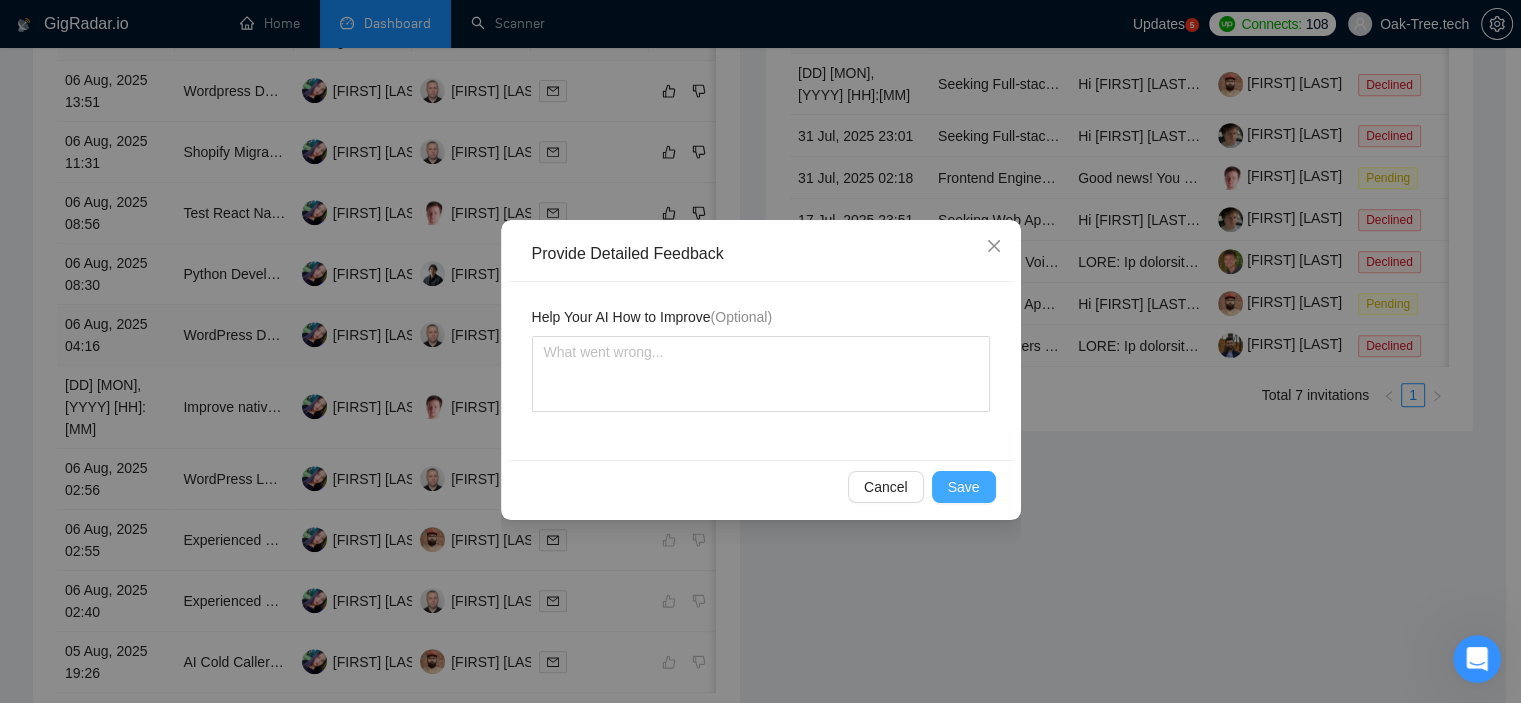 click on "Save" at bounding box center (964, 487) 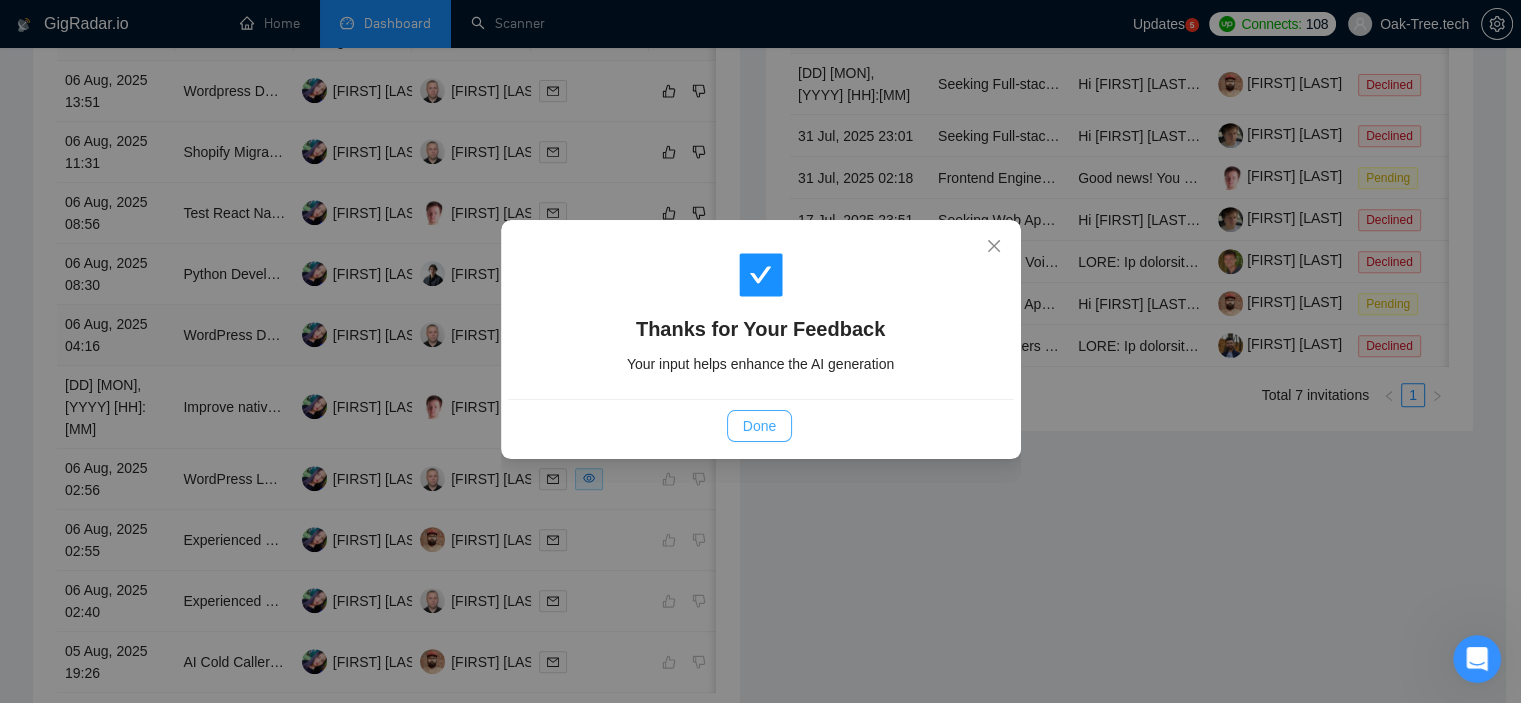 click on "Done" at bounding box center [759, 426] 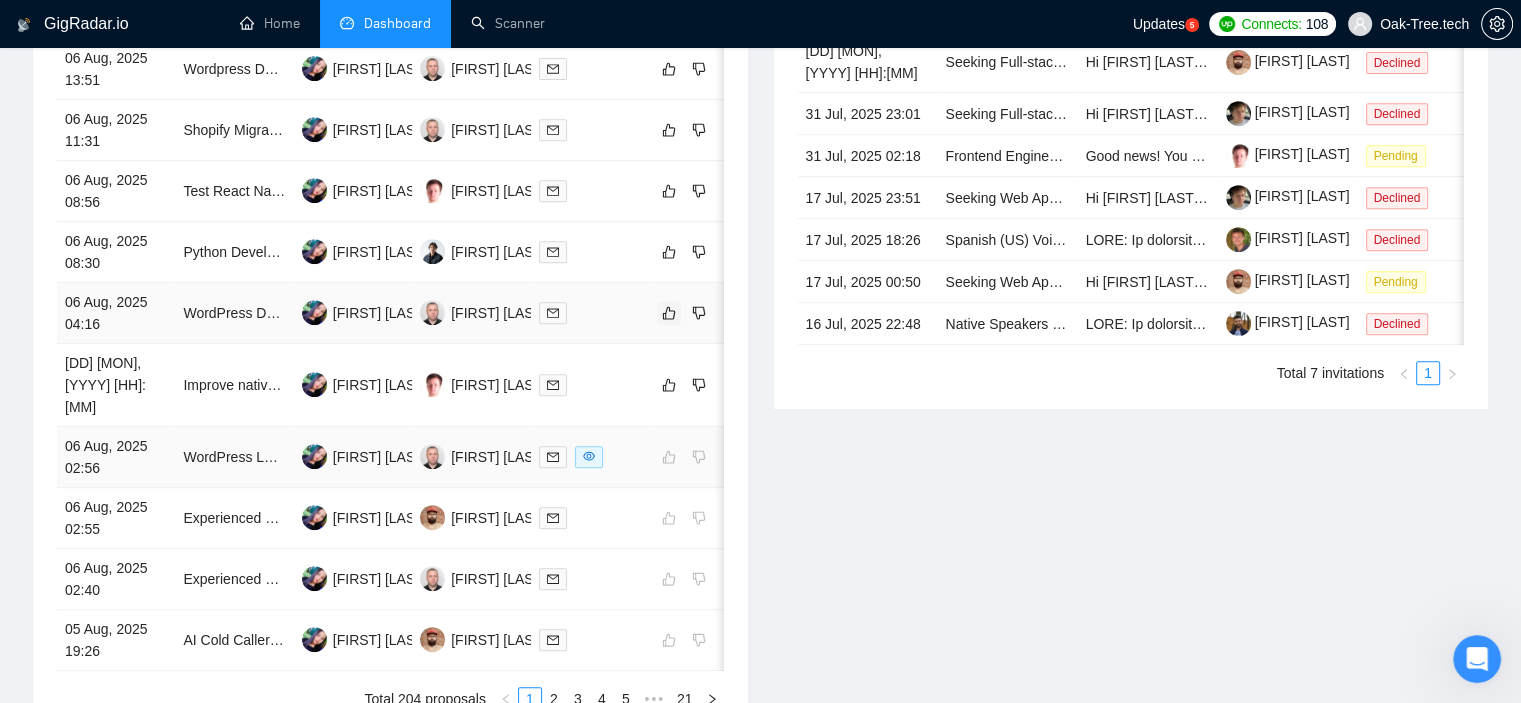 scroll, scrollTop: 759, scrollLeft: 0, axis: vertical 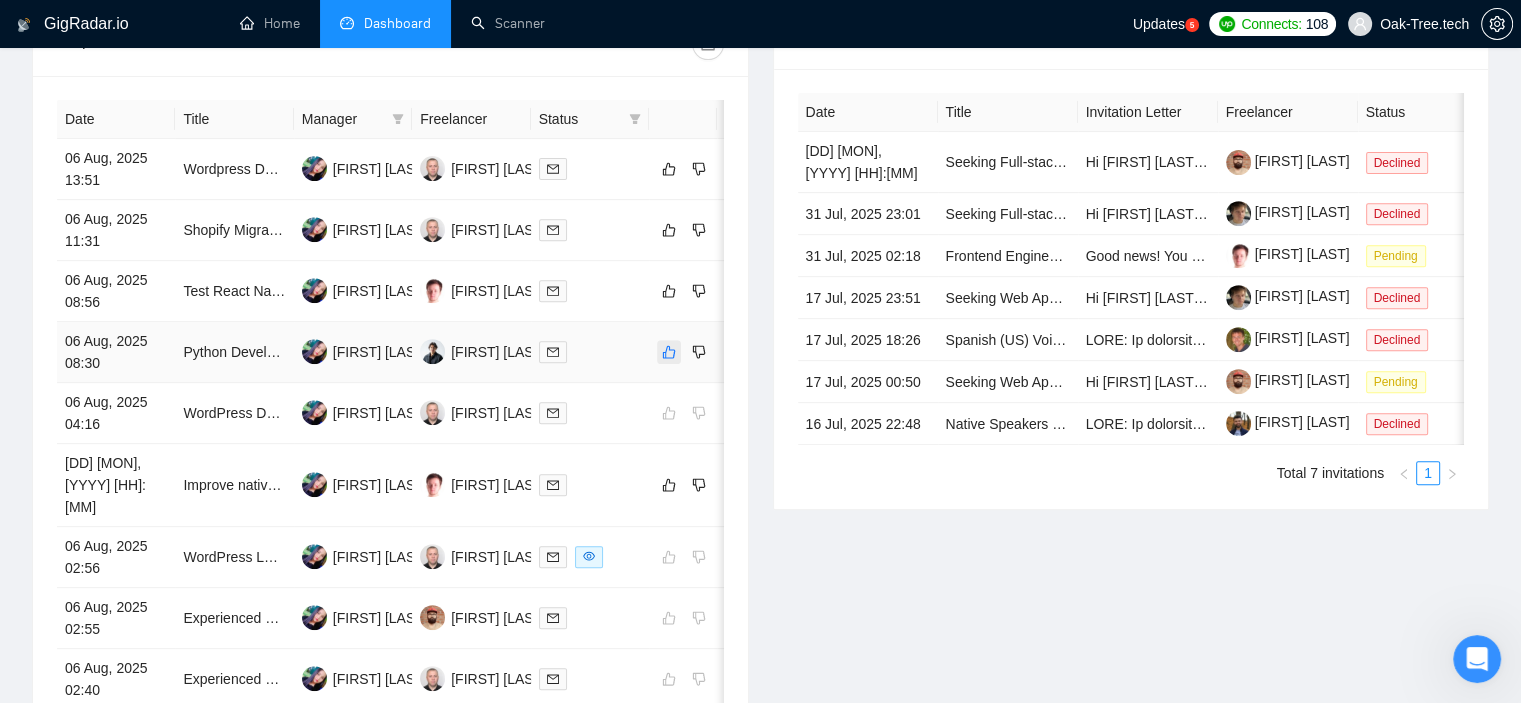 click 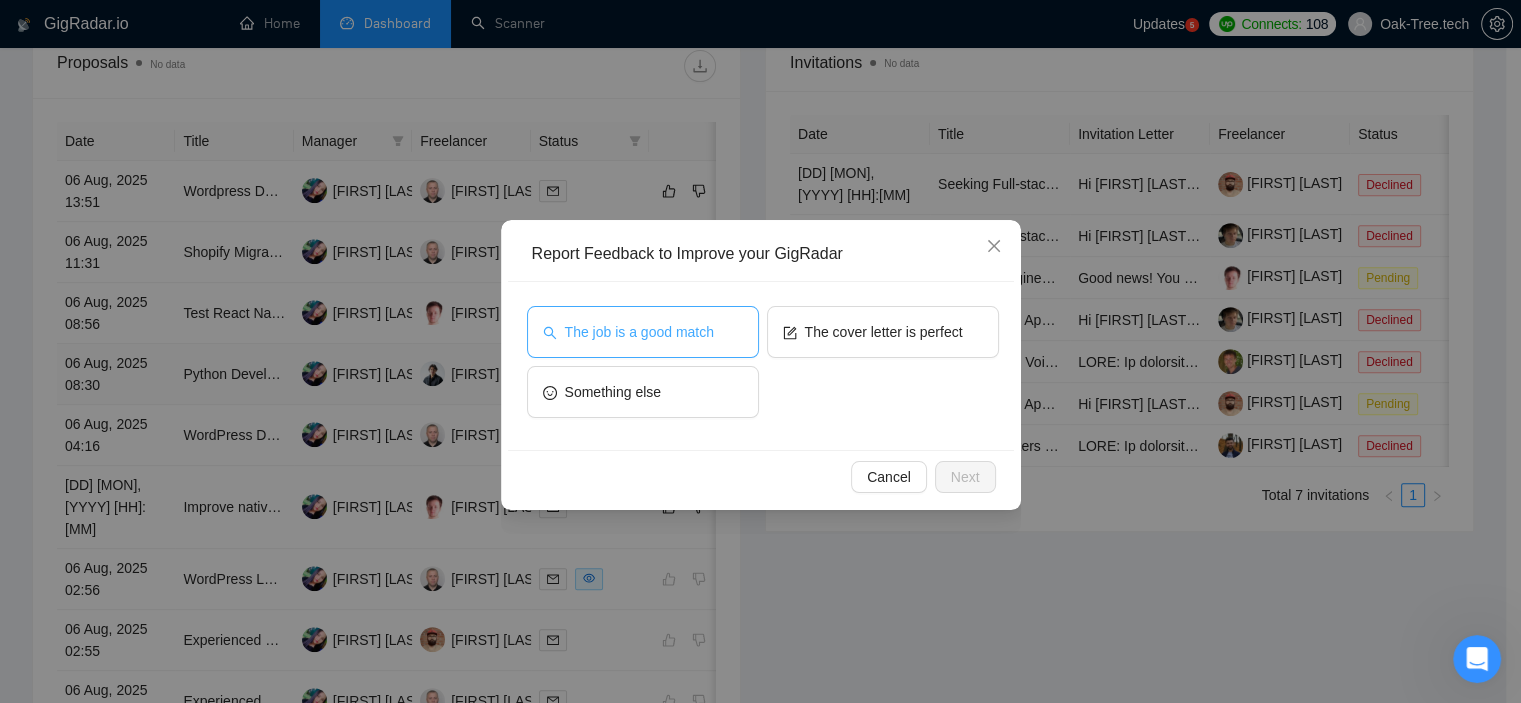 click on "The job is a good match" at bounding box center (643, 332) 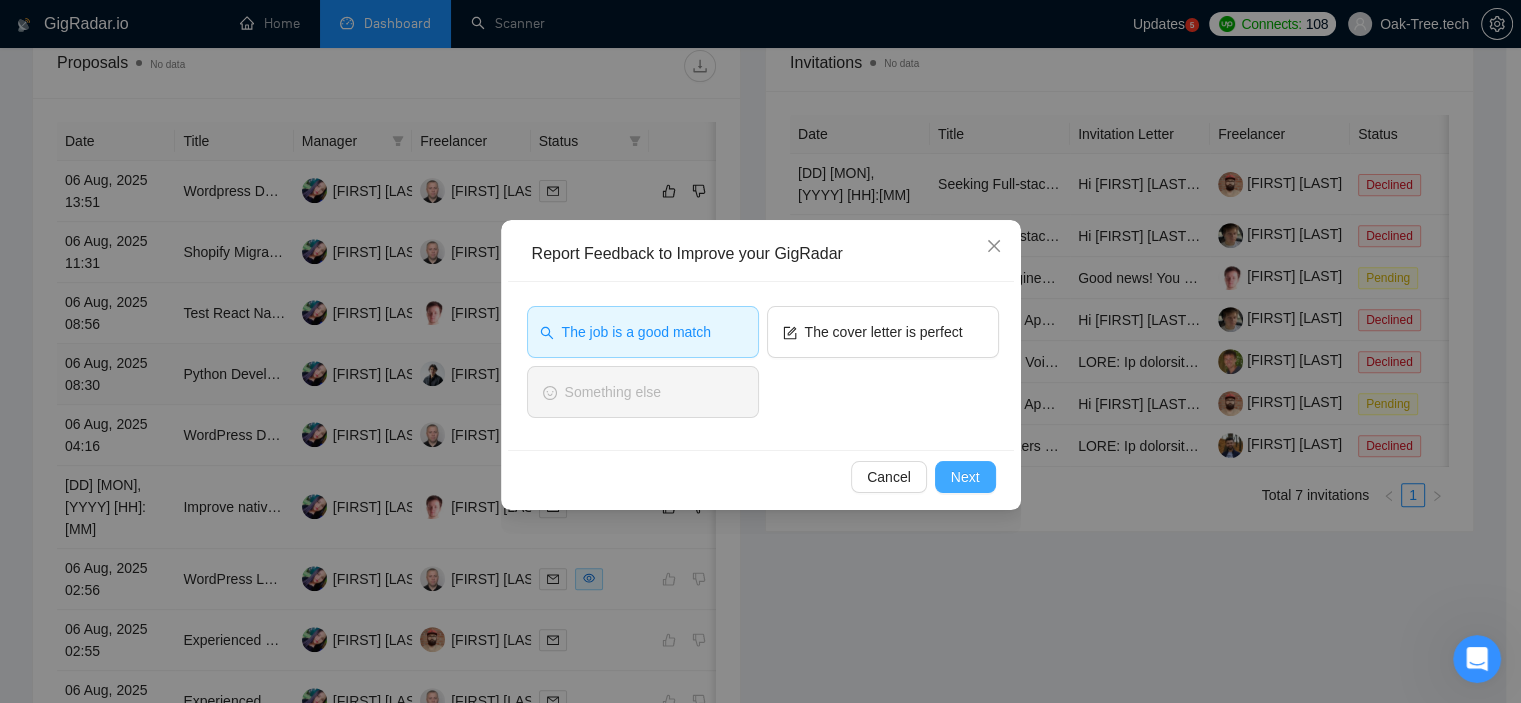 click on "Next" at bounding box center [965, 477] 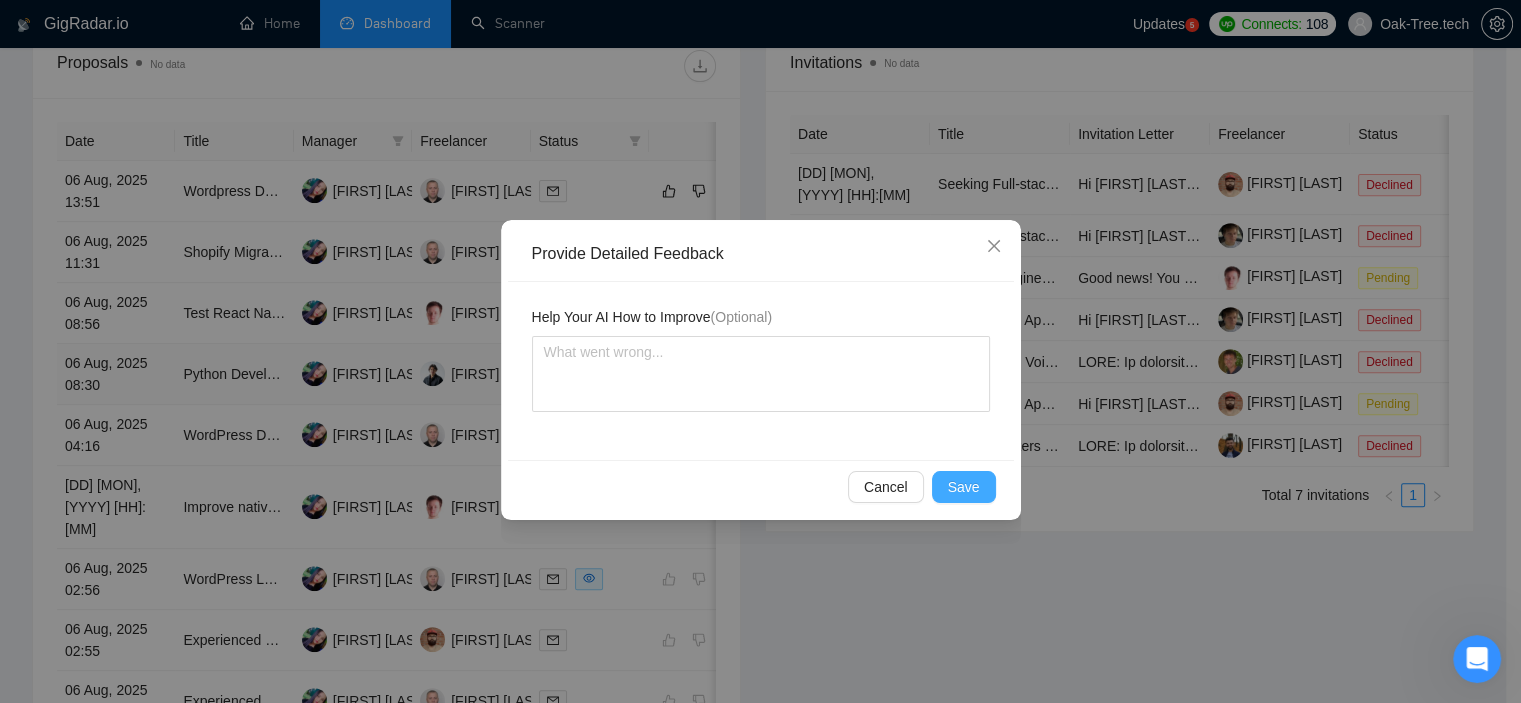 click on "Save" at bounding box center (964, 487) 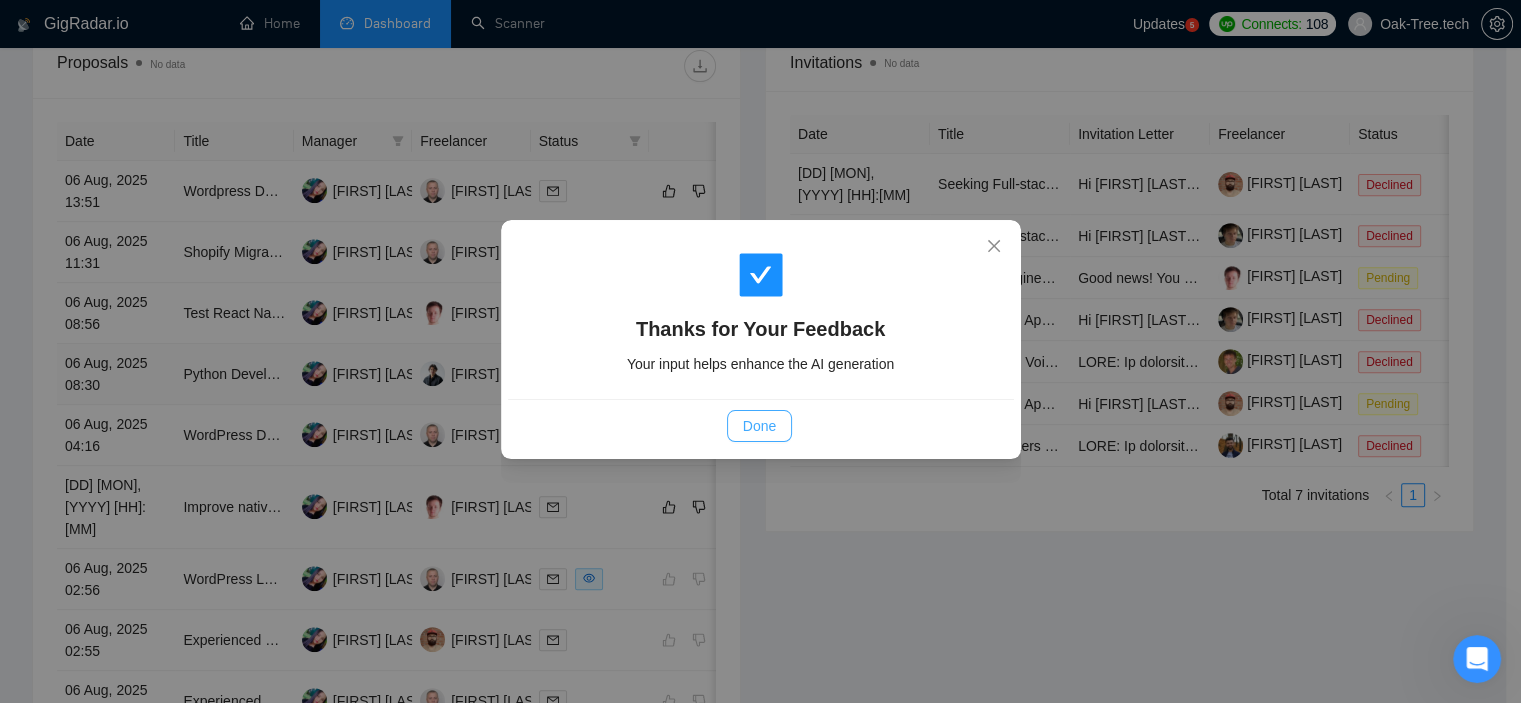 click on "Done" at bounding box center [759, 426] 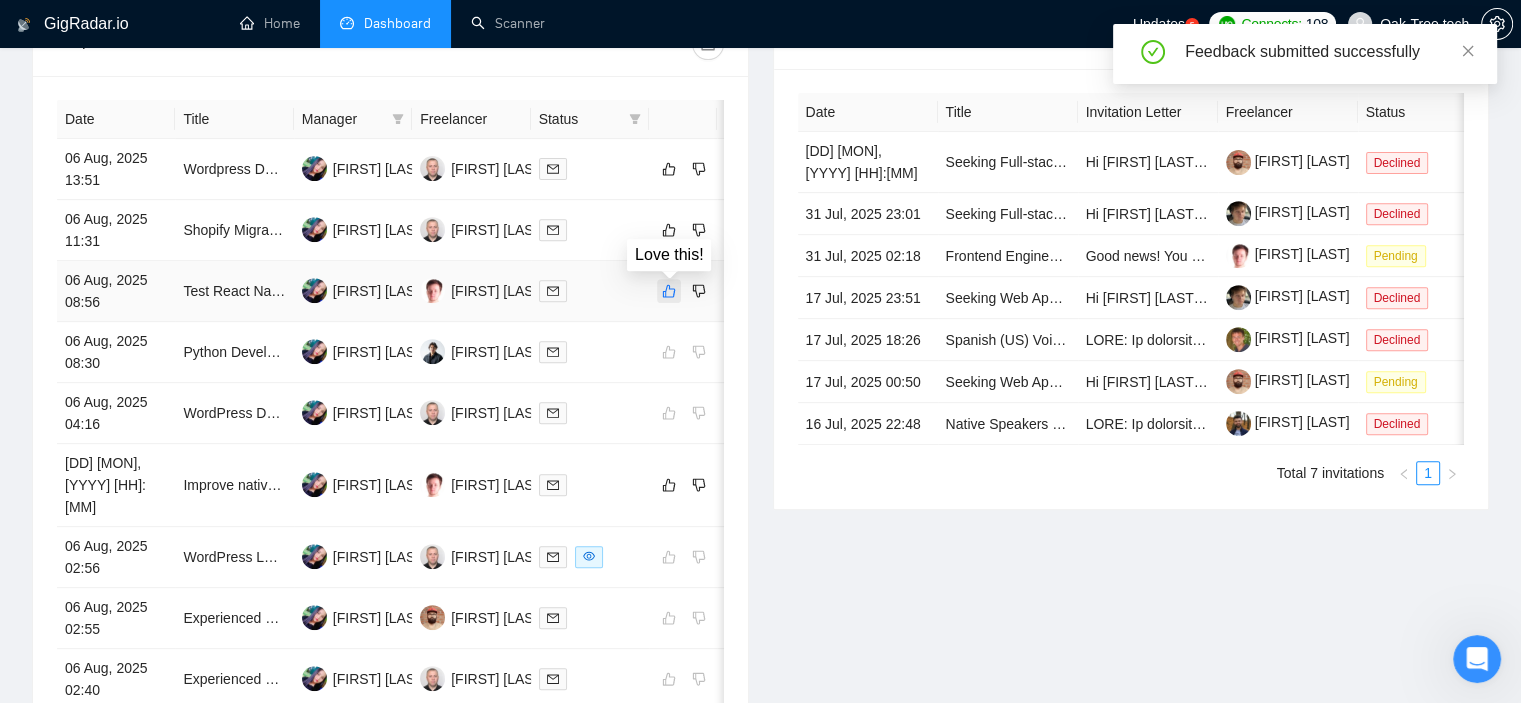 click 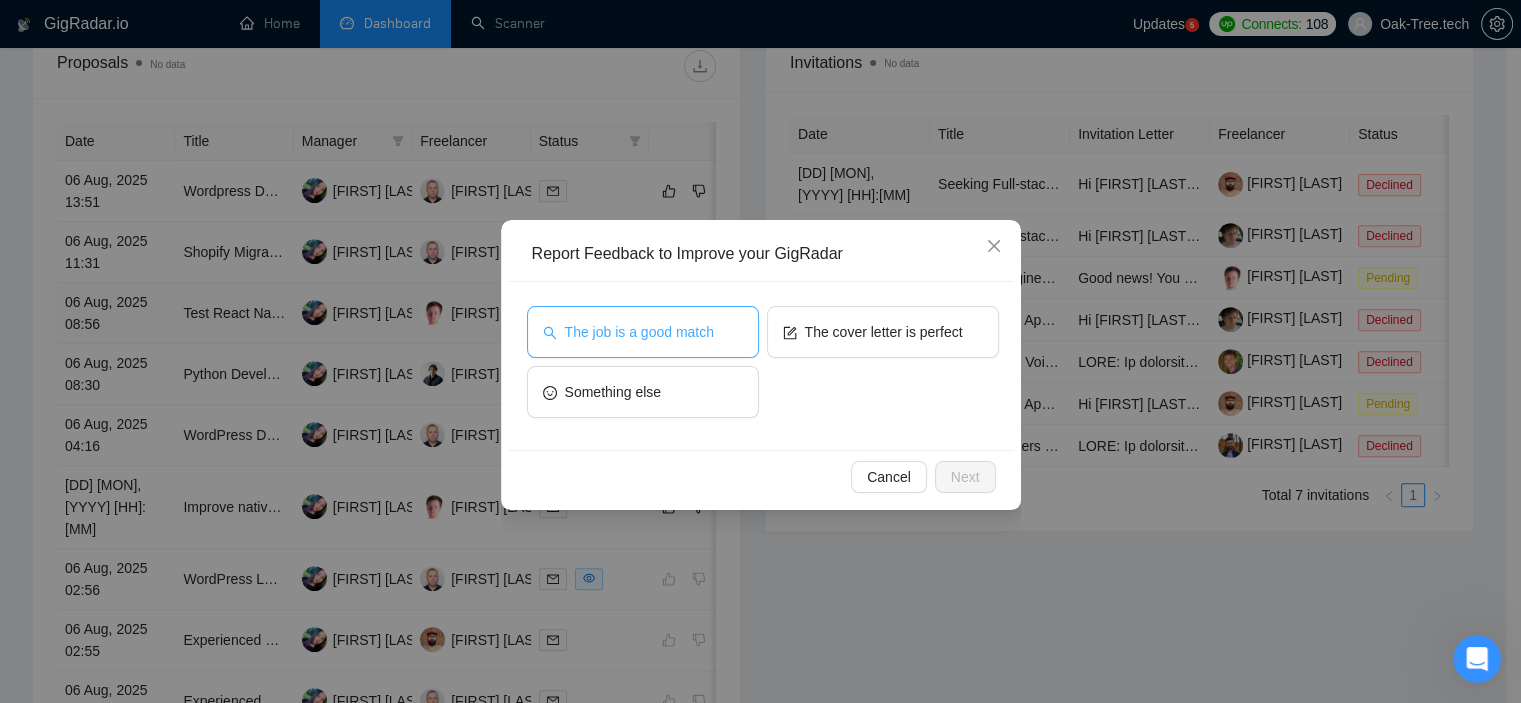 click on "The job is a good match" at bounding box center [639, 332] 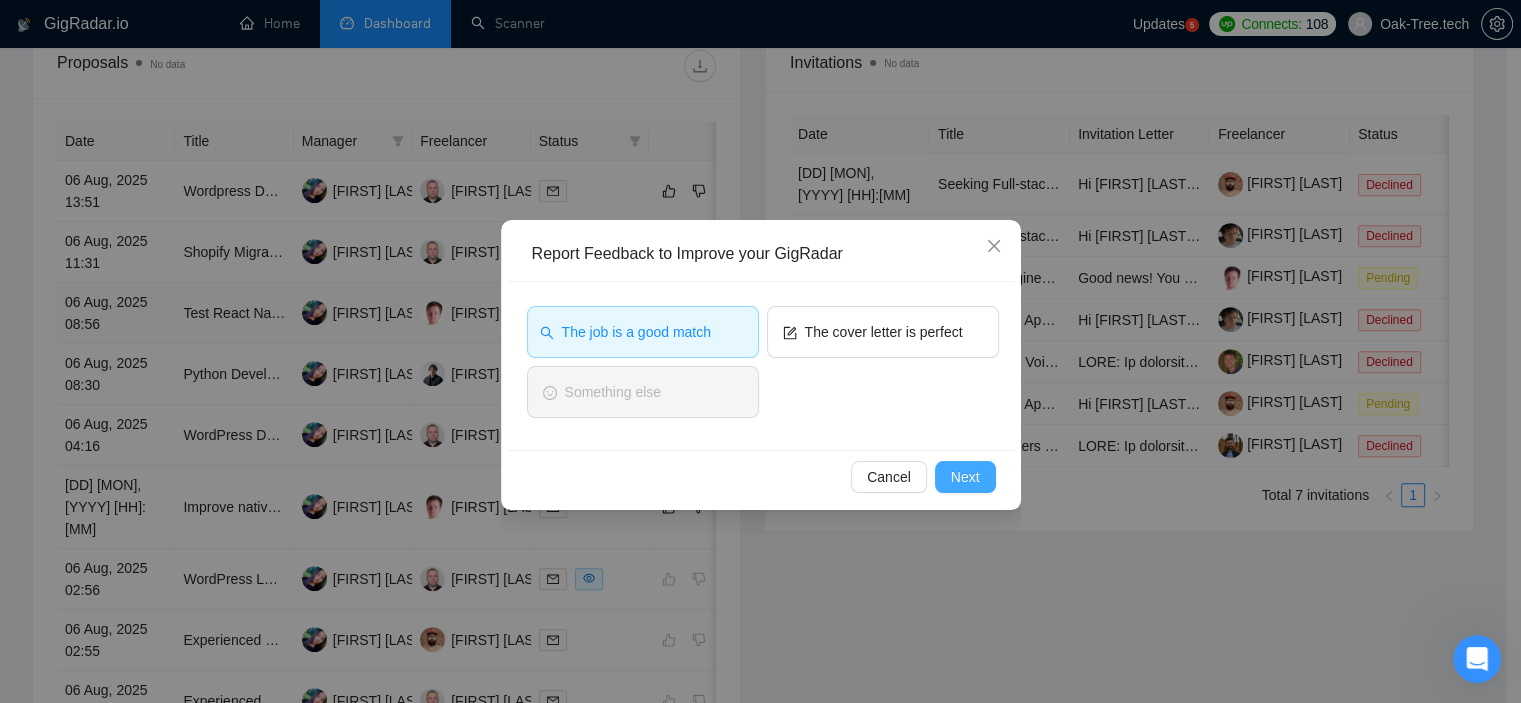 click on "Next" at bounding box center (965, 477) 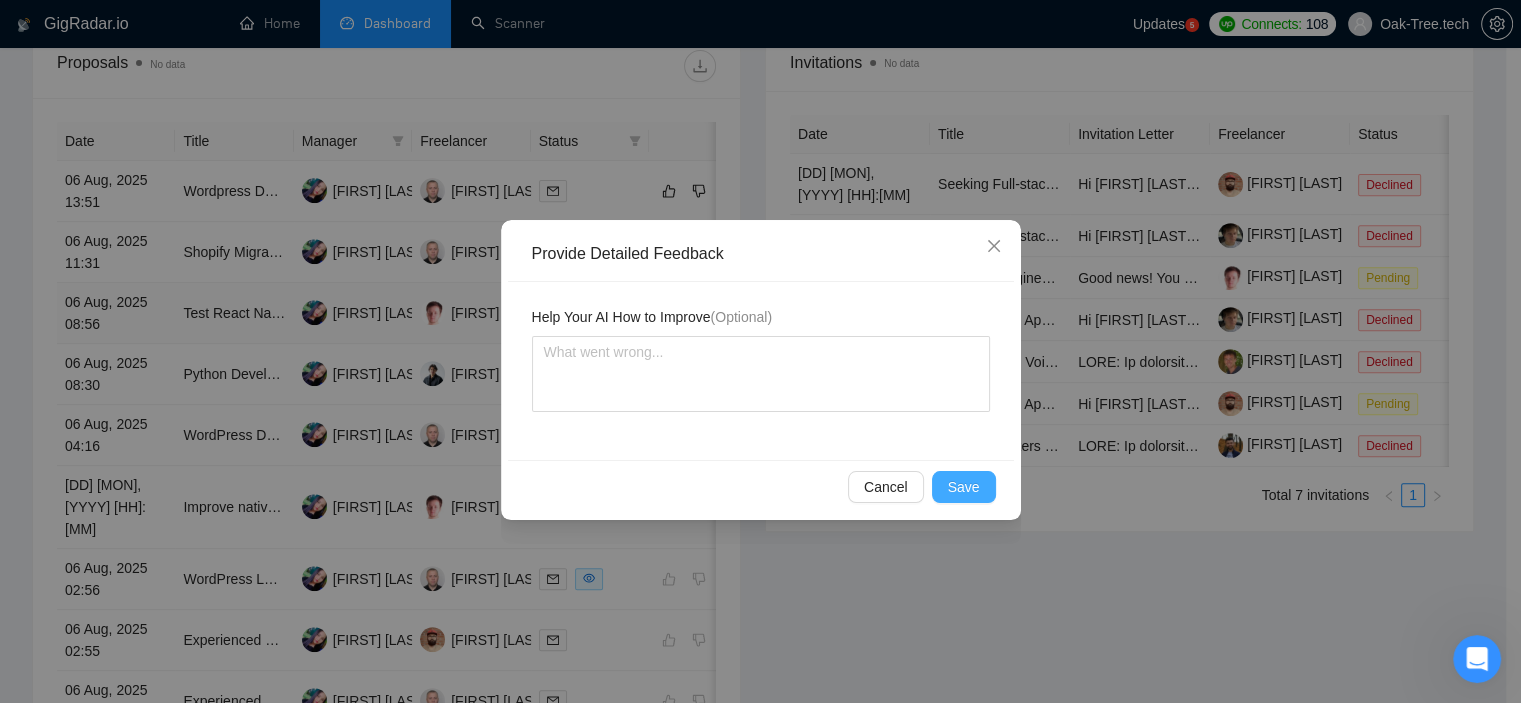 click on "Save" at bounding box center [964, 487] 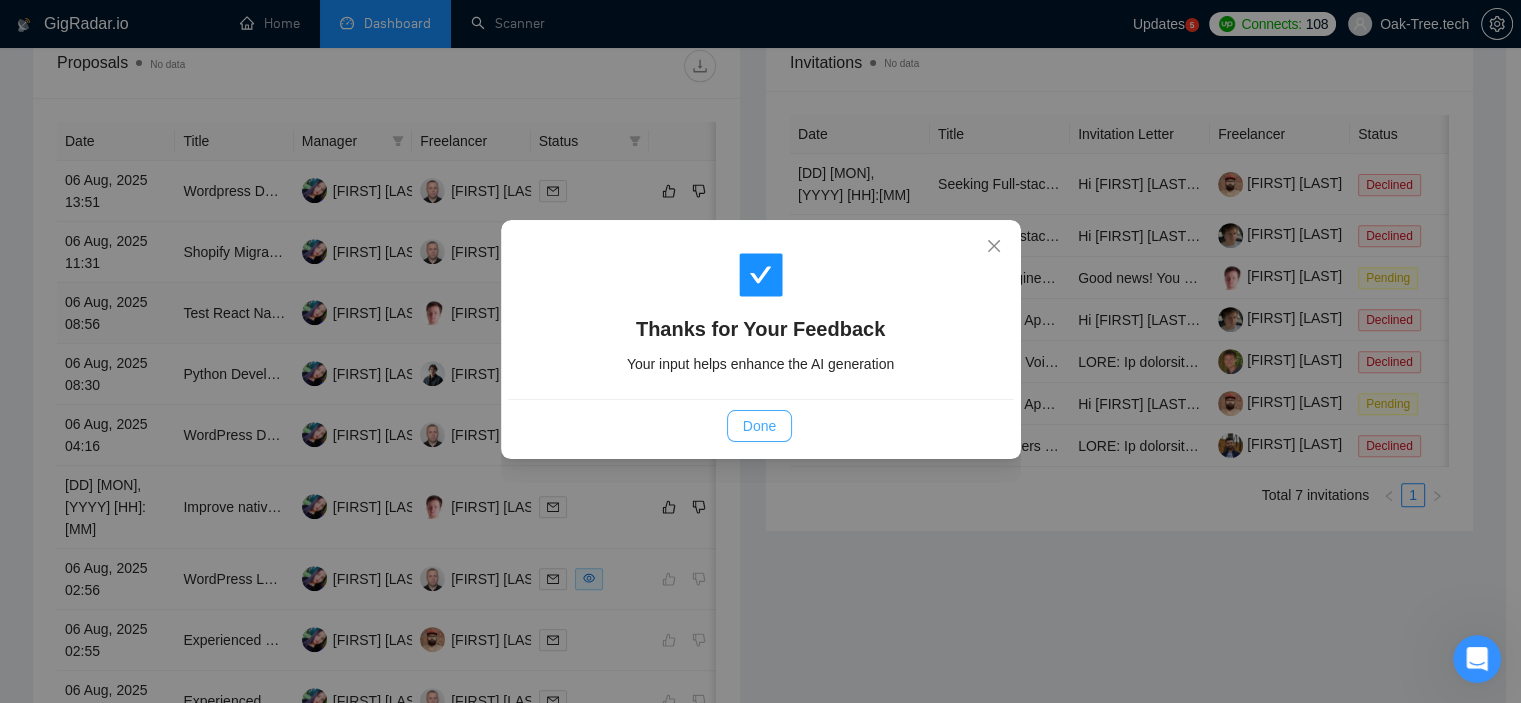click on "Done" at bounding box center [759, 426] 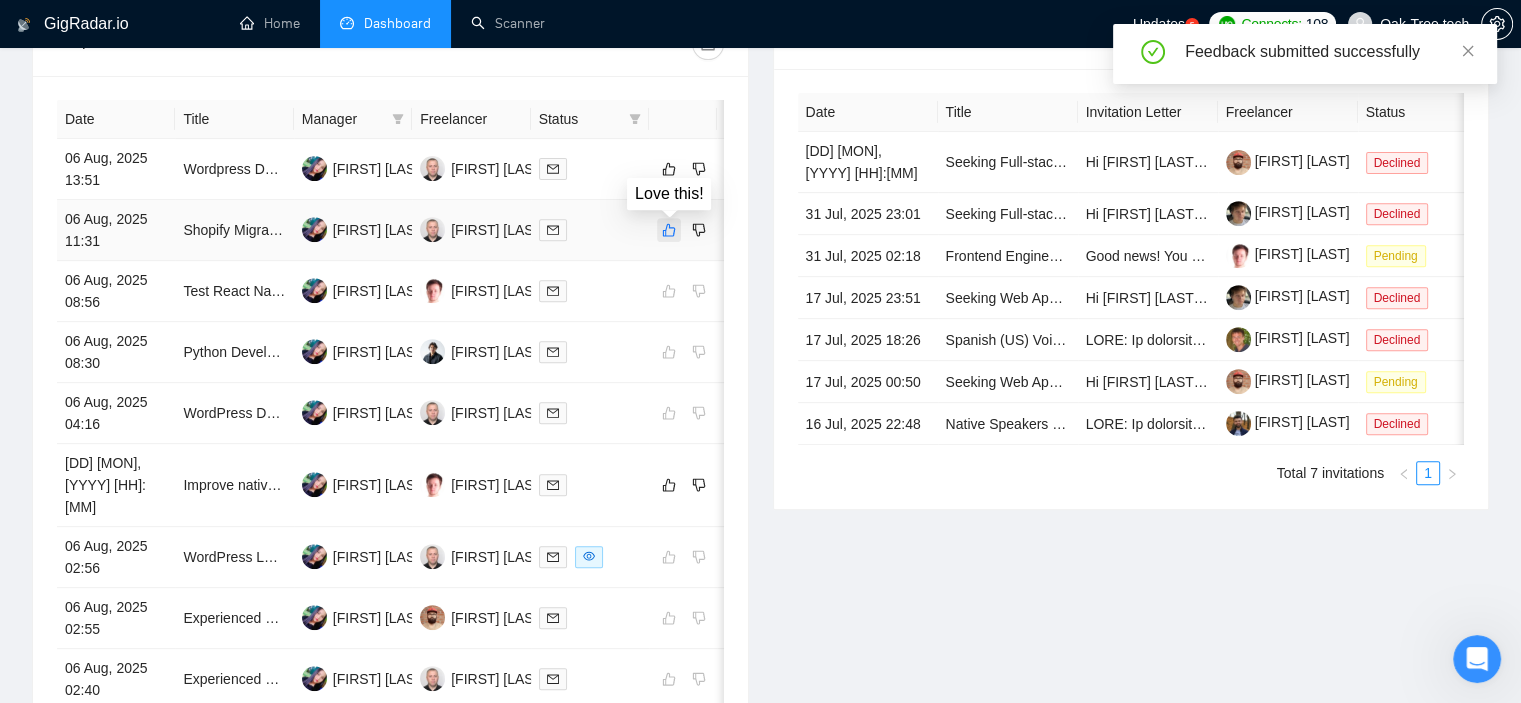 click 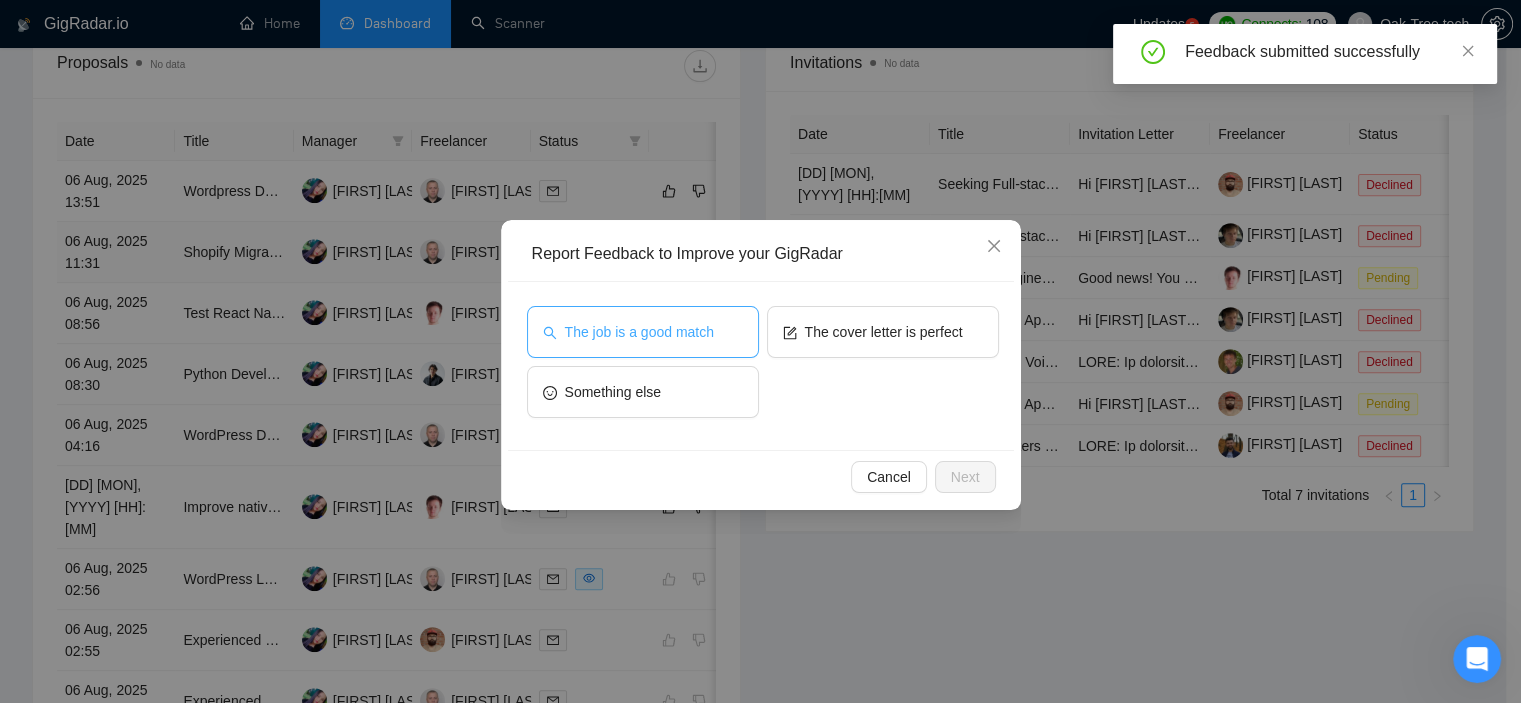 click on "The job is a good match" at bounding box center [639, 332] 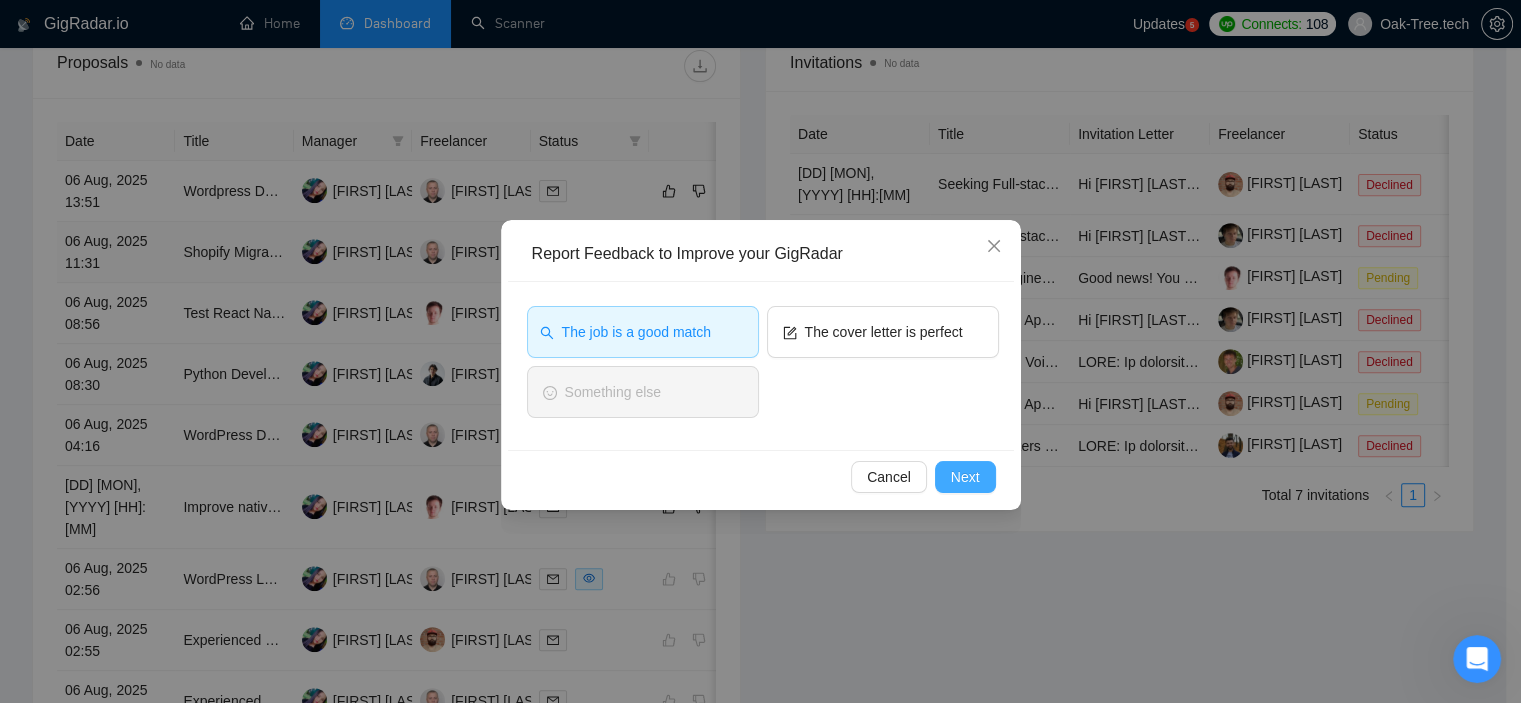 click on "Next" at bounding box center [965, 477] 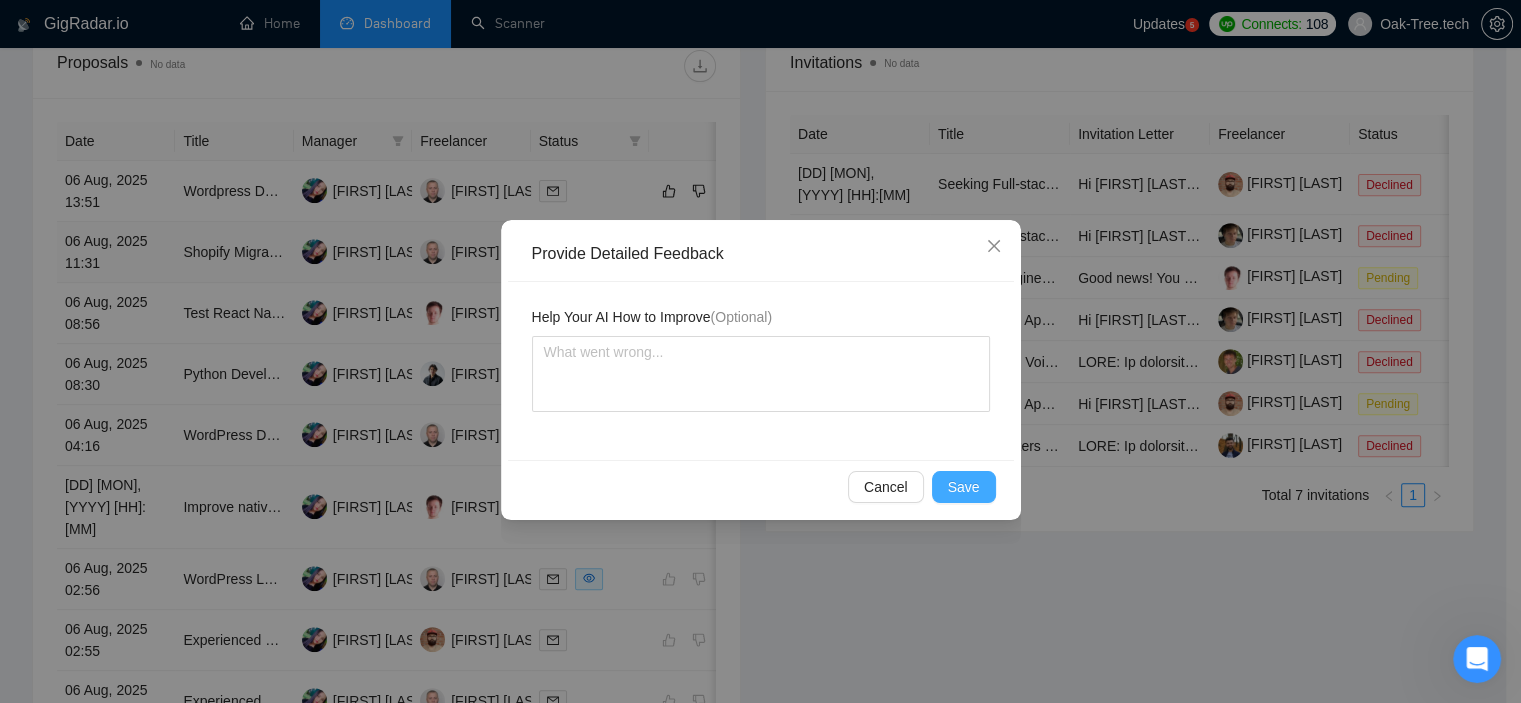 click on "Save" at bounding box center [964, 487] 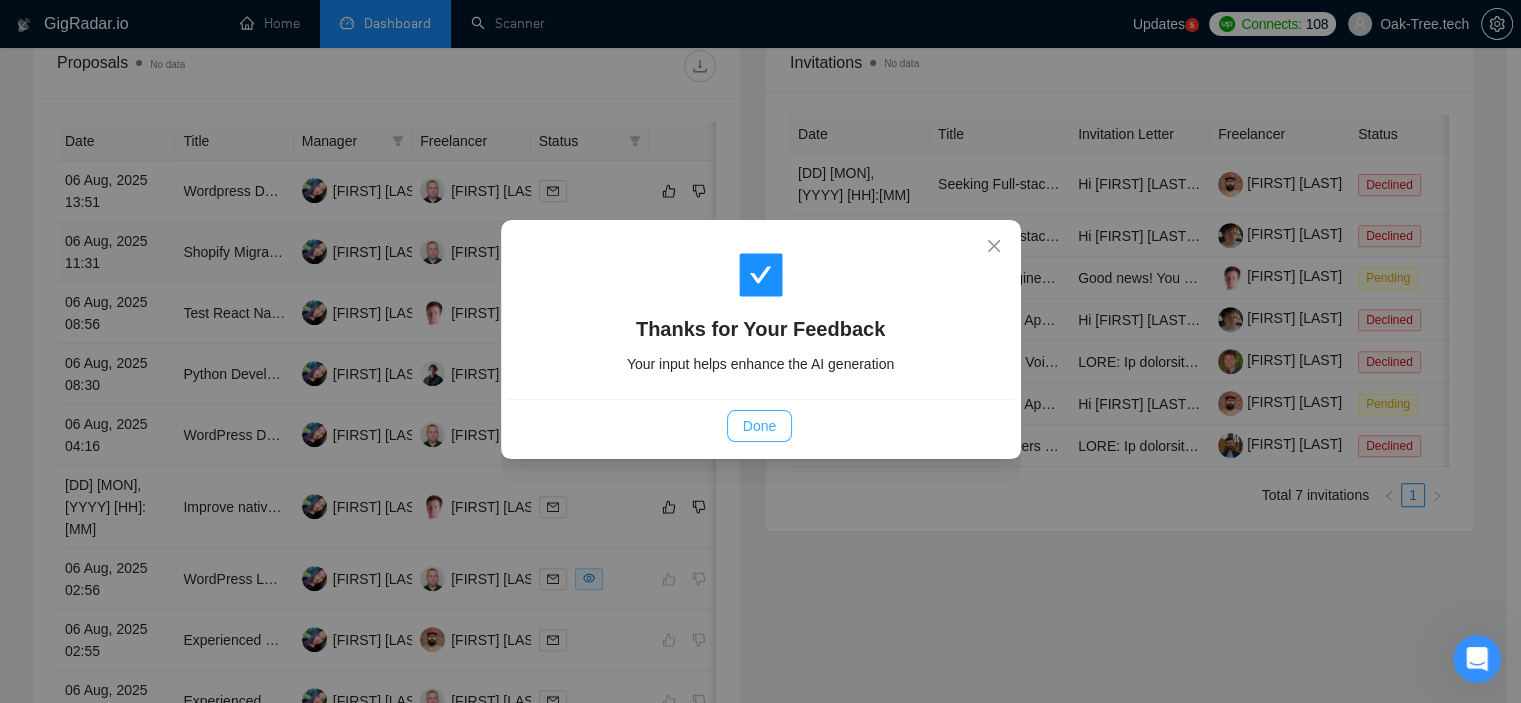click on "Done" at bounding box center [759, 426] 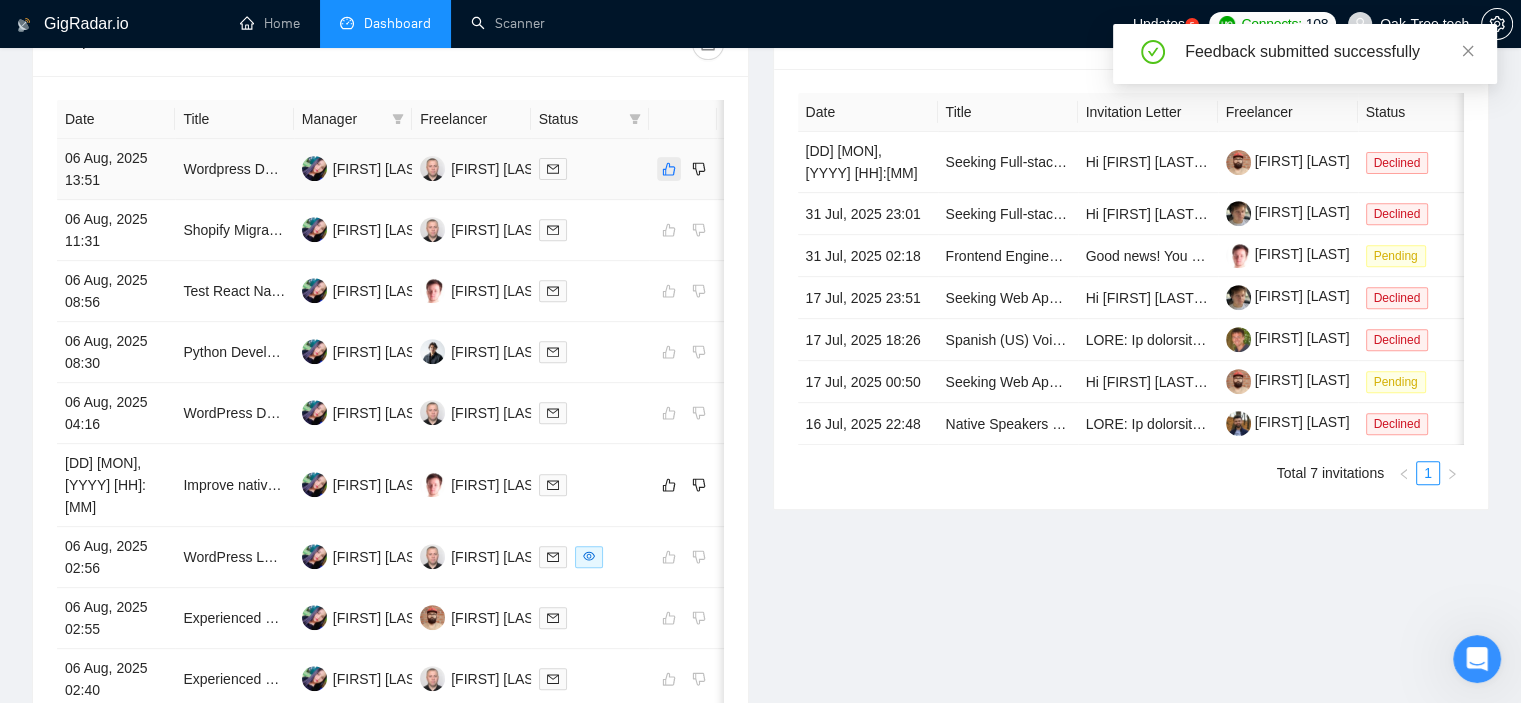 click 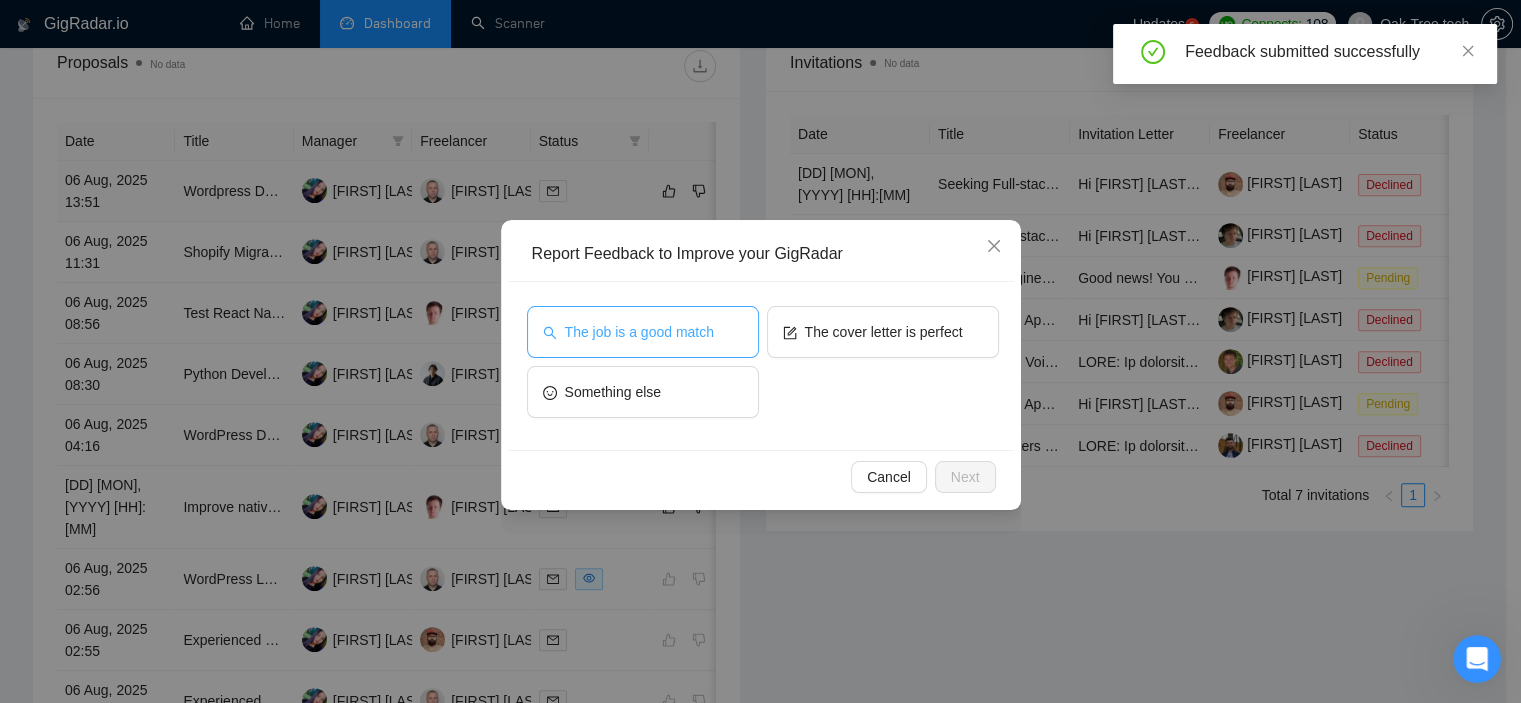 click on "The job is a good match" at bounding box center (639, 332) 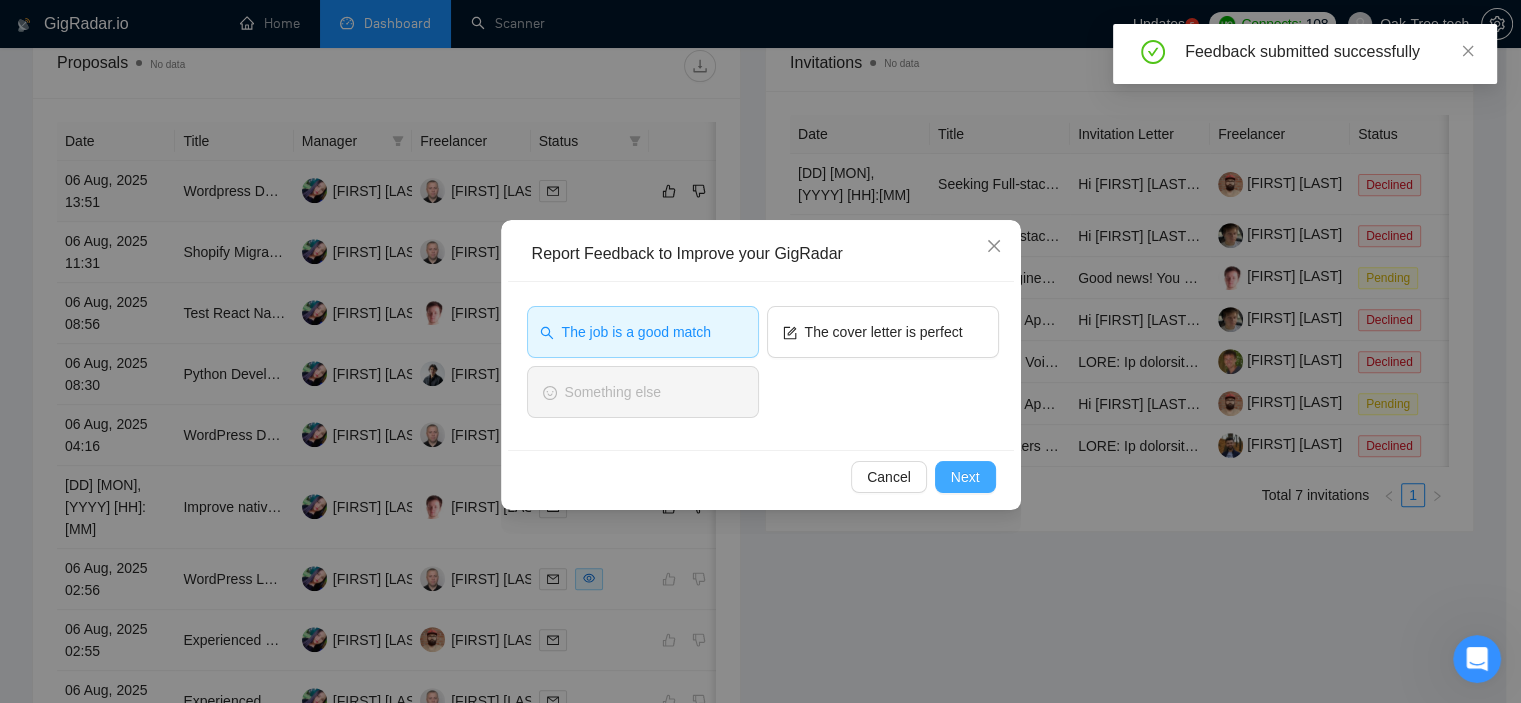 click on "Next" at bounding box center (965, 477) 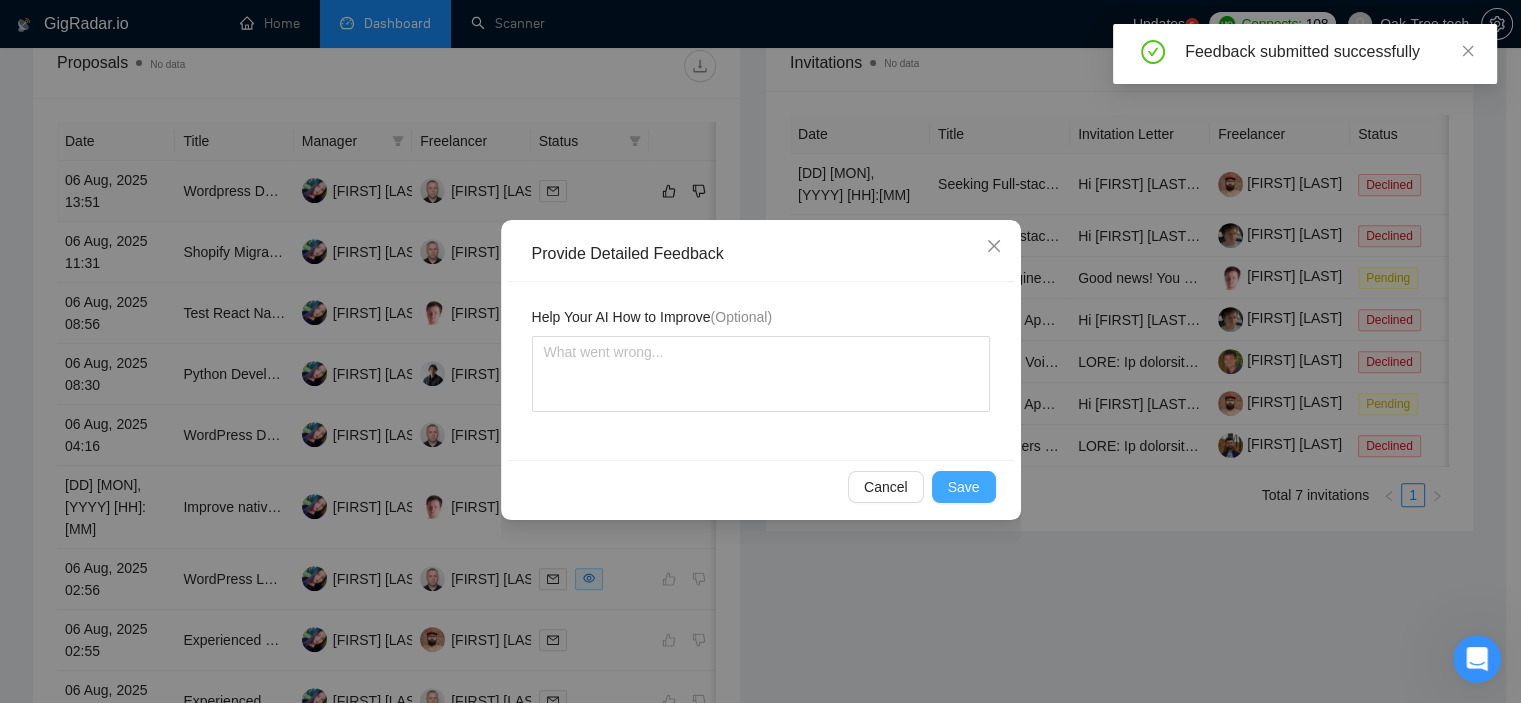 click on "Save" at bounding box center (964, 487) 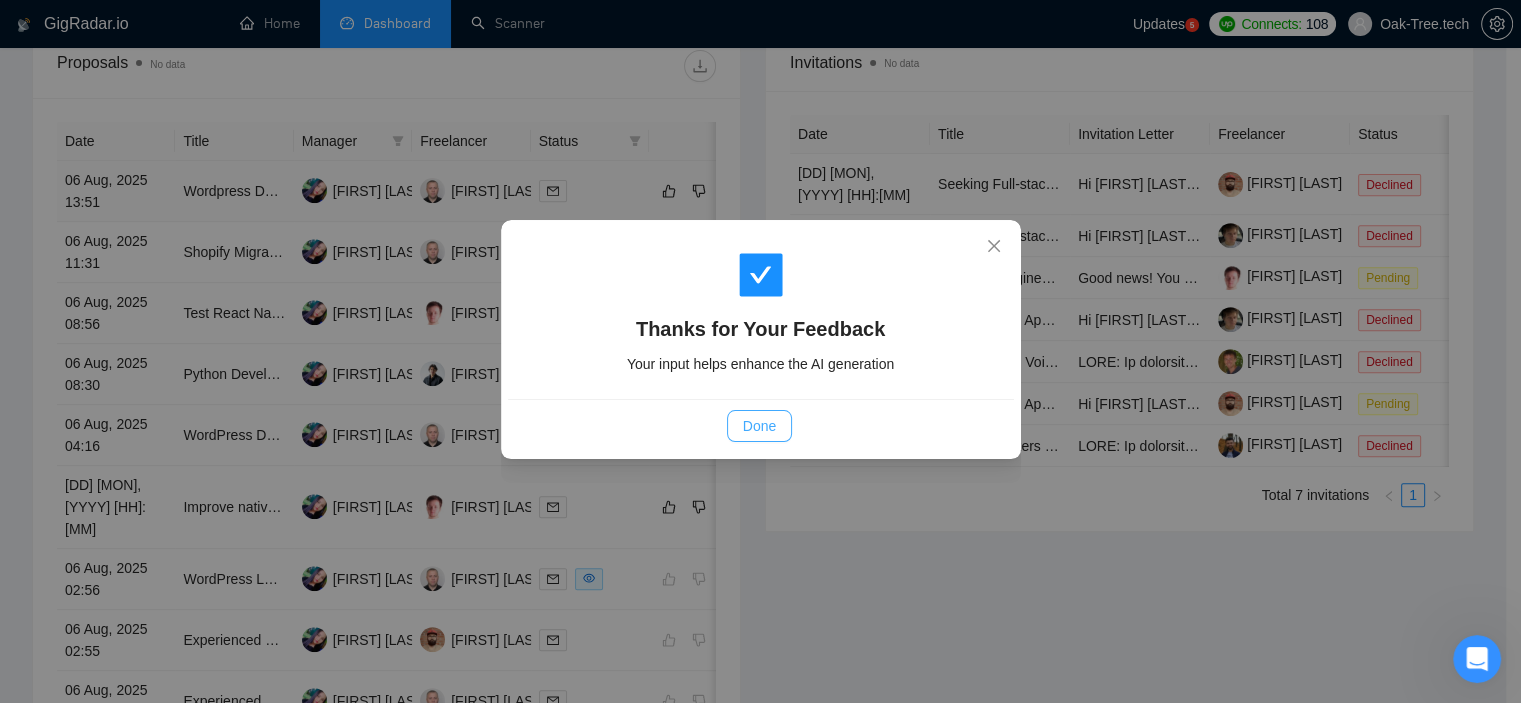 click on "Done" at bounding box center [759, 426] 